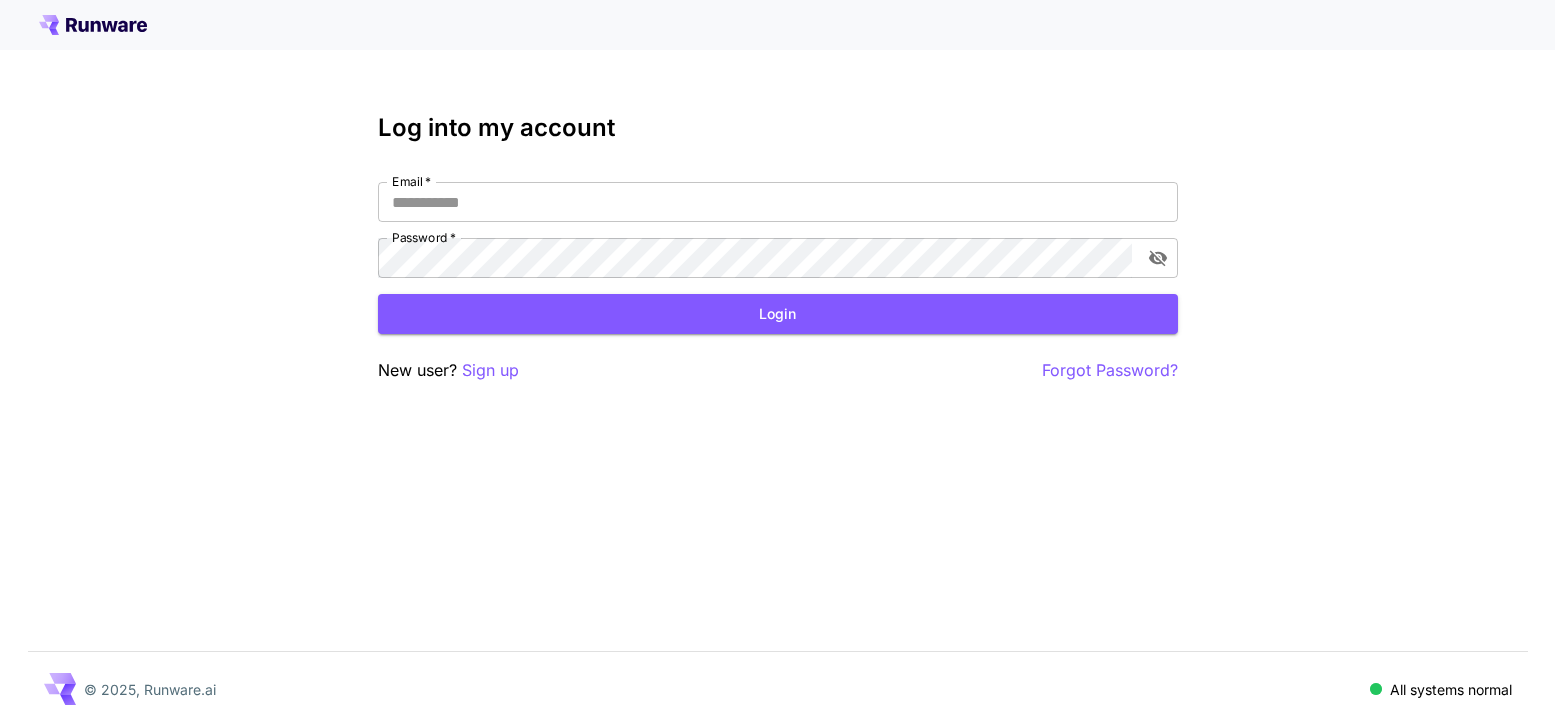 scroll, scrollTop: 0, scrollLeft: 0, axis: both 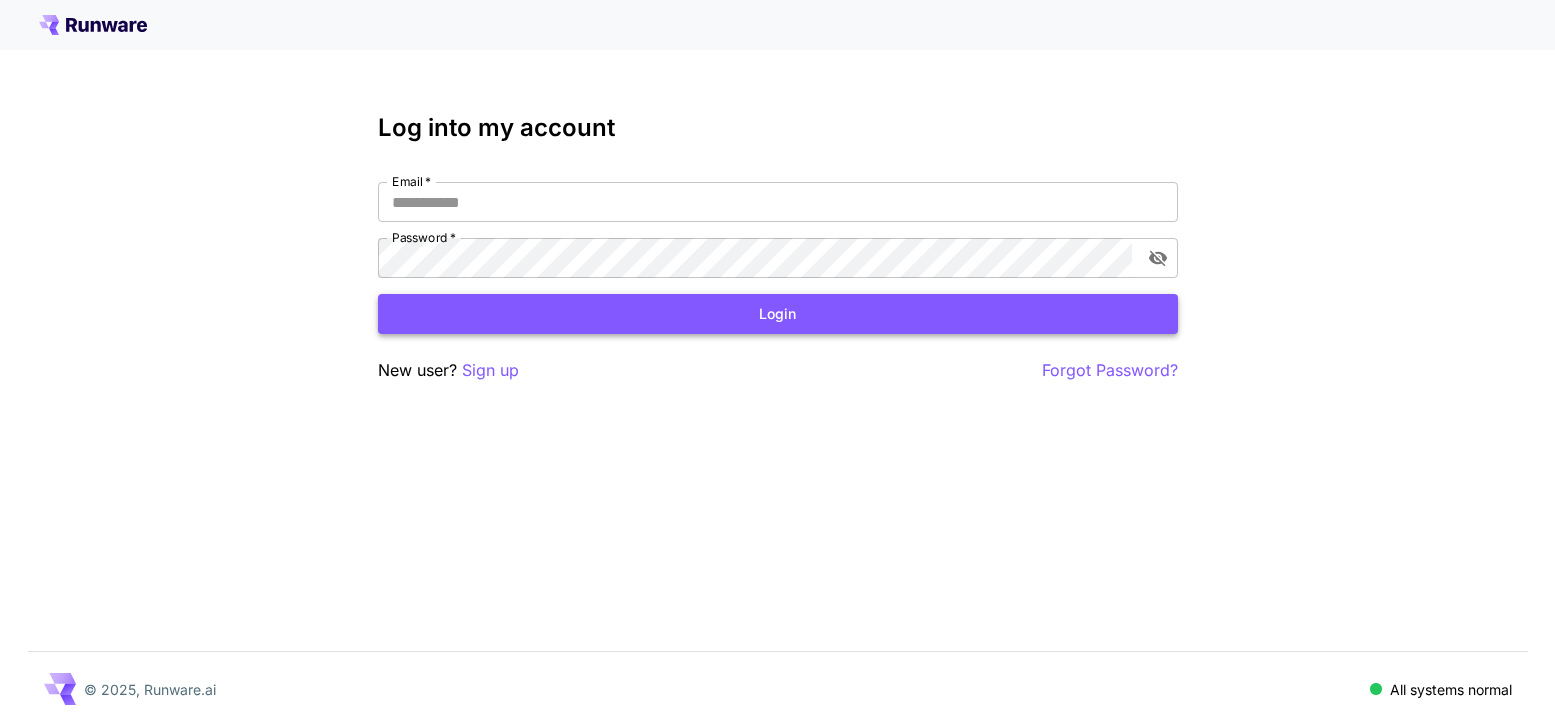 type on "**********" 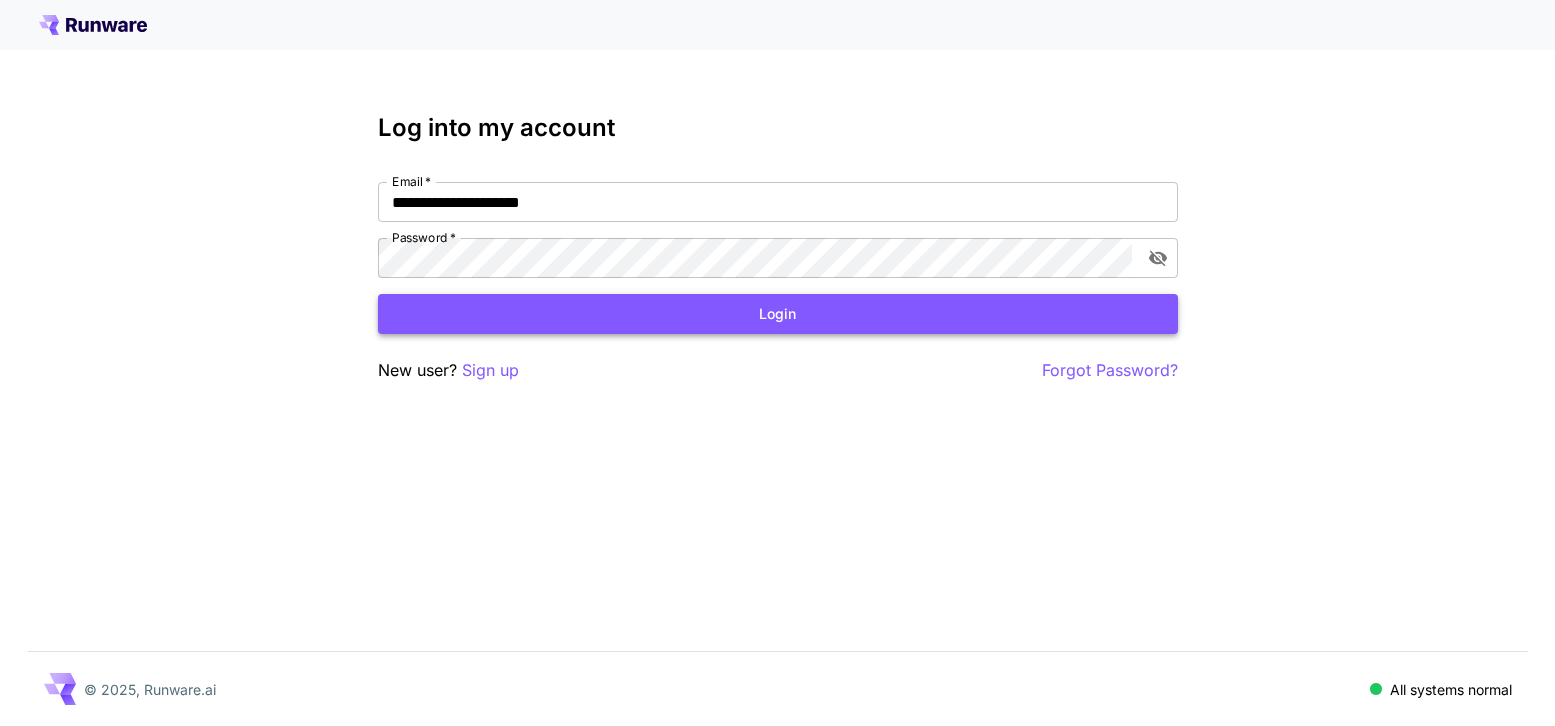 click on "Login" at bounding box center (778, 314) 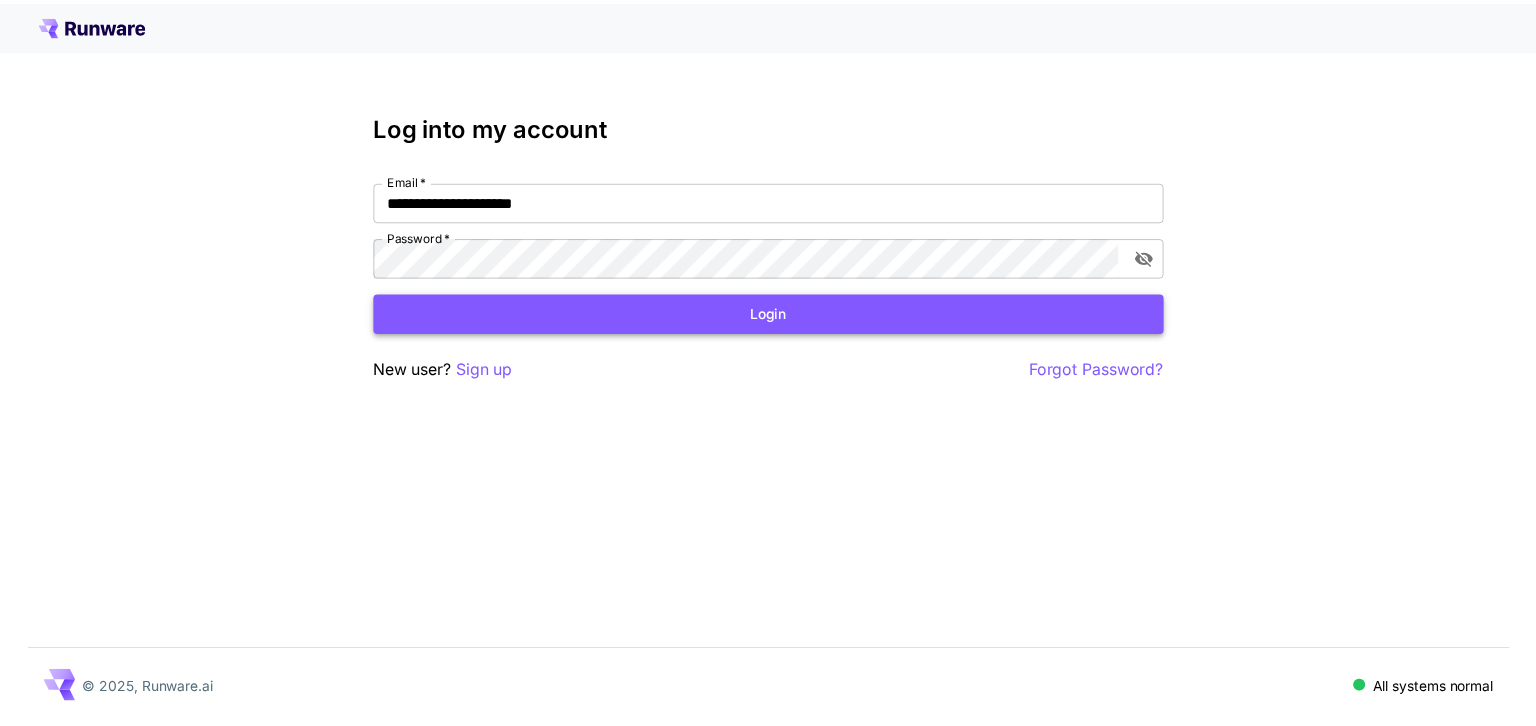 scroll, scrollTop: 0, scrollLeft: 0, axis: both 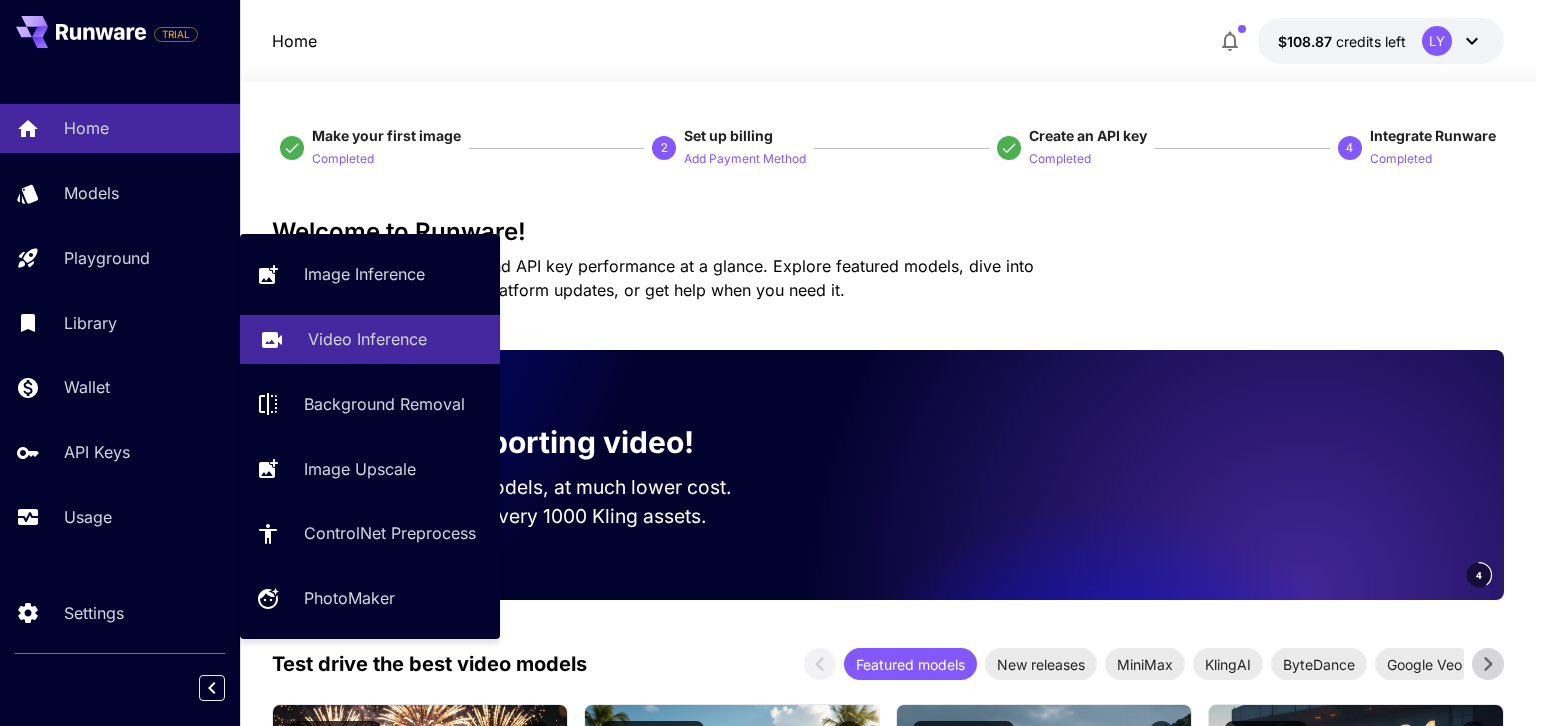 click on "Video Inference" at bounding box center (367, 339) 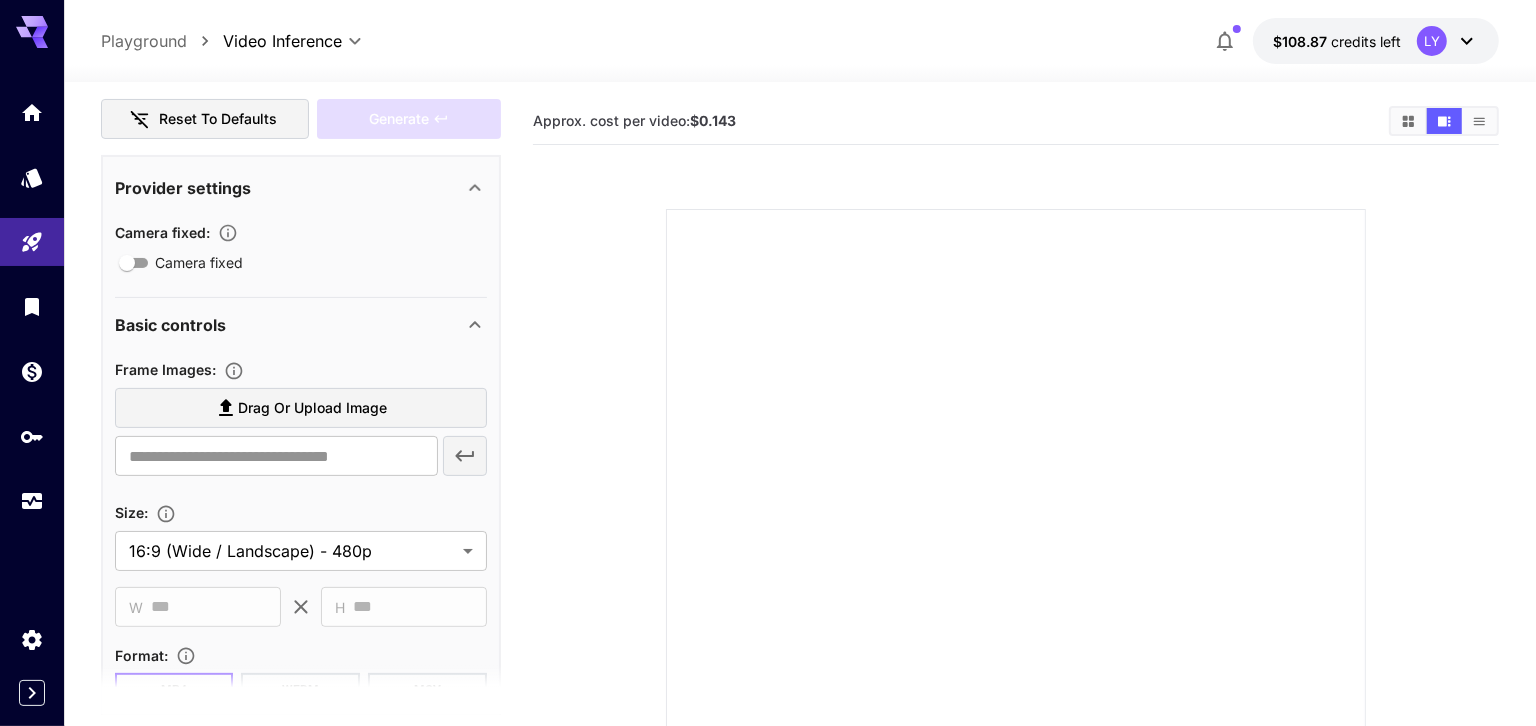scroll, scrollTop: 405, scrollLeft: 0, axis: vertical 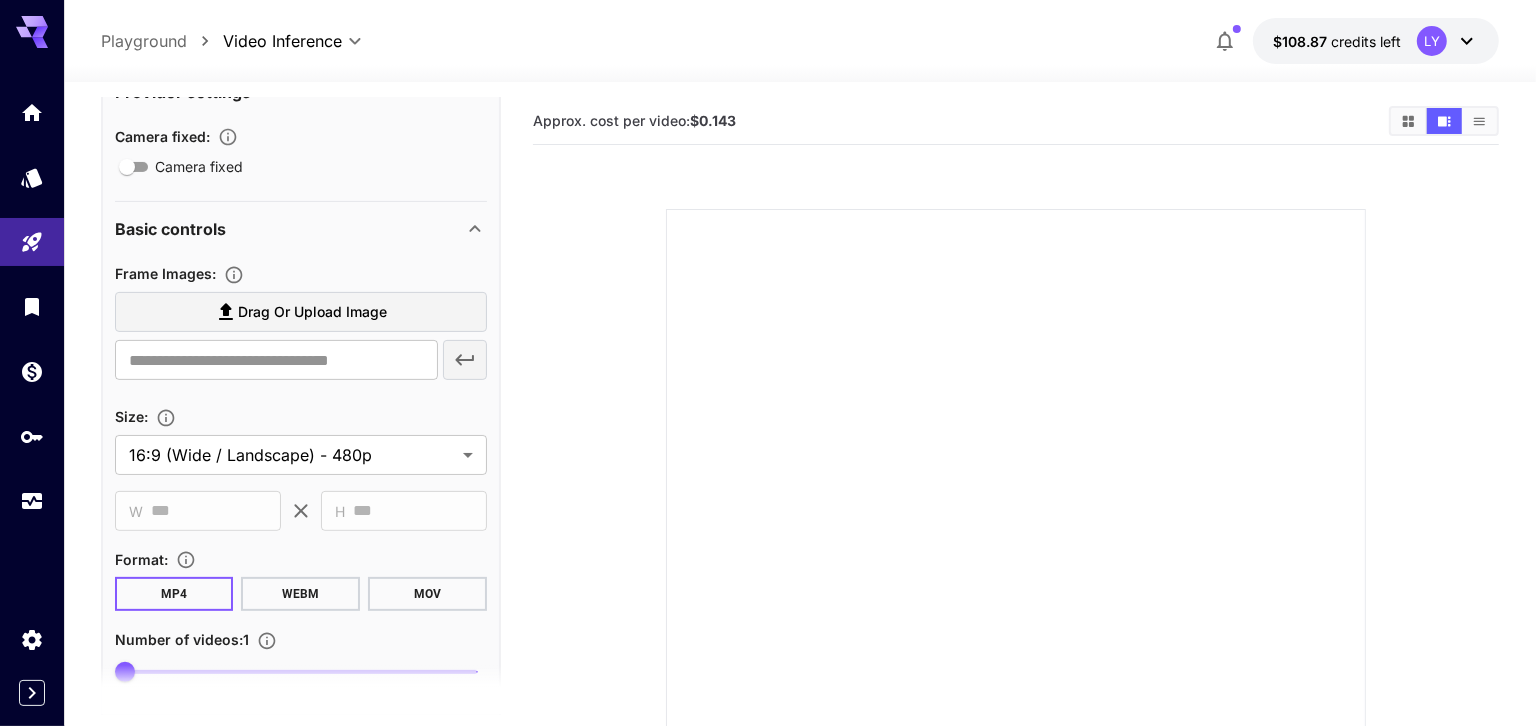 click on "Drag or upload image" at bounding box center (312, 312) 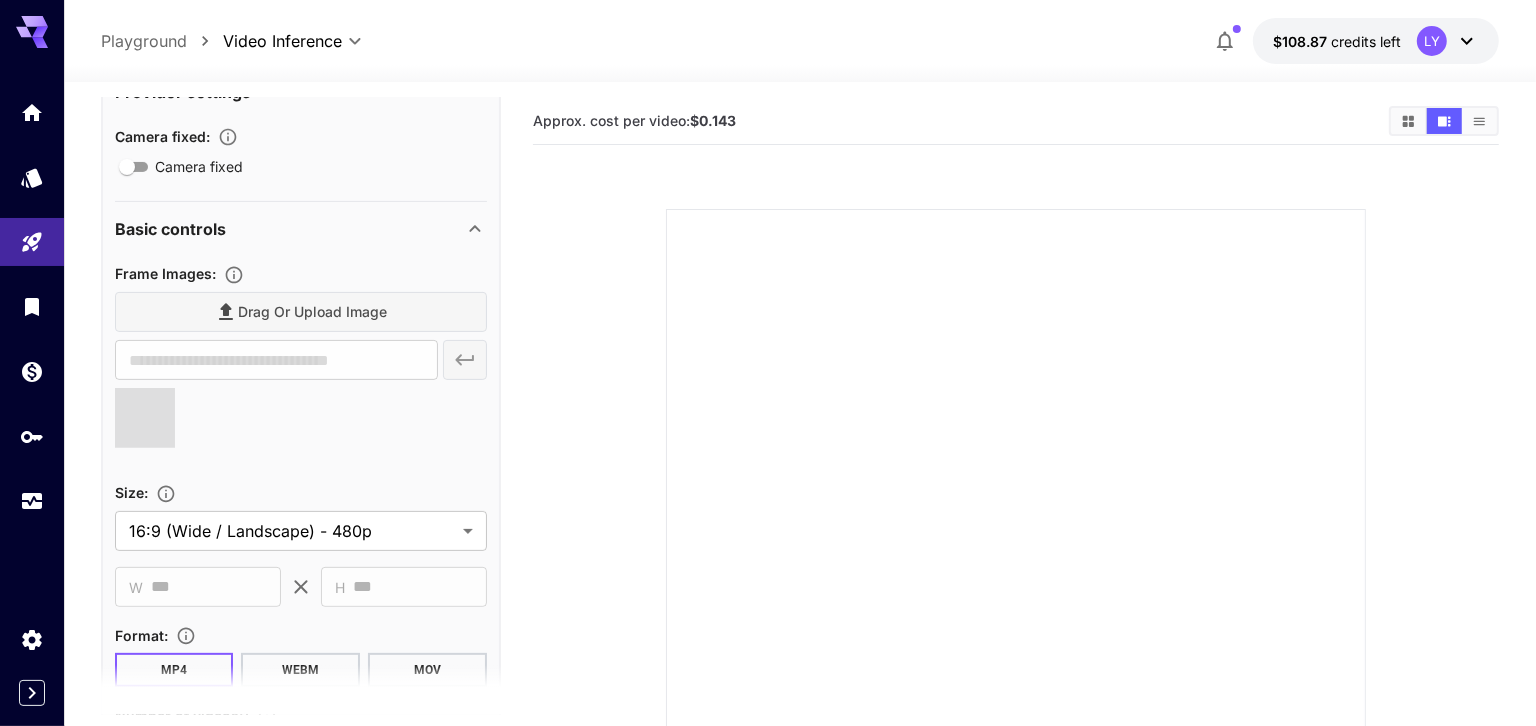 type on "**********" 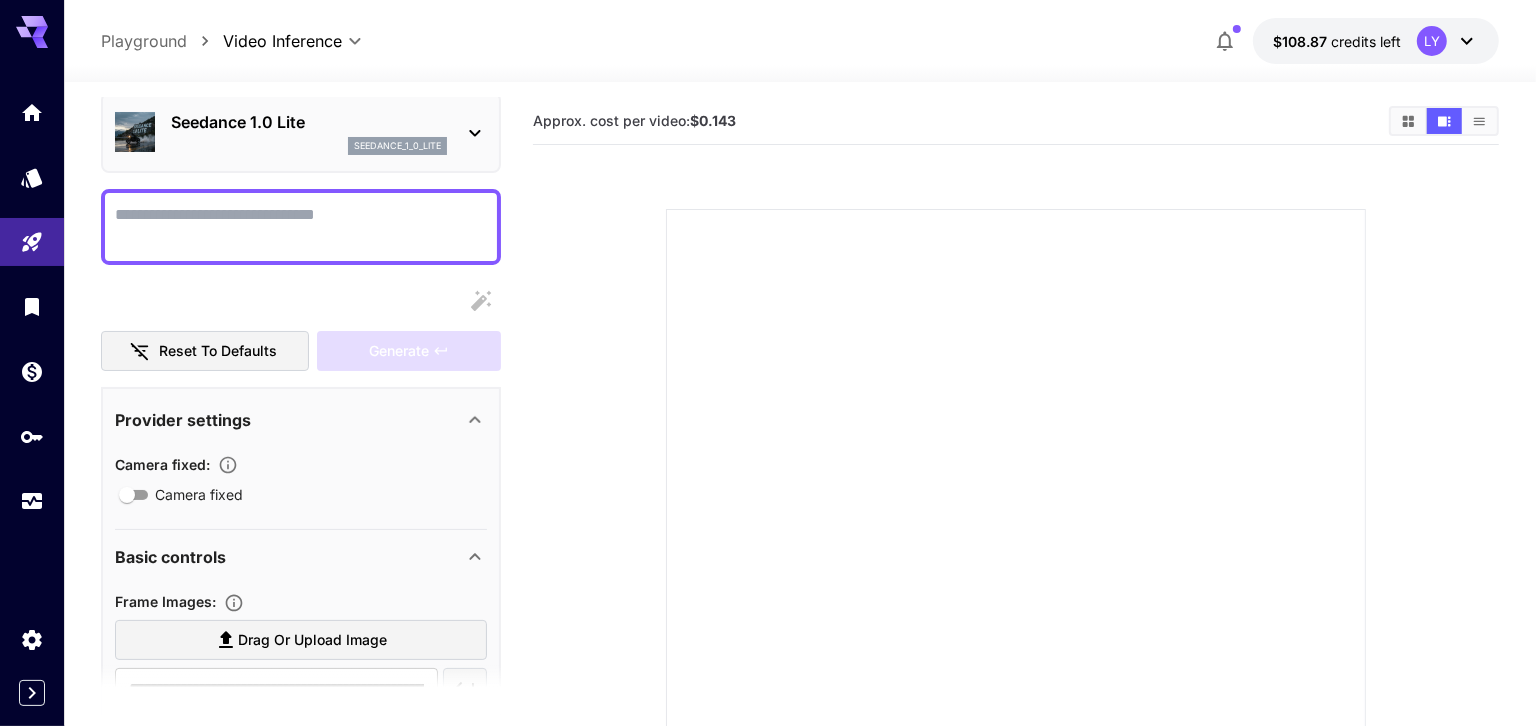 scroll, scrollTop: 0, scrollLeft: 0, axis: both 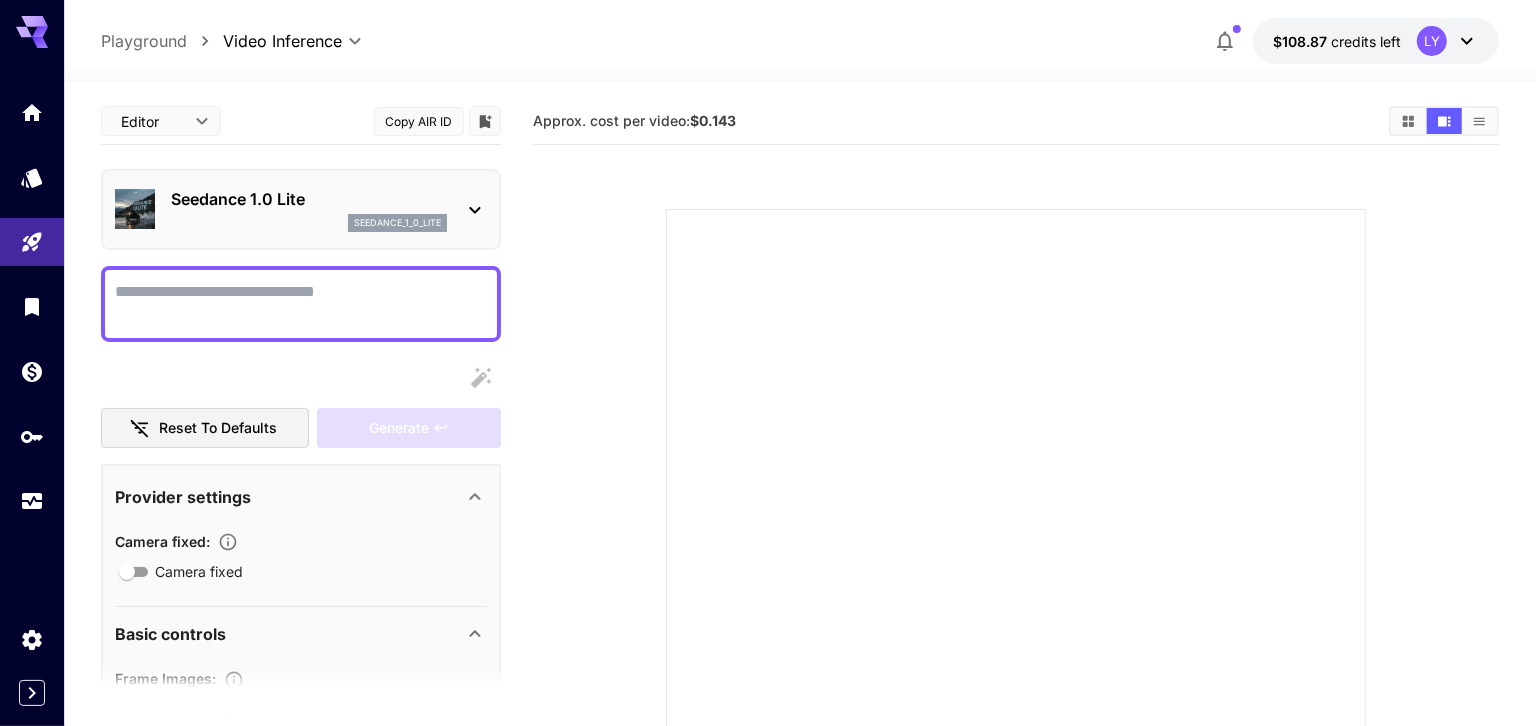 click on "Camera fixed" at bounding box center [301, 304] 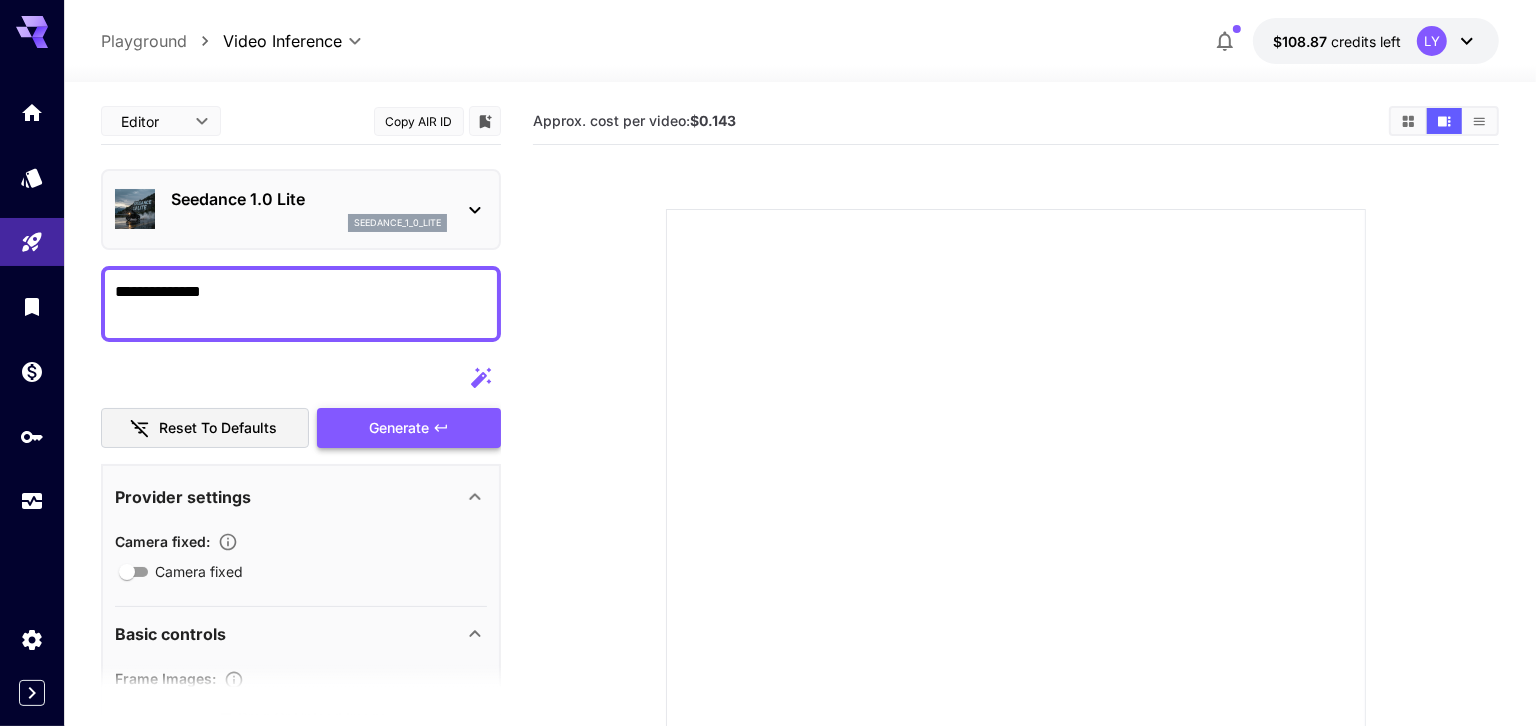 type on "**********" 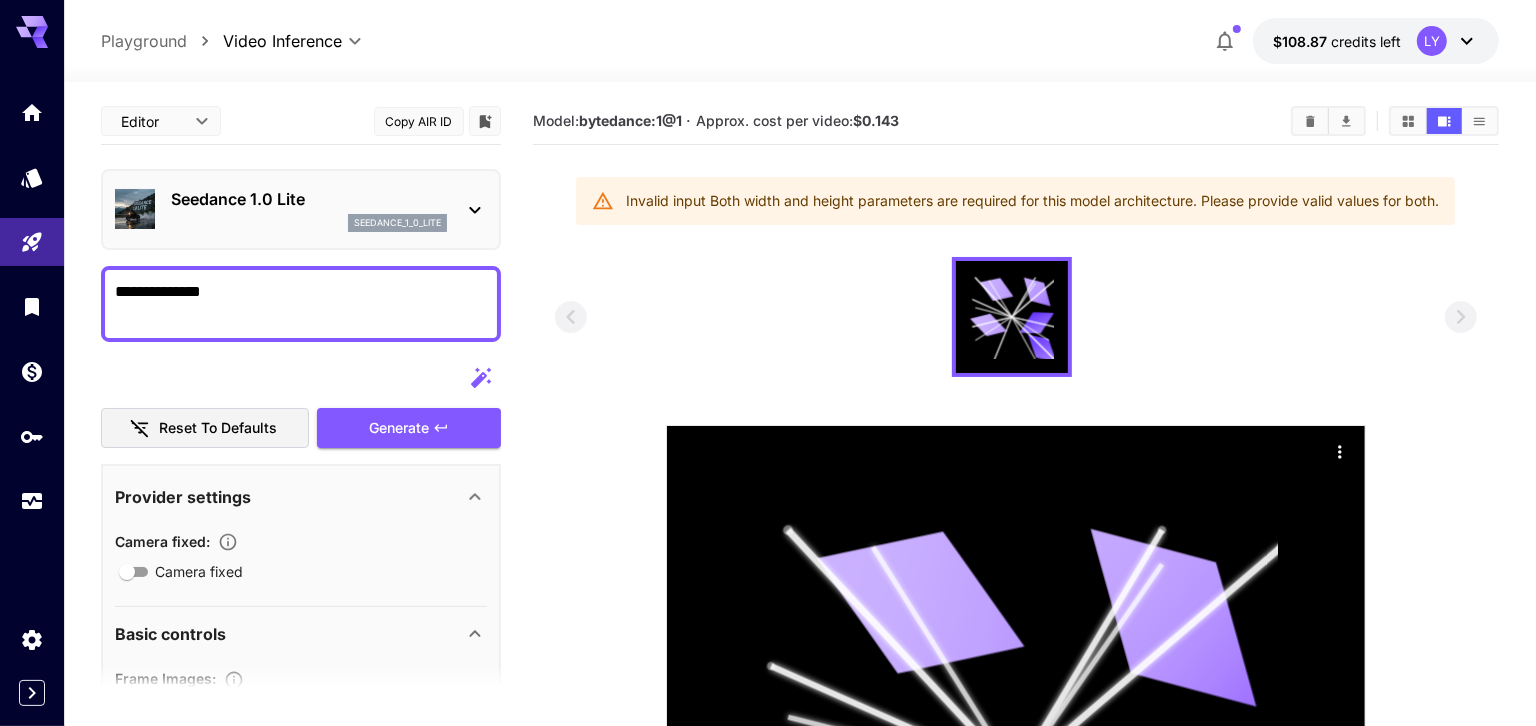 click on "**********" at bounding box center (301, 304) 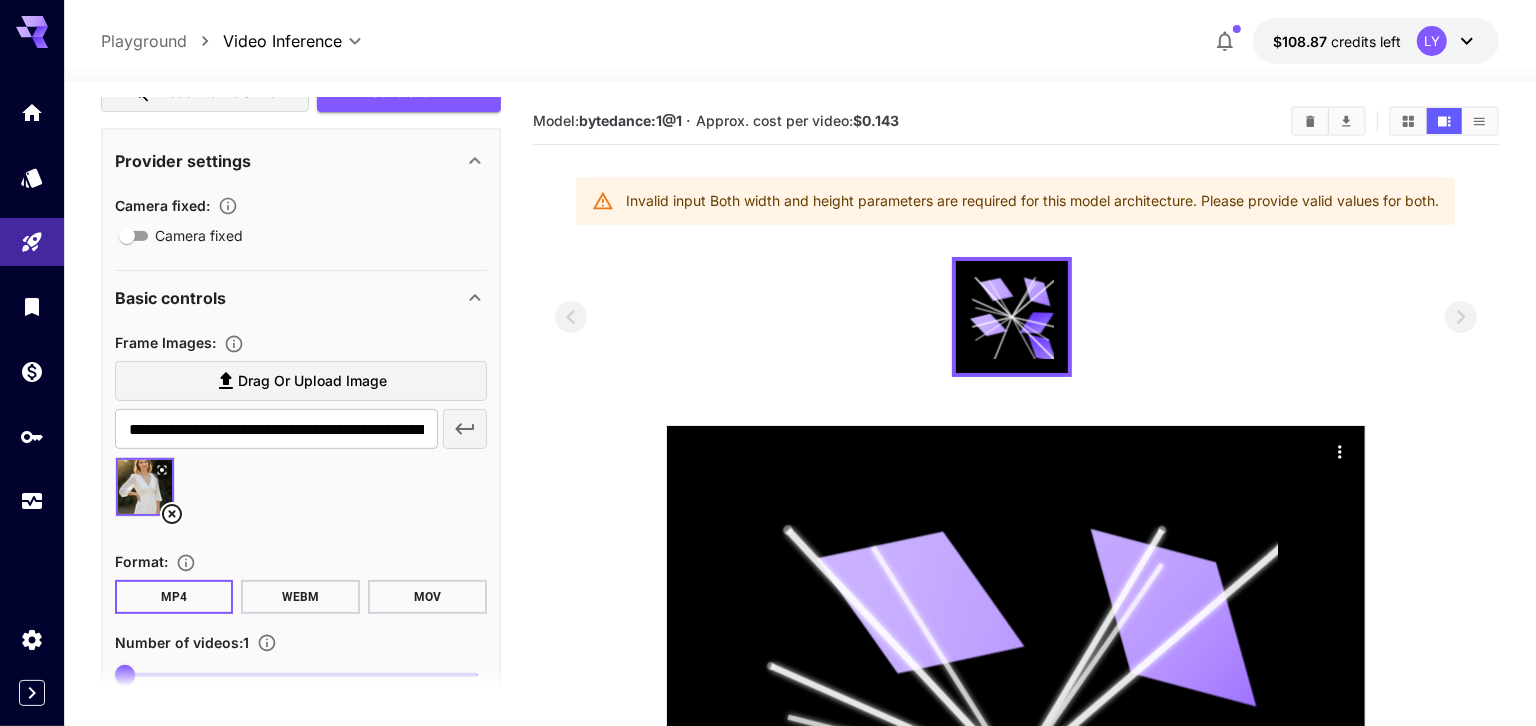 scroll, scrollTop: 314, scrollLeft: 0, axis: vertical 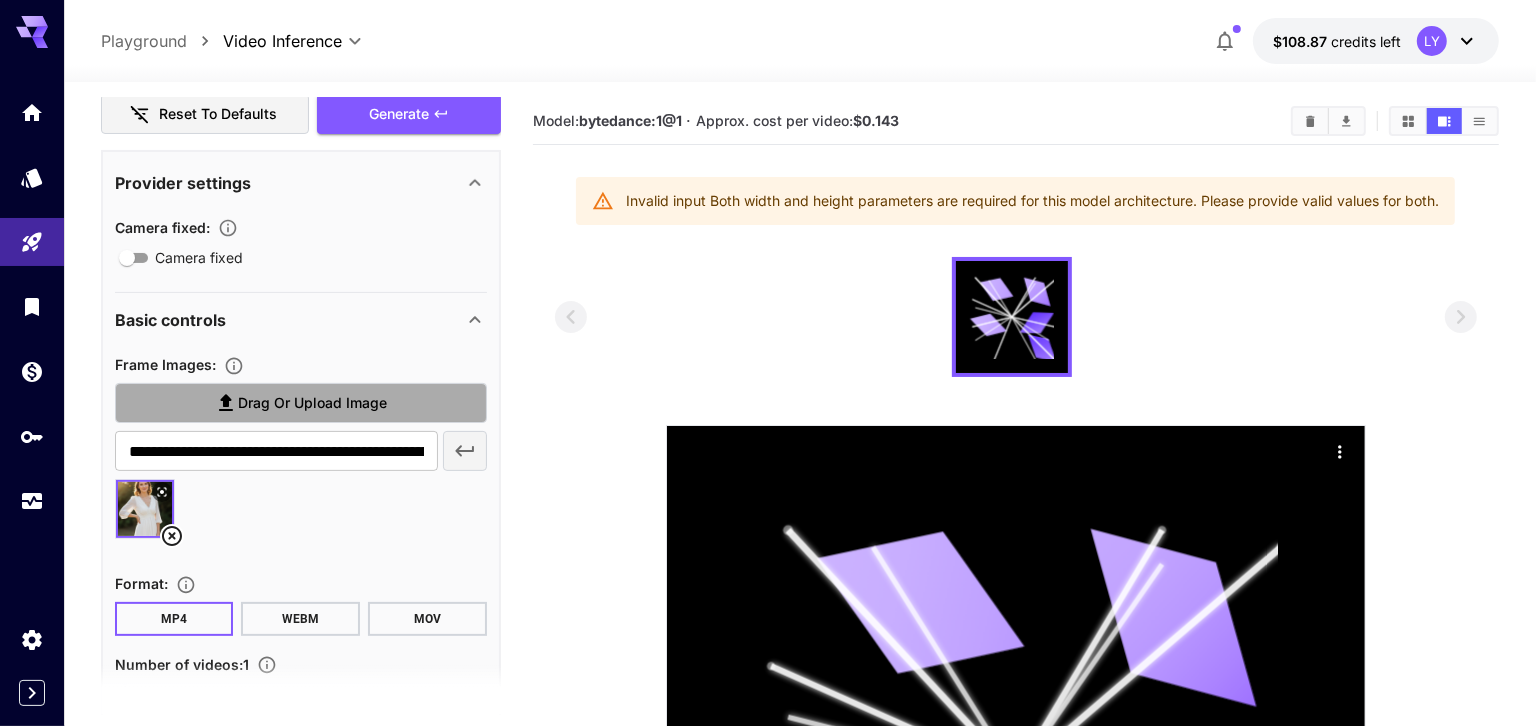 click on "Drag or upload image" at bounding box center (312, 403) 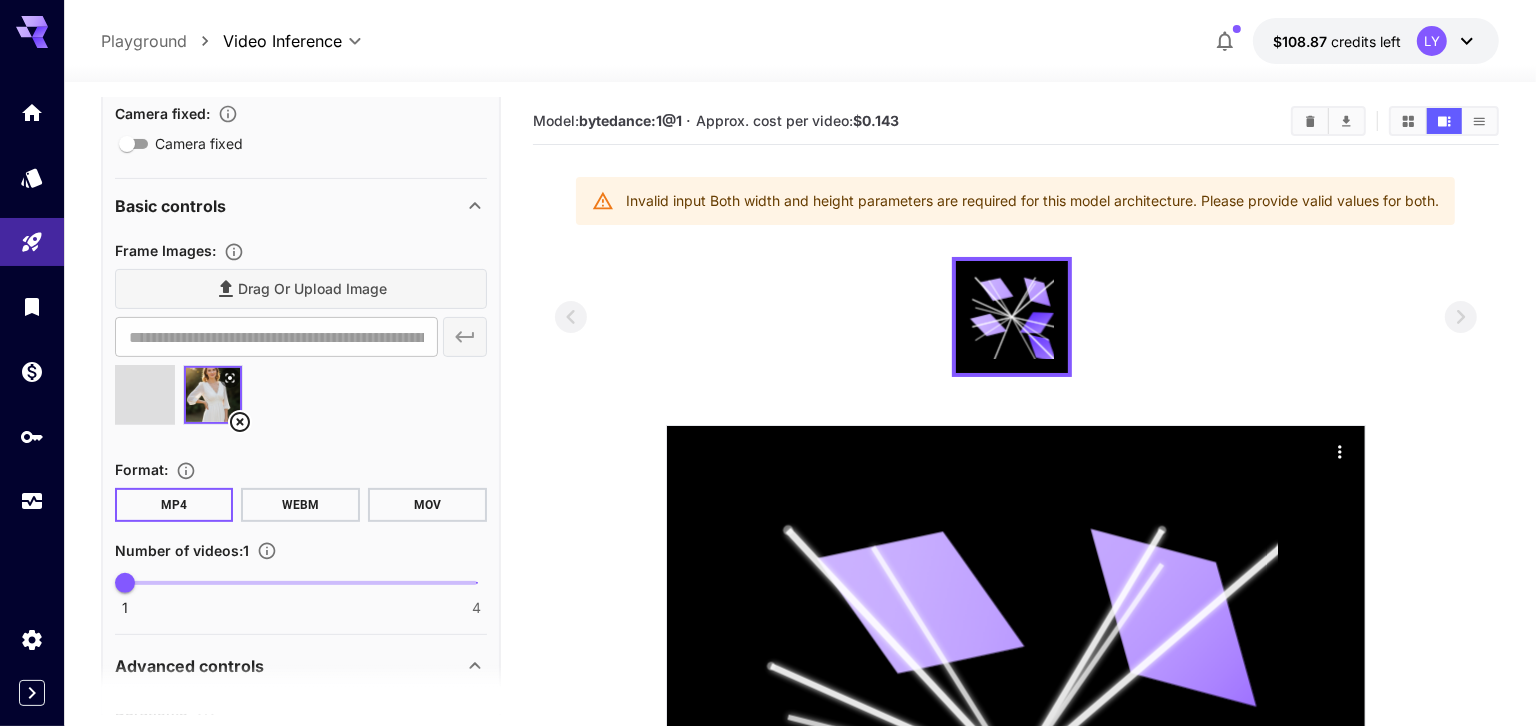 scroll, scrollTop: 420, scrollLeft: 0, axis: vertical 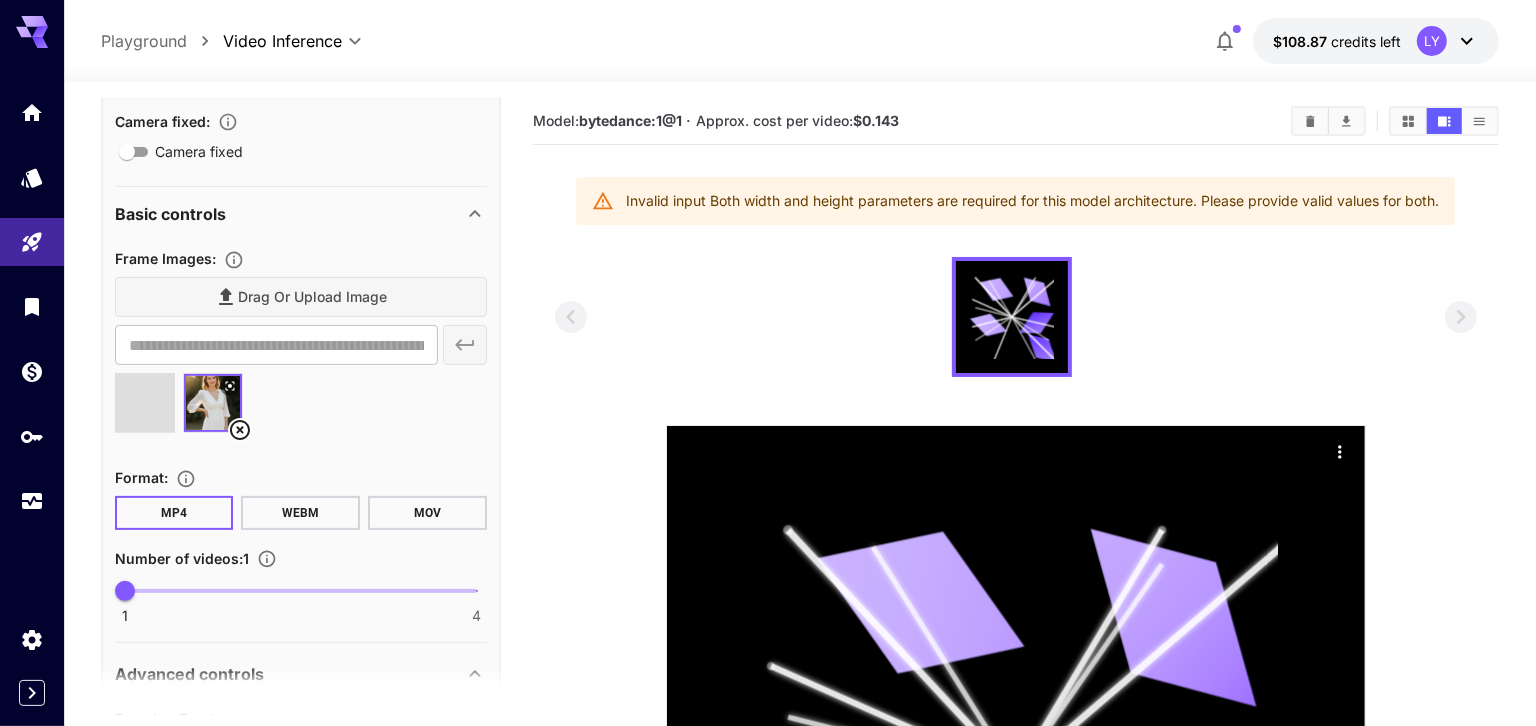 type on "**********" 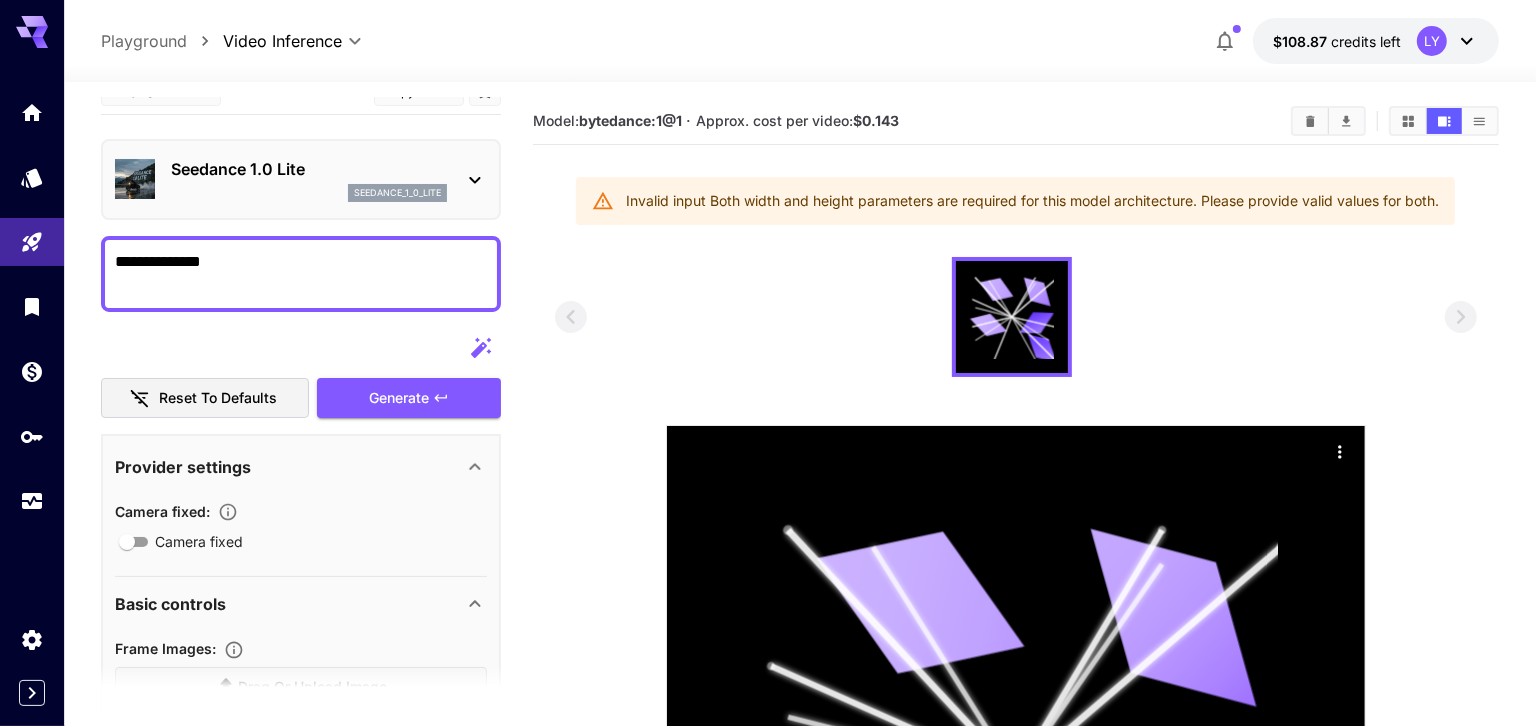scroll, scrollTop: 0, scrollLeft: 0, axis: both 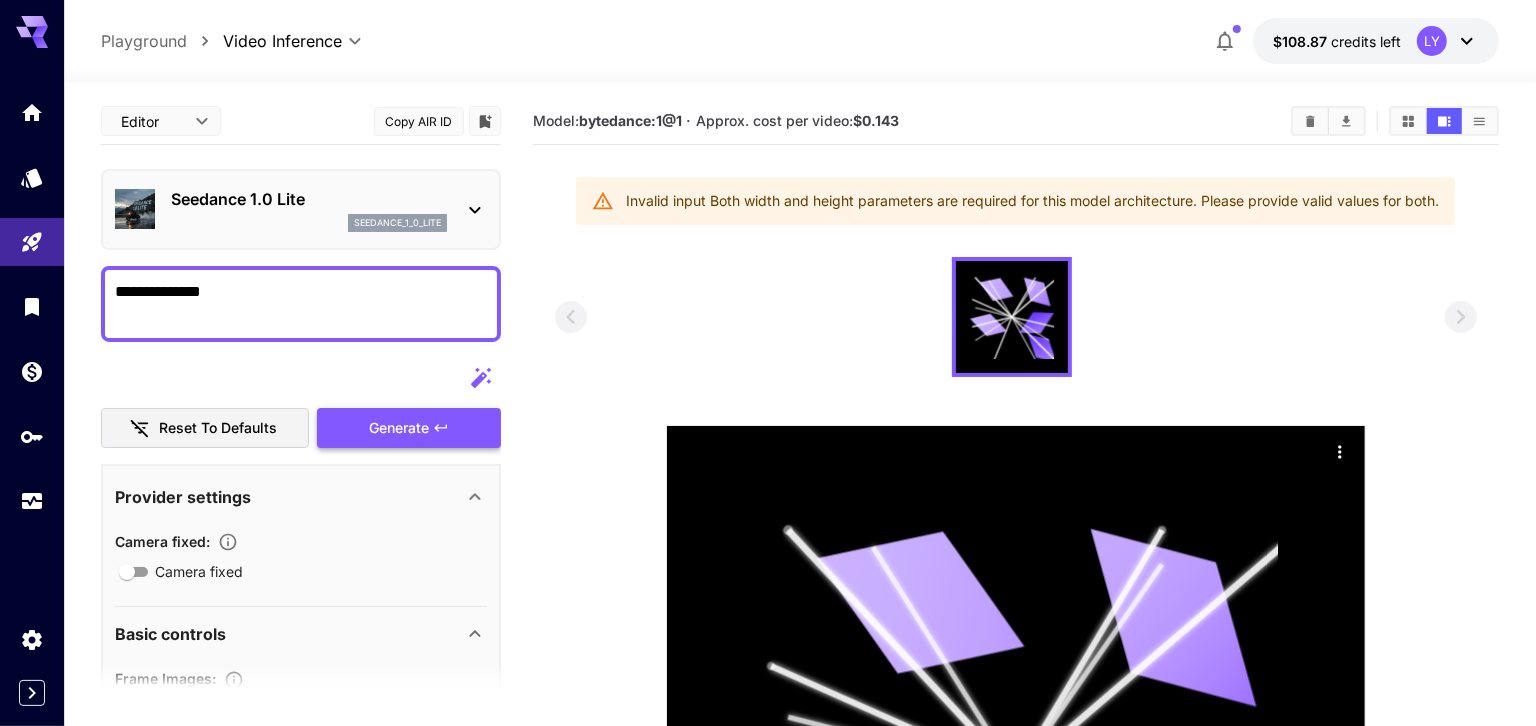 click on "Generate" at bounding box center (409, 428) 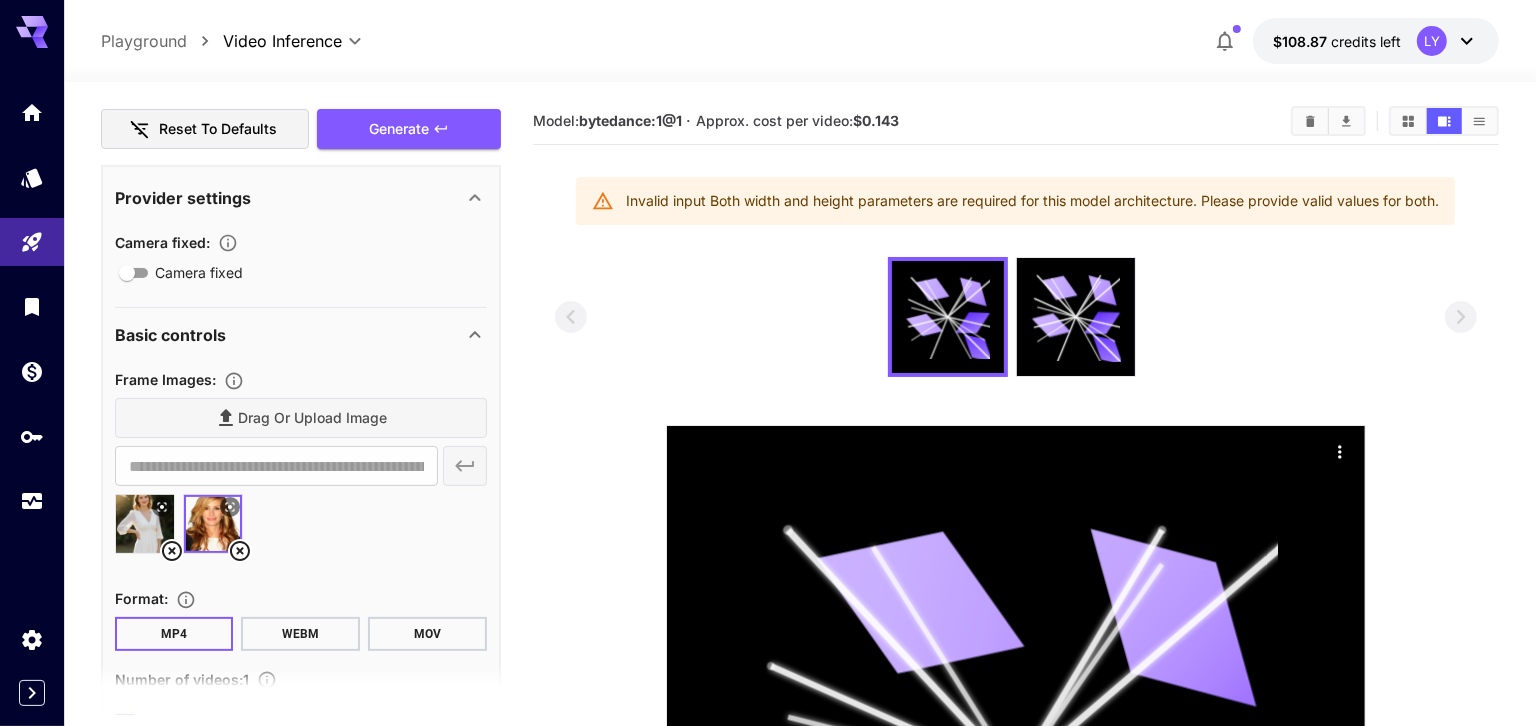 scroll, scrollTop: 313, scrollLeft: 0, axis: vertical 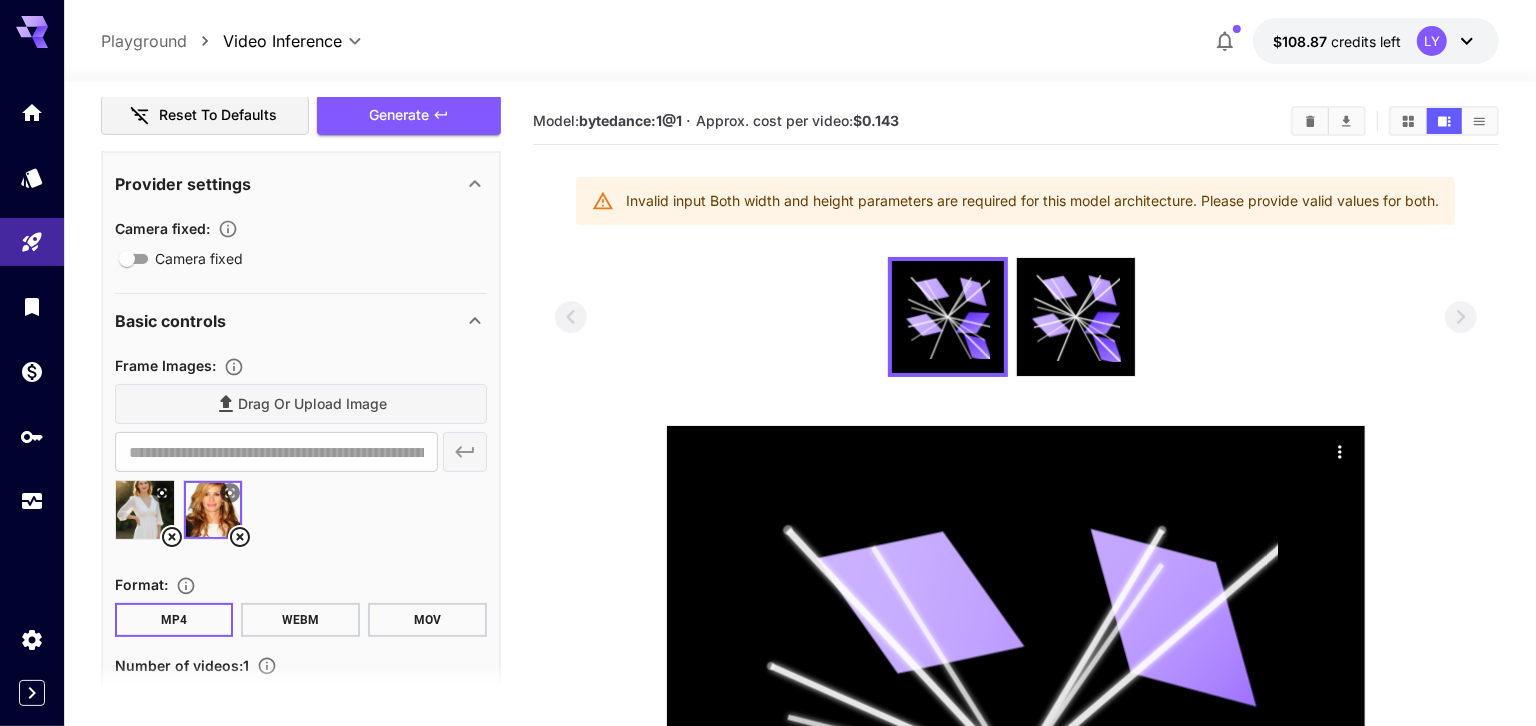 click 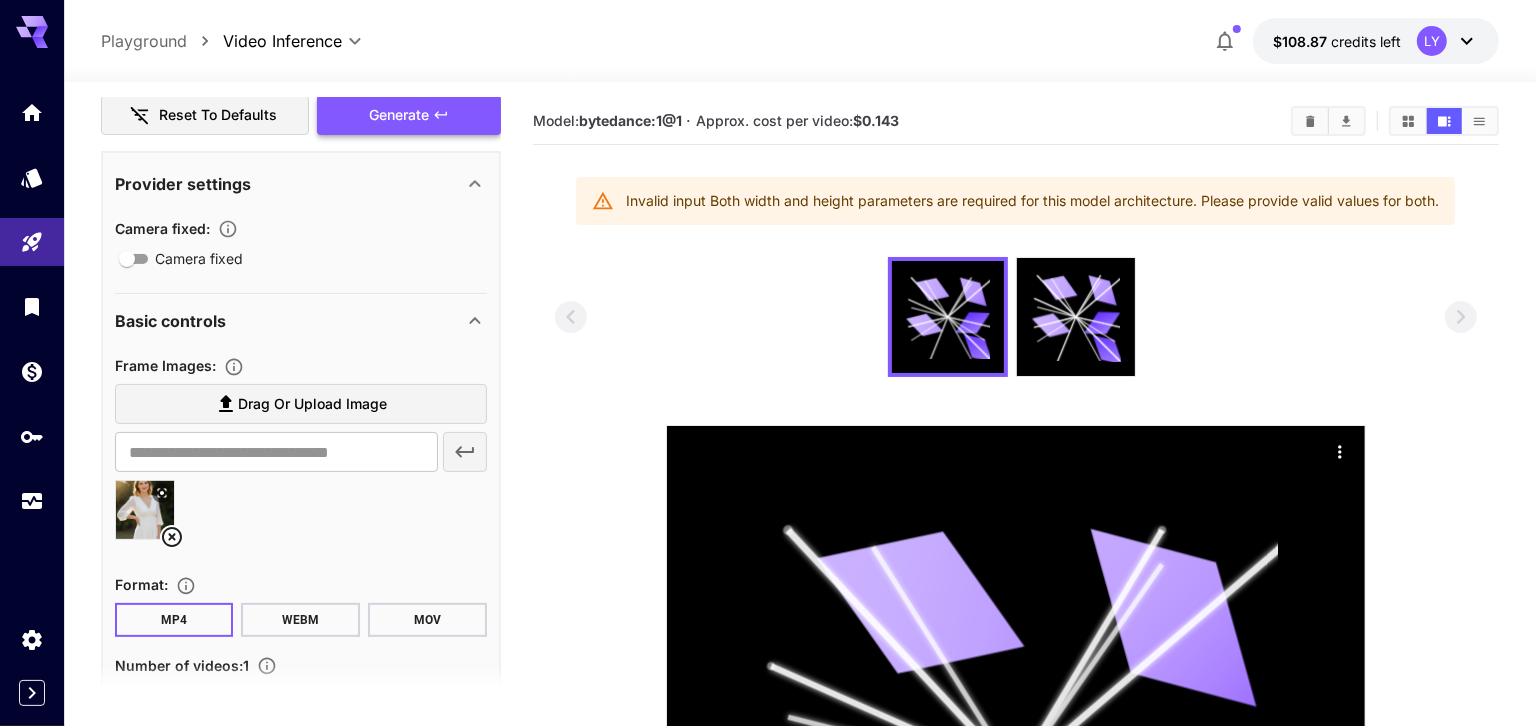 click on "Generate" at bounding box center [409, 115] 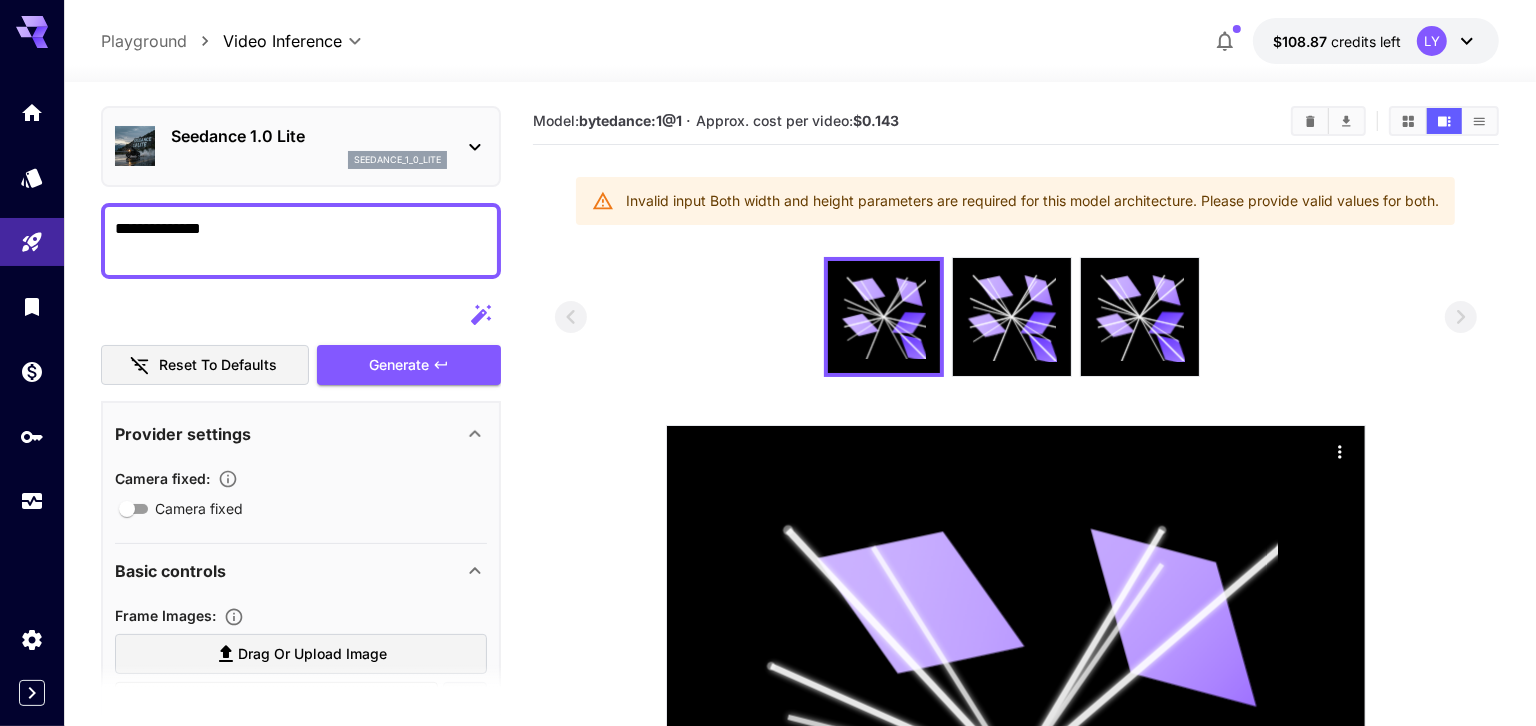 scroll, scrollTop: 90, scrollLeft: 0, axis: vertical 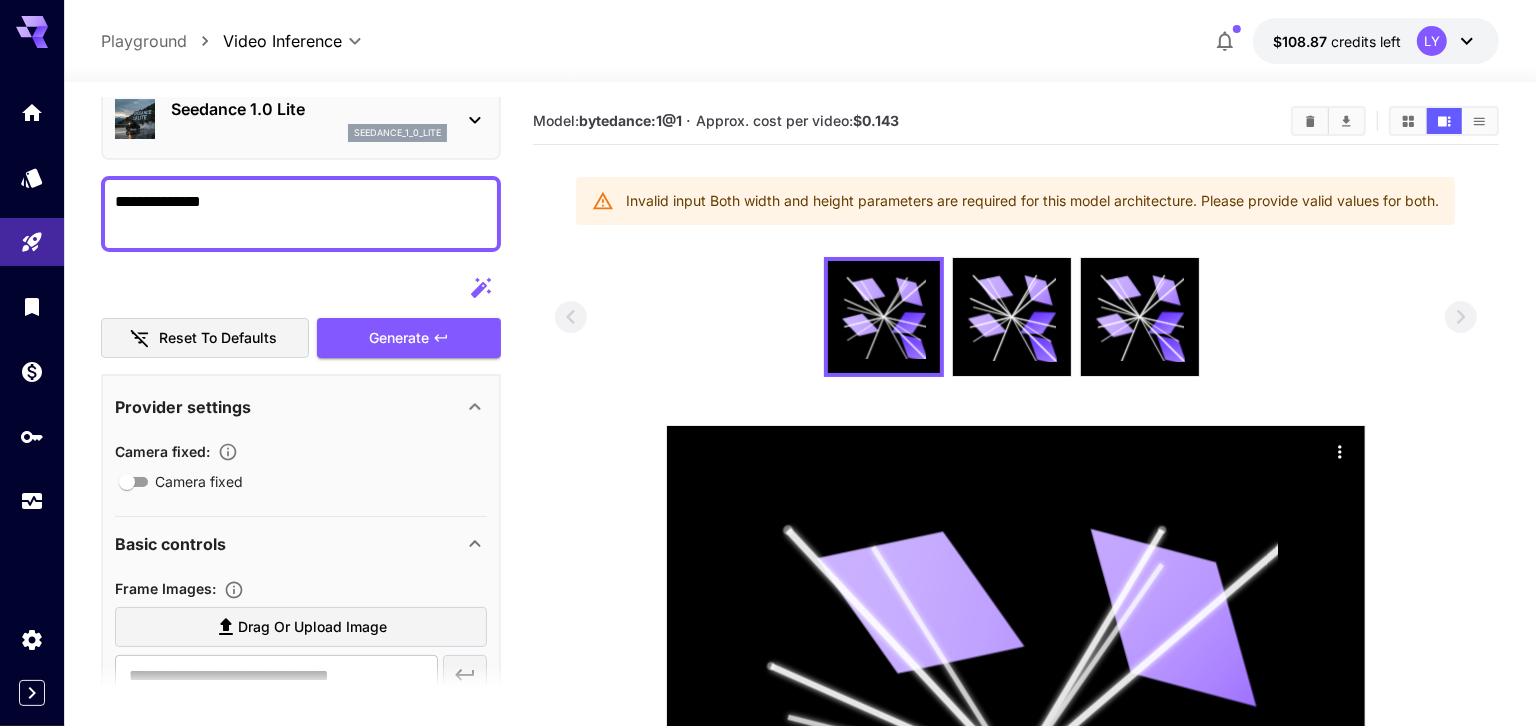 click on "**********" at bounding box center (301, 214) 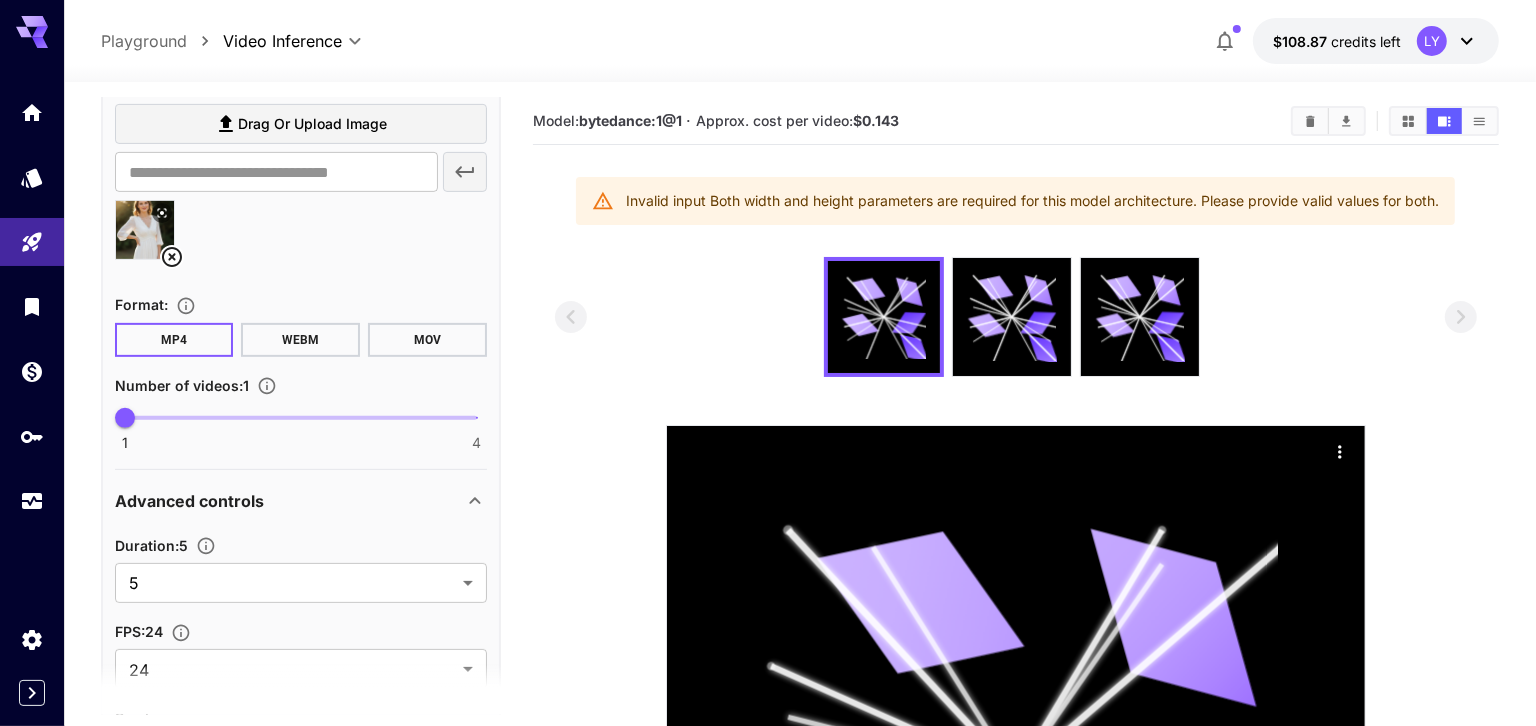 click 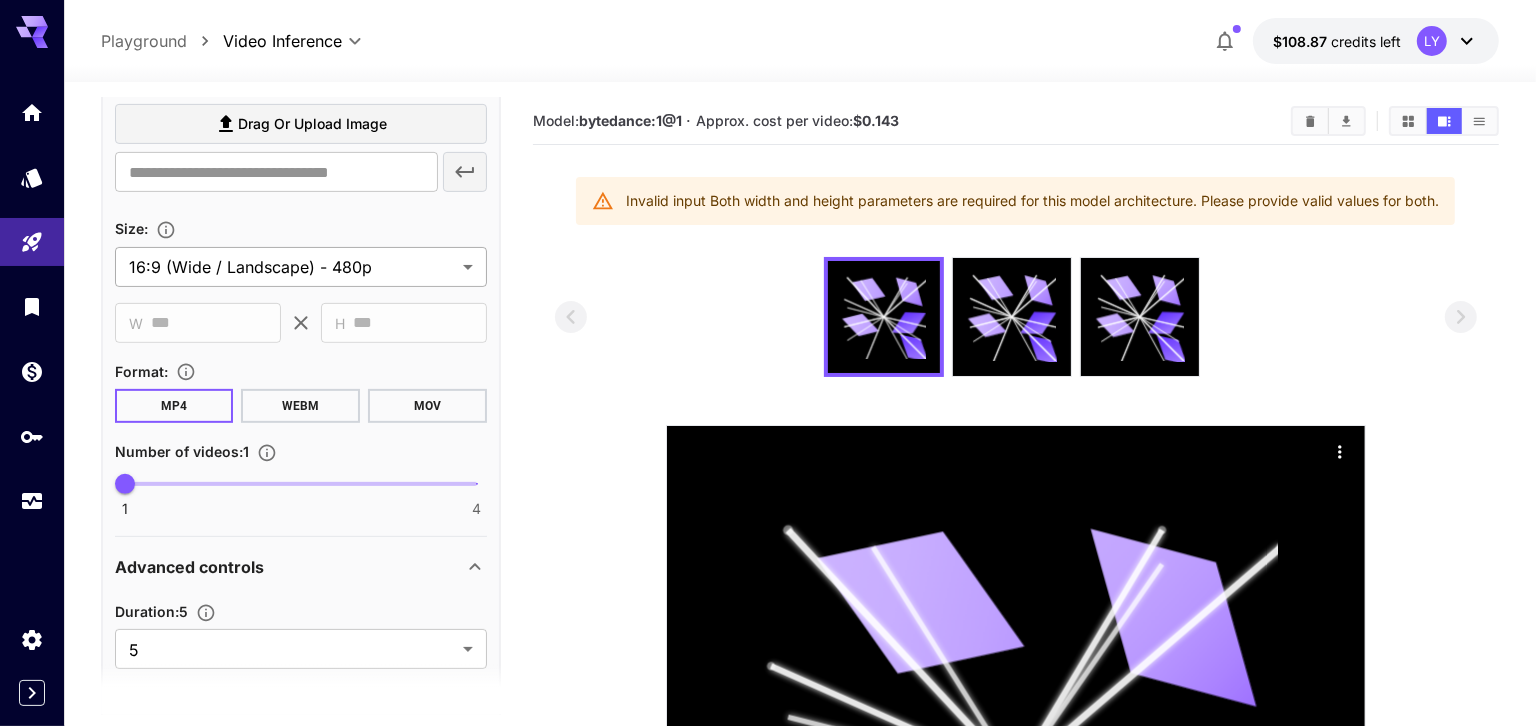 click on "**********" at bounding box center (768, 687) 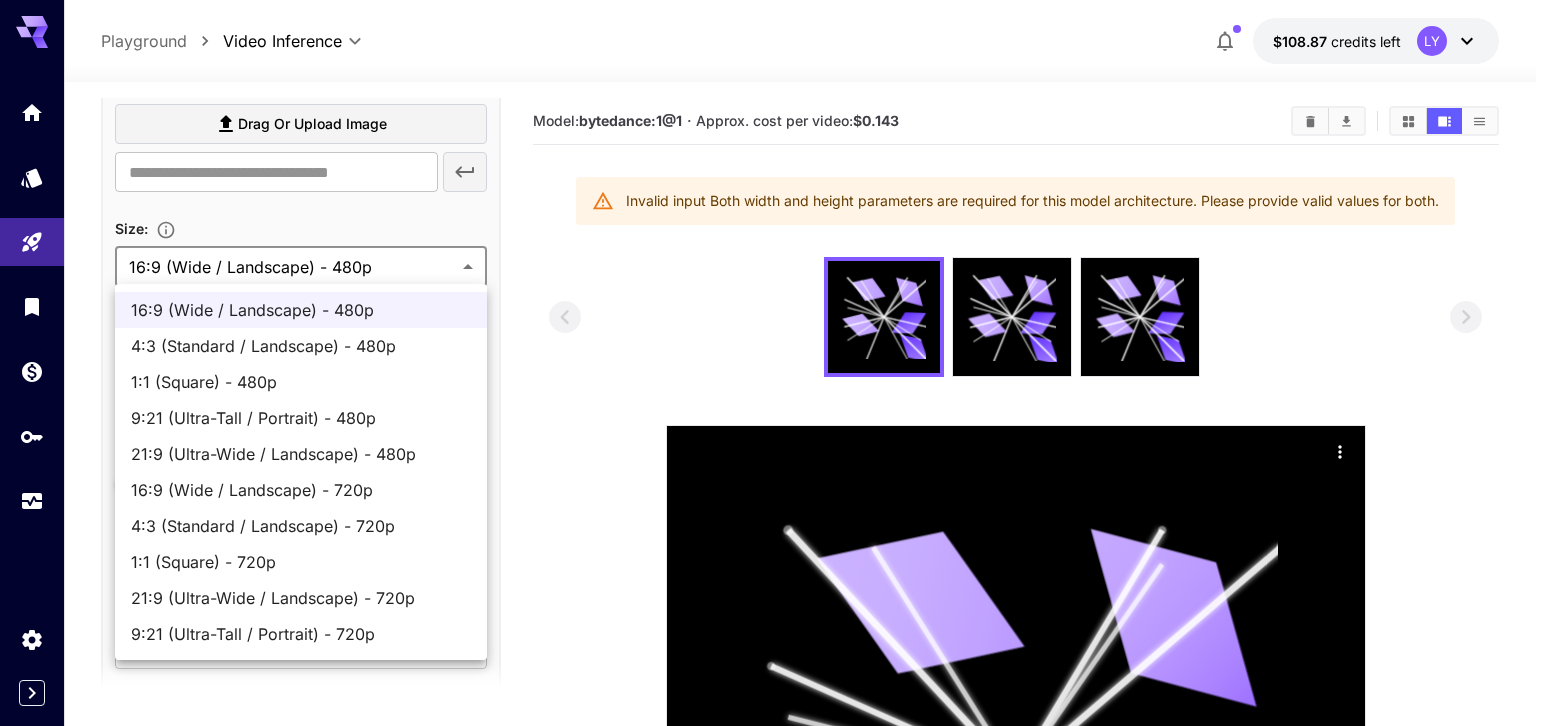 type 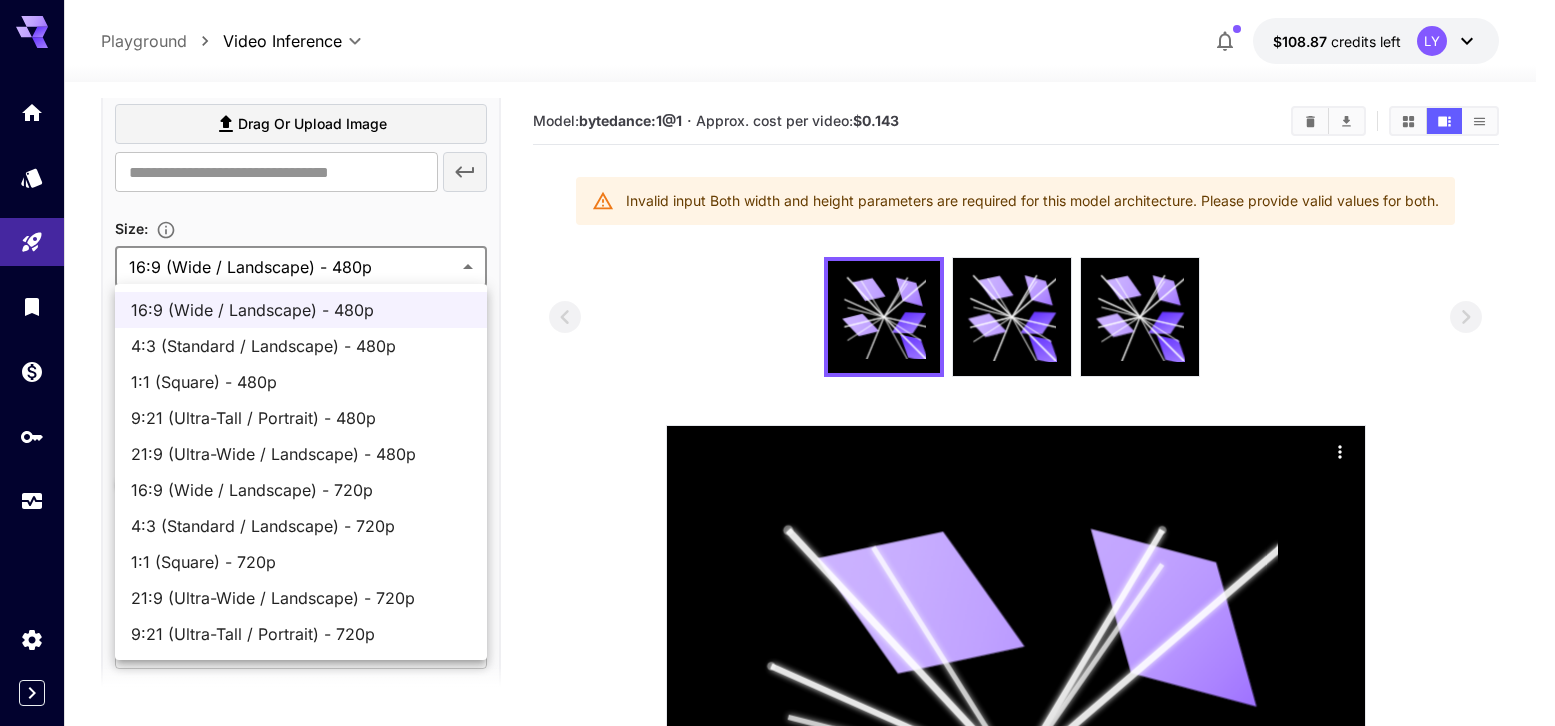 click on "16:9 (Wide / Landscape) - 480p" at bounding box center (301, 310) 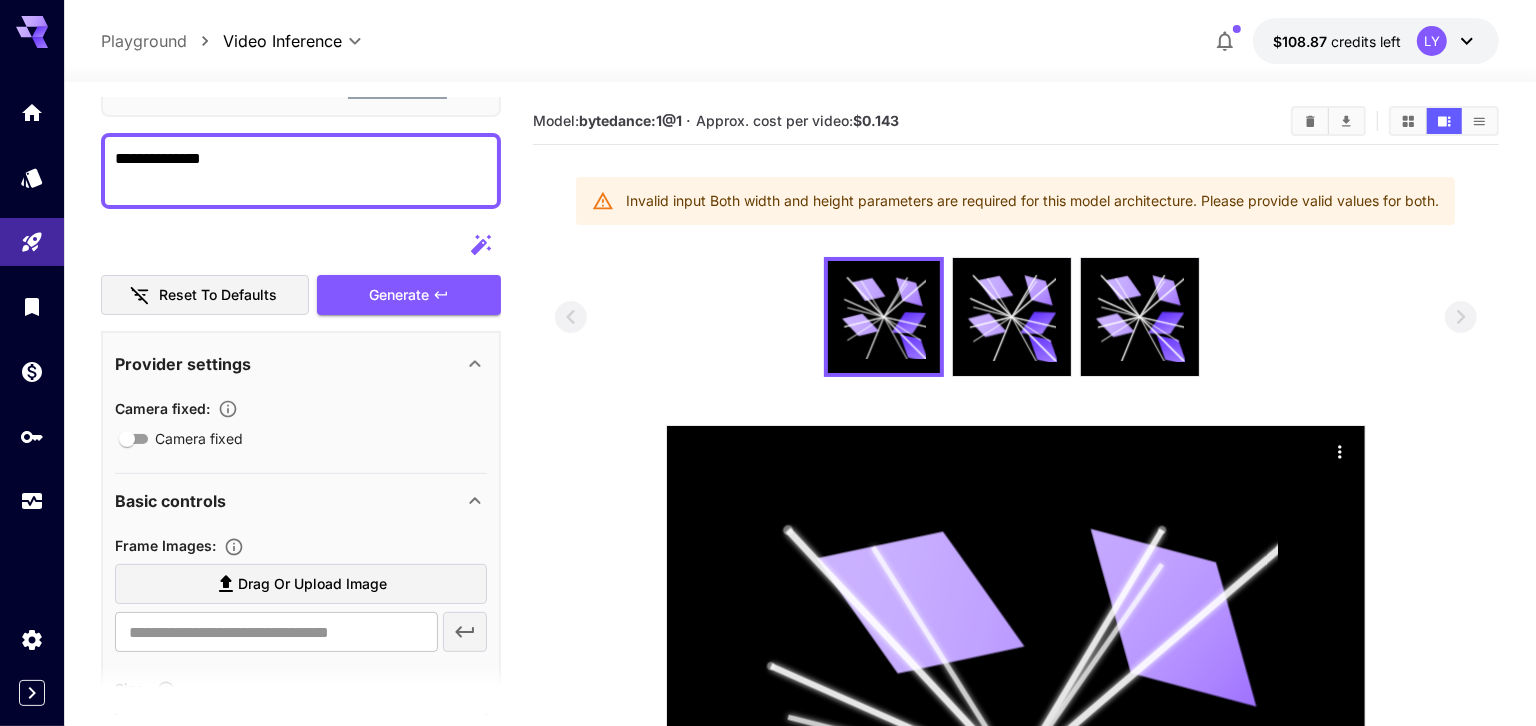 scroll, scrollTop: 0, scrollLeft: 0, axis: both 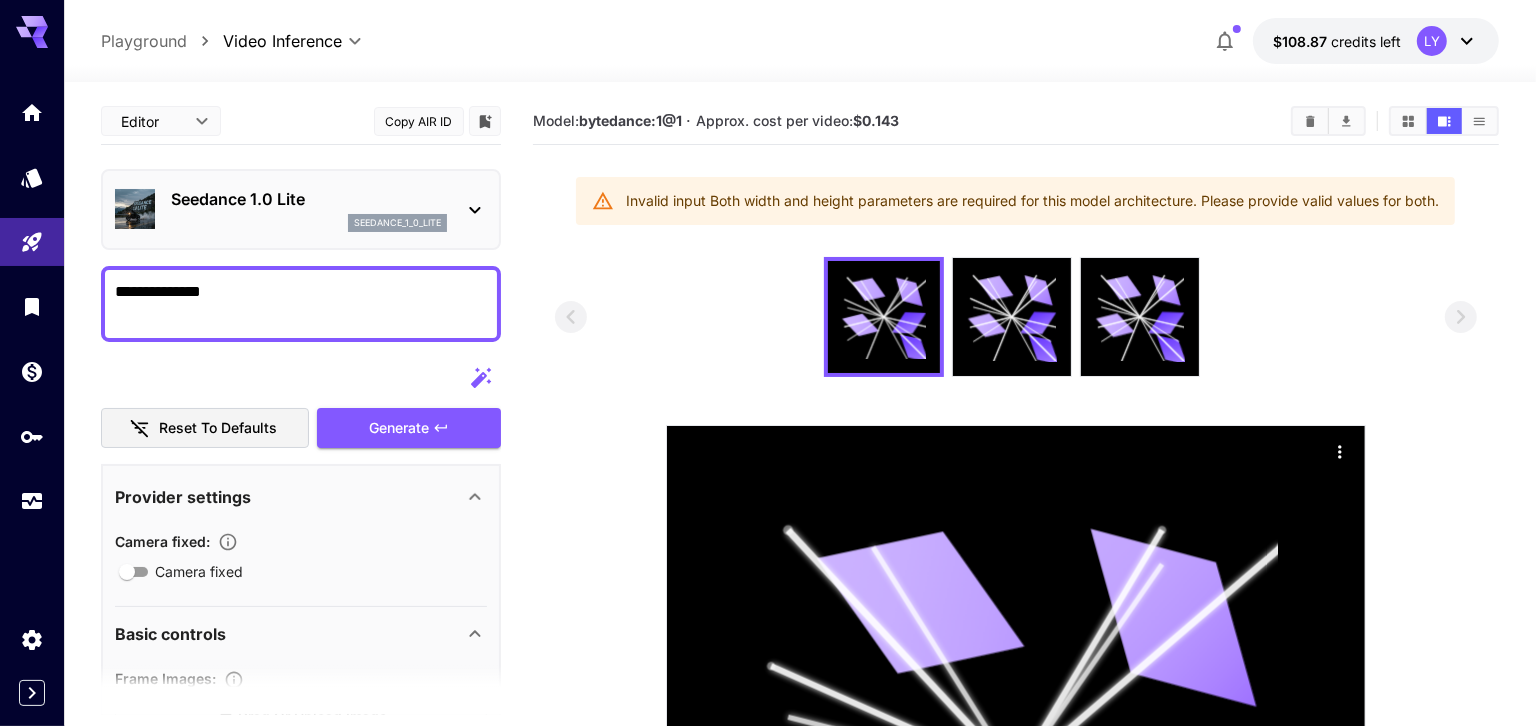 click on "**********" at bounding box center (301, 304) 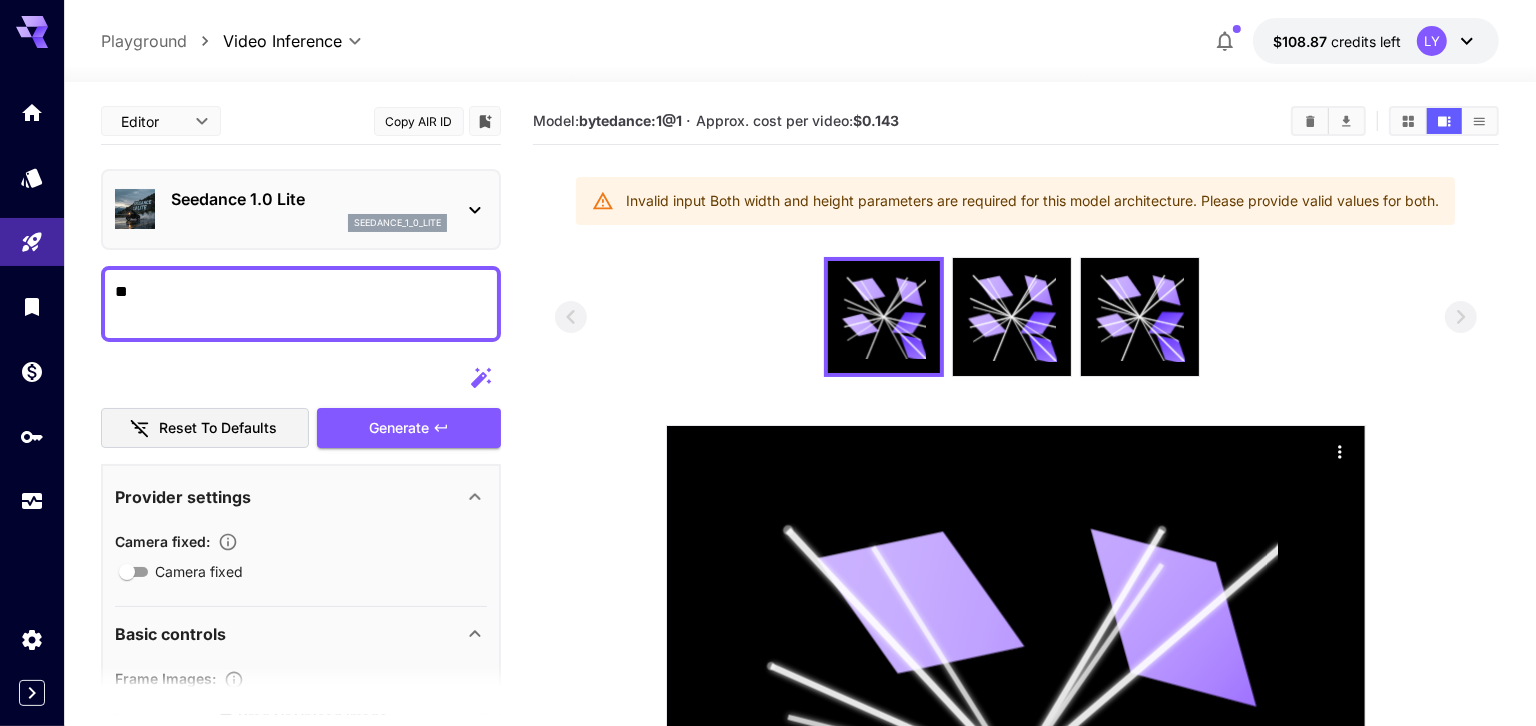 type on "*" 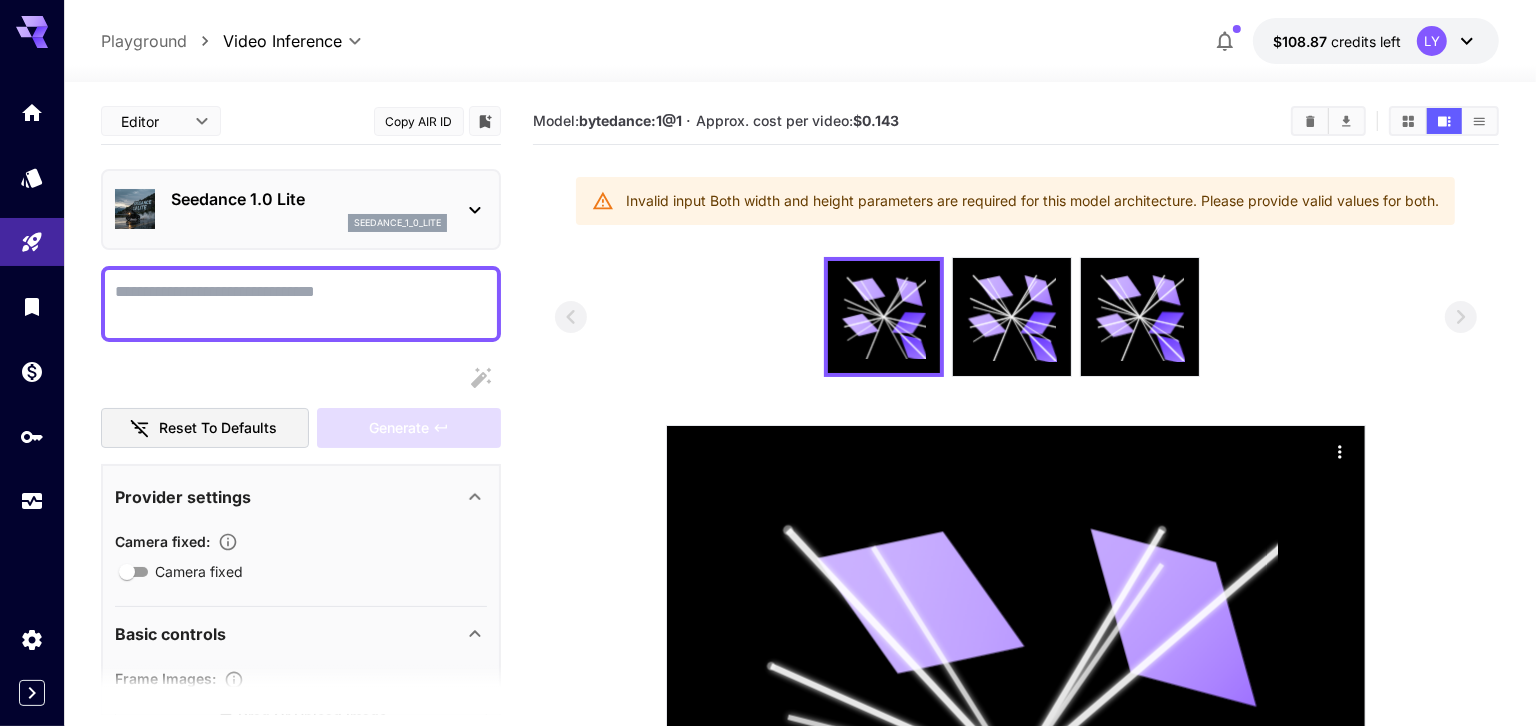 paste on "**********" 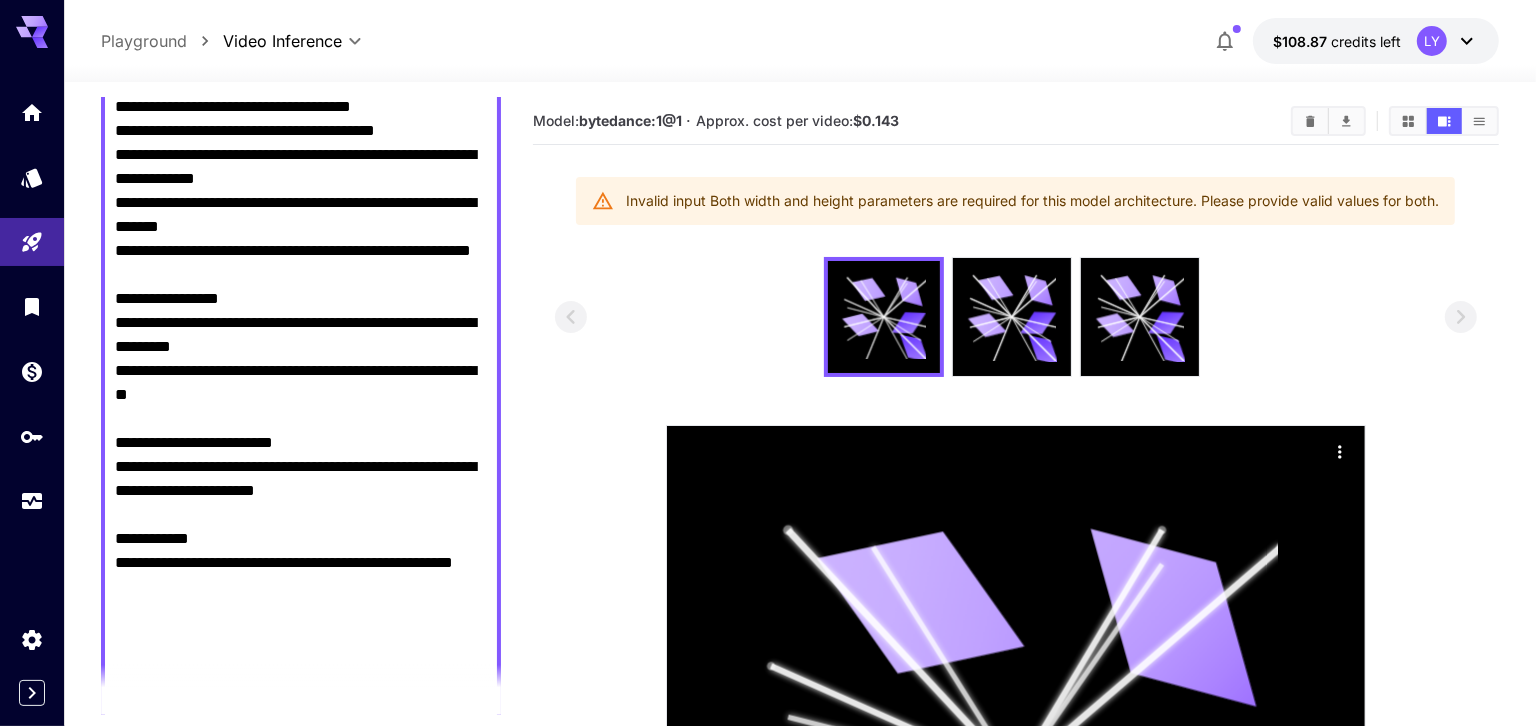 scroll, scrollTop: 1082, scrollLeft: 0, axis: vertical 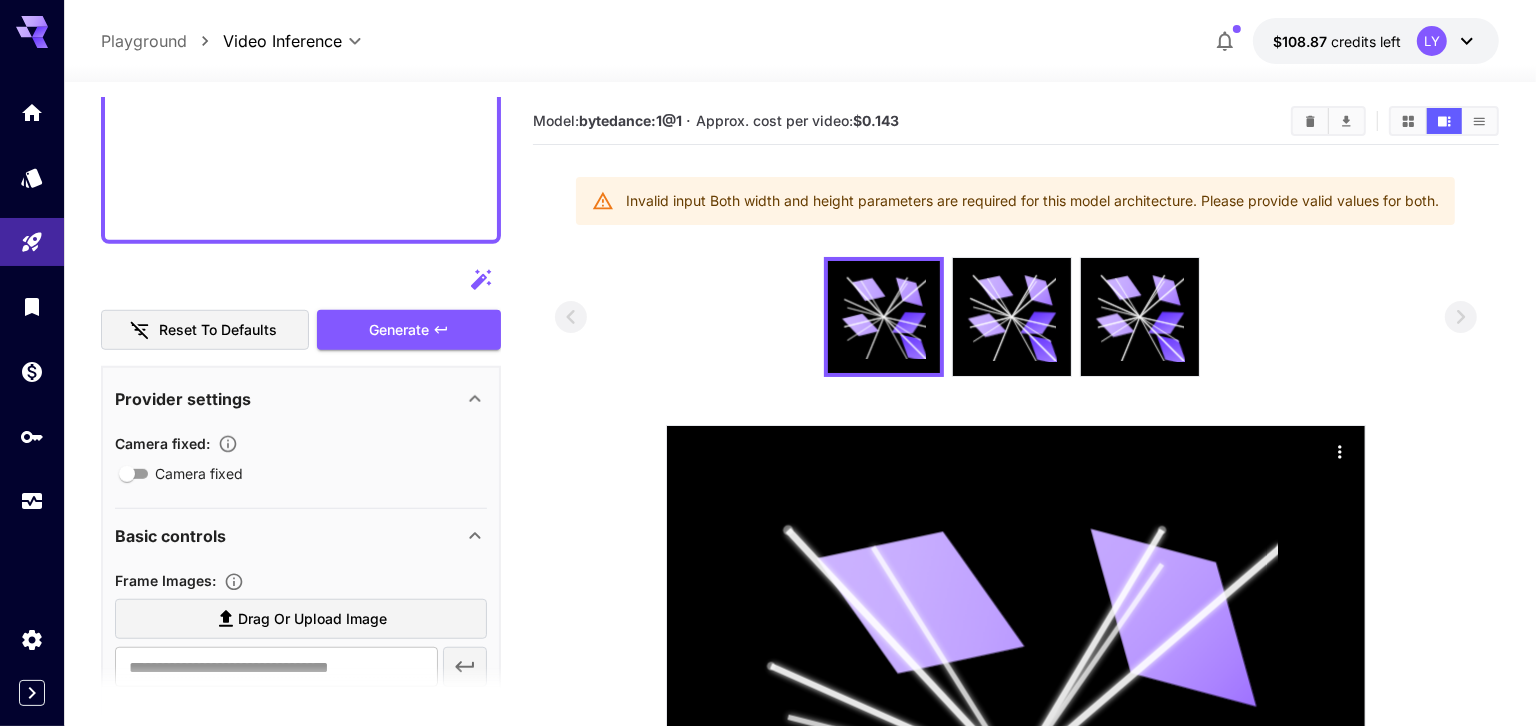 drag, startPoint x: 252, startPoint y: 198, endPoint x: 104, endPoint y: 134, distance: 161.24515 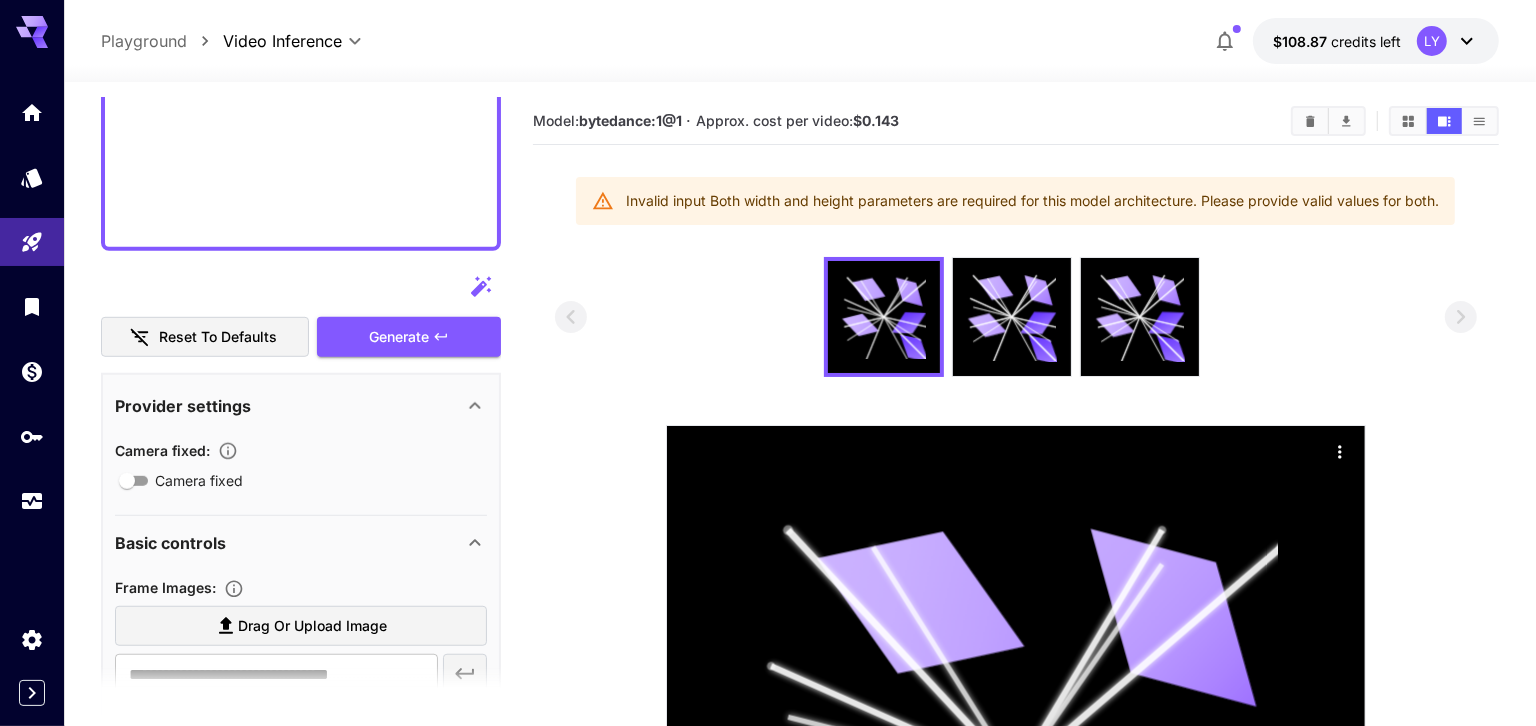 scroll, scrollTop: 879, scrollLeft: 0, axis: vertical 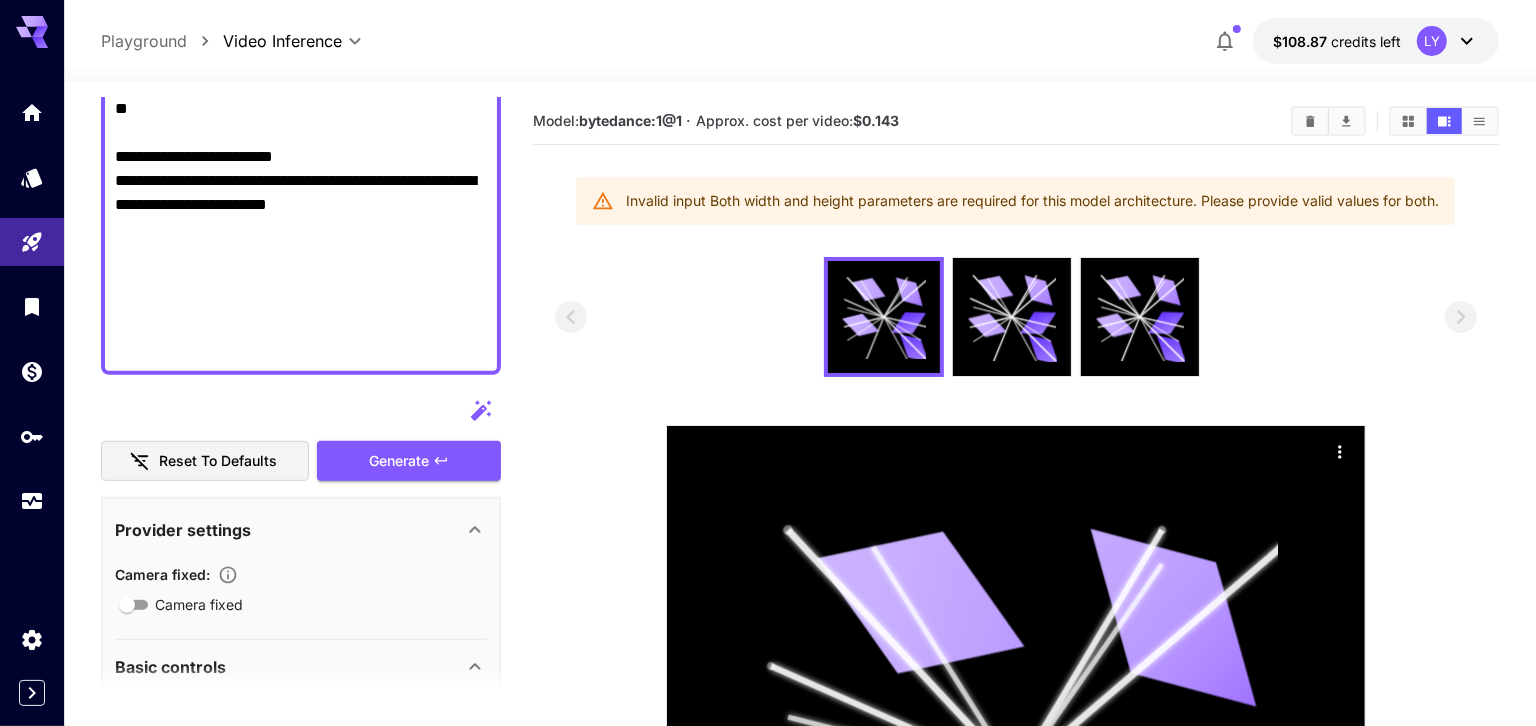 drag, startPoint x: 361, startPoint y: 301, endPoint x: 103, endPoint y: 244, distance: 264.2215 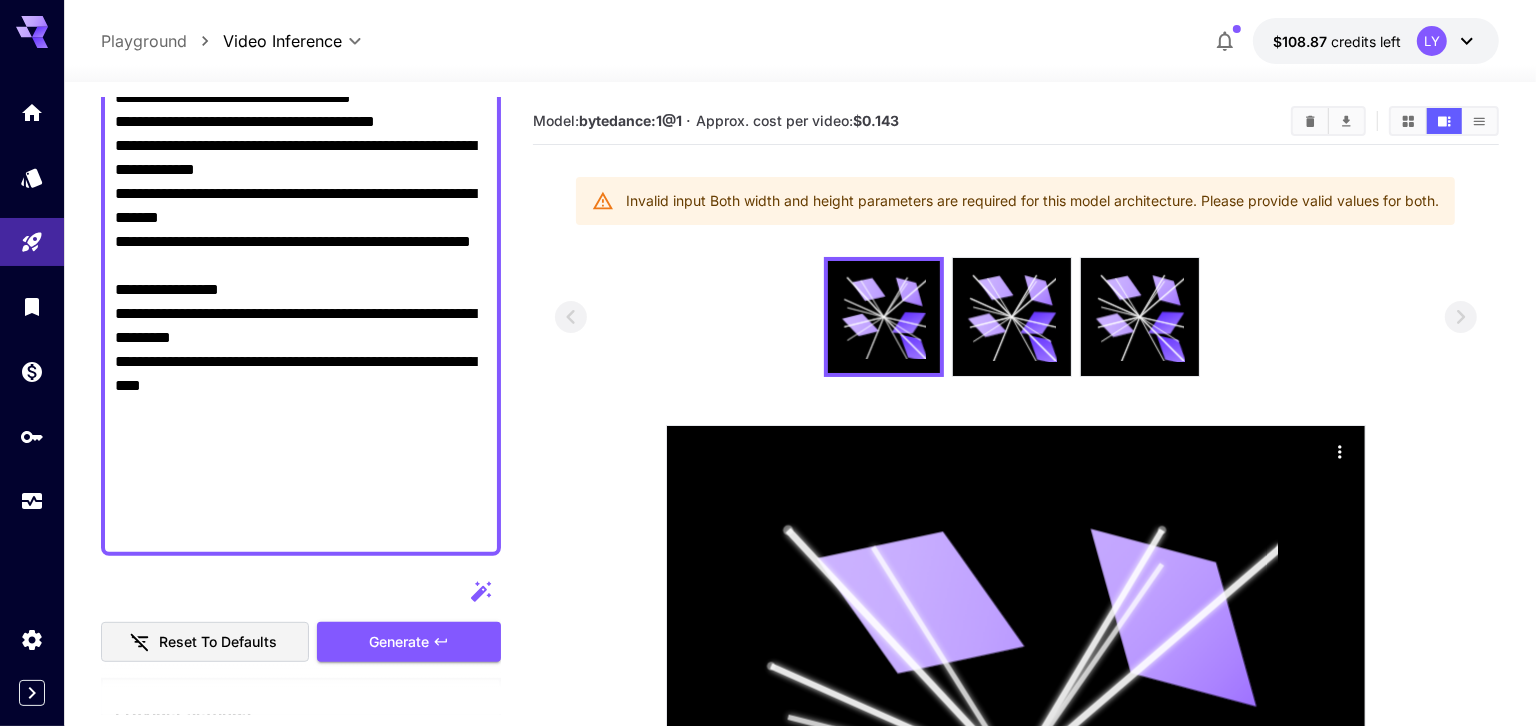 scroll, scrollTop: 608, scrollLeft: 0, axis: vertical 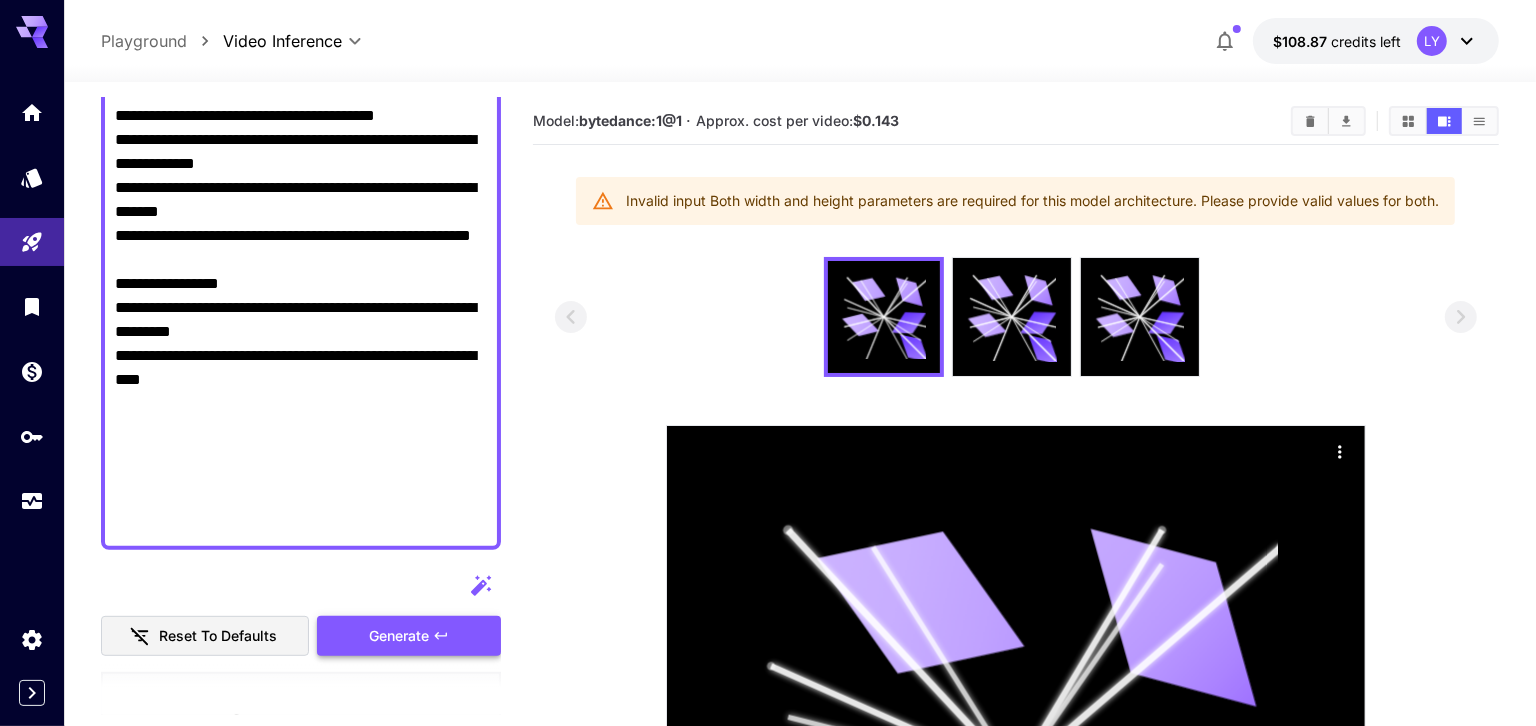 type on "**********" 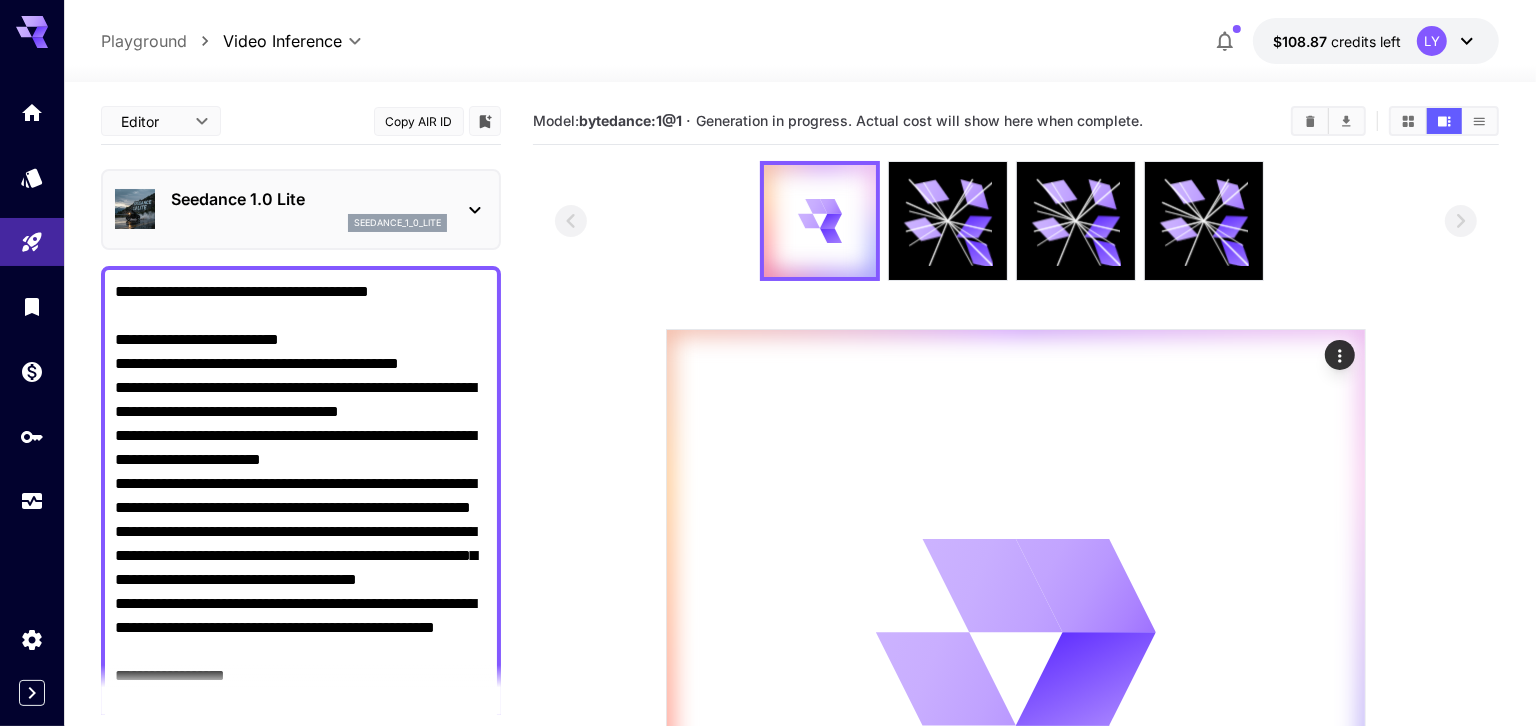 scroll, scrollTop: 0, scrollLeft: 0, axis: both 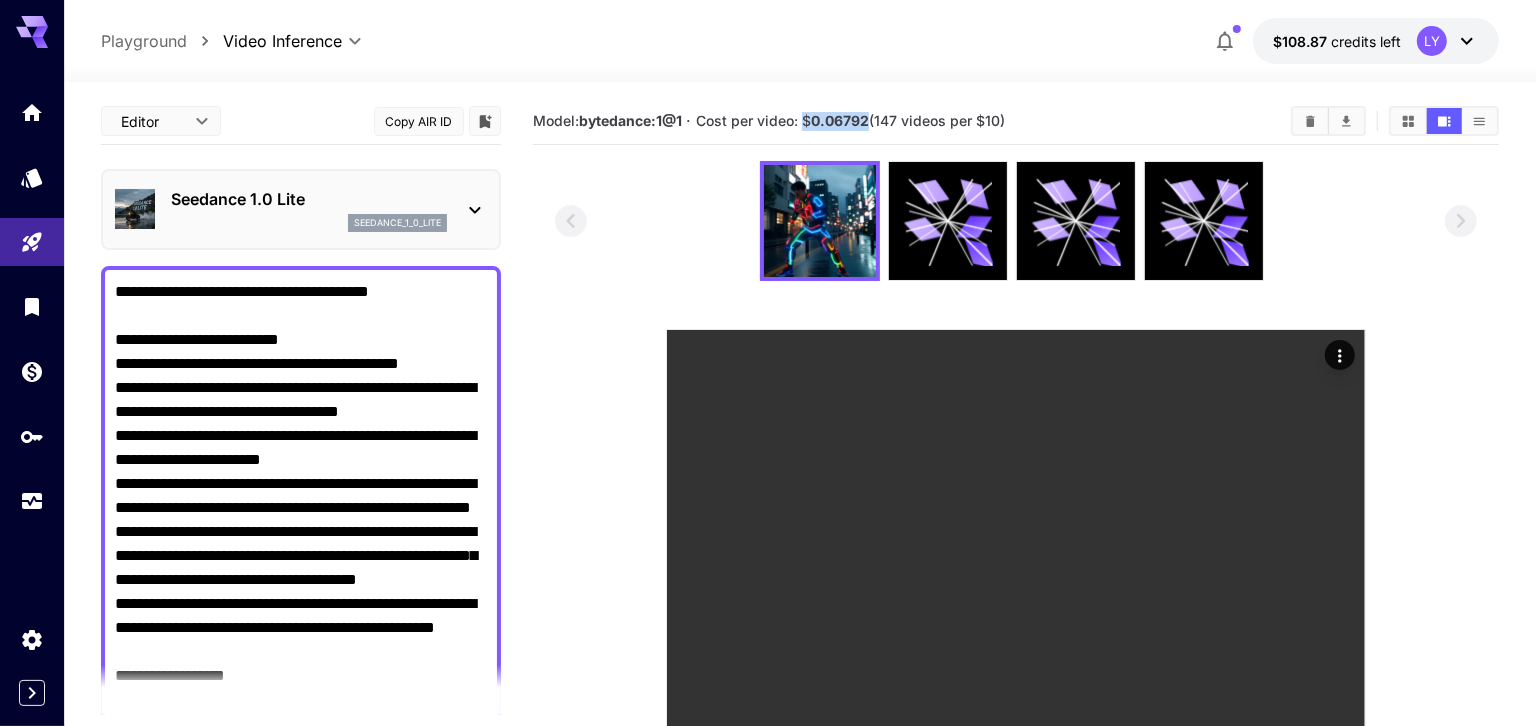 drag, startPoint x: 808, startPoint y: 123, endPoint x: 871, endPoint y: 118, distance: 63.1981 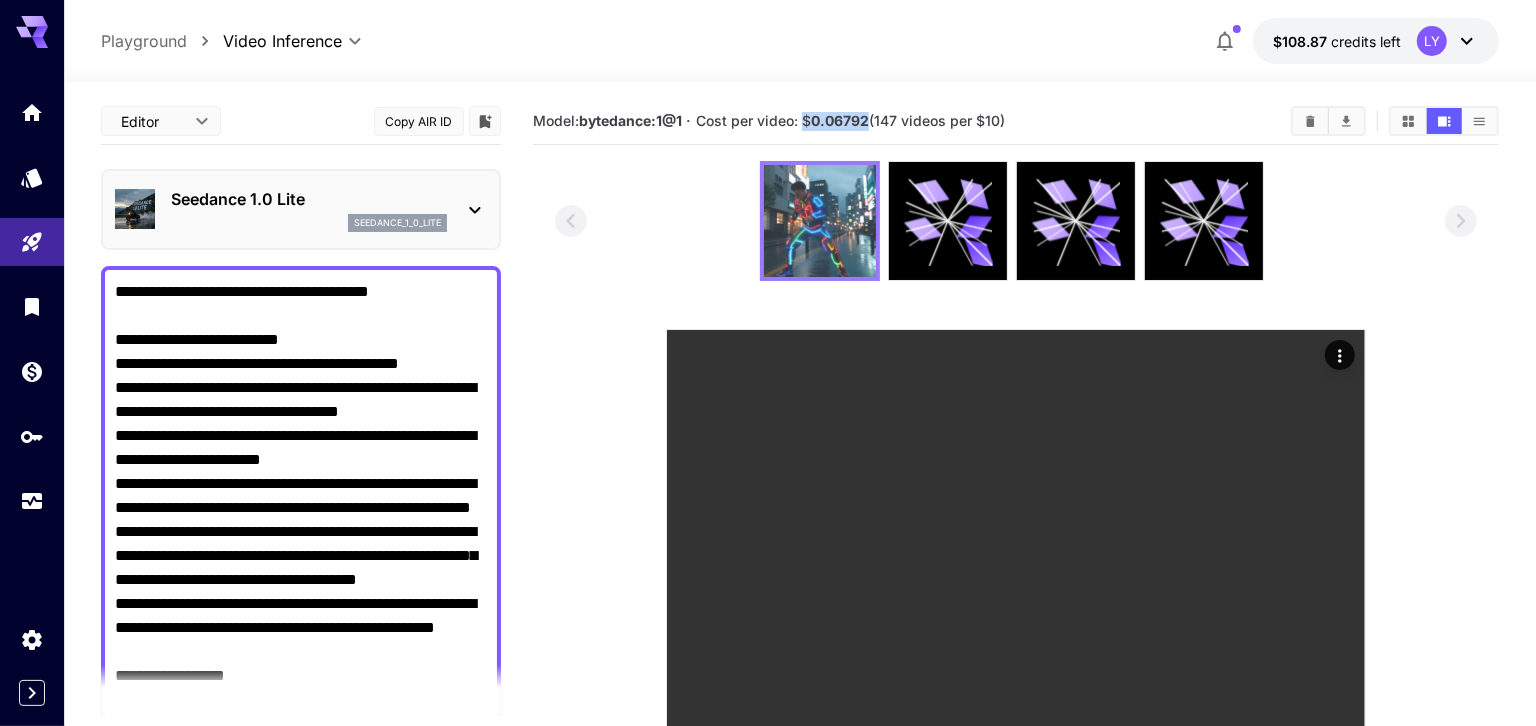 copy on "$ 0.06792" 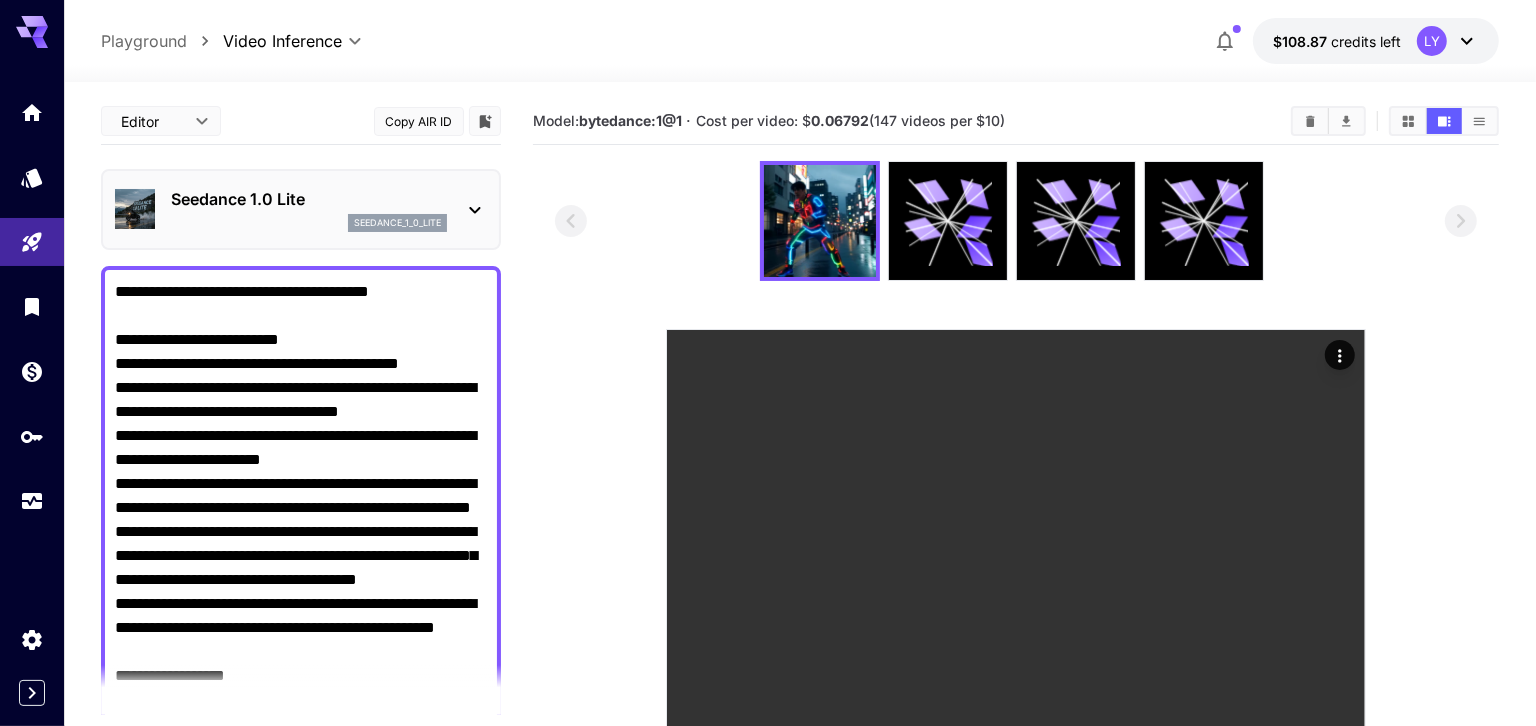 click at bounding box center [1016, 595] 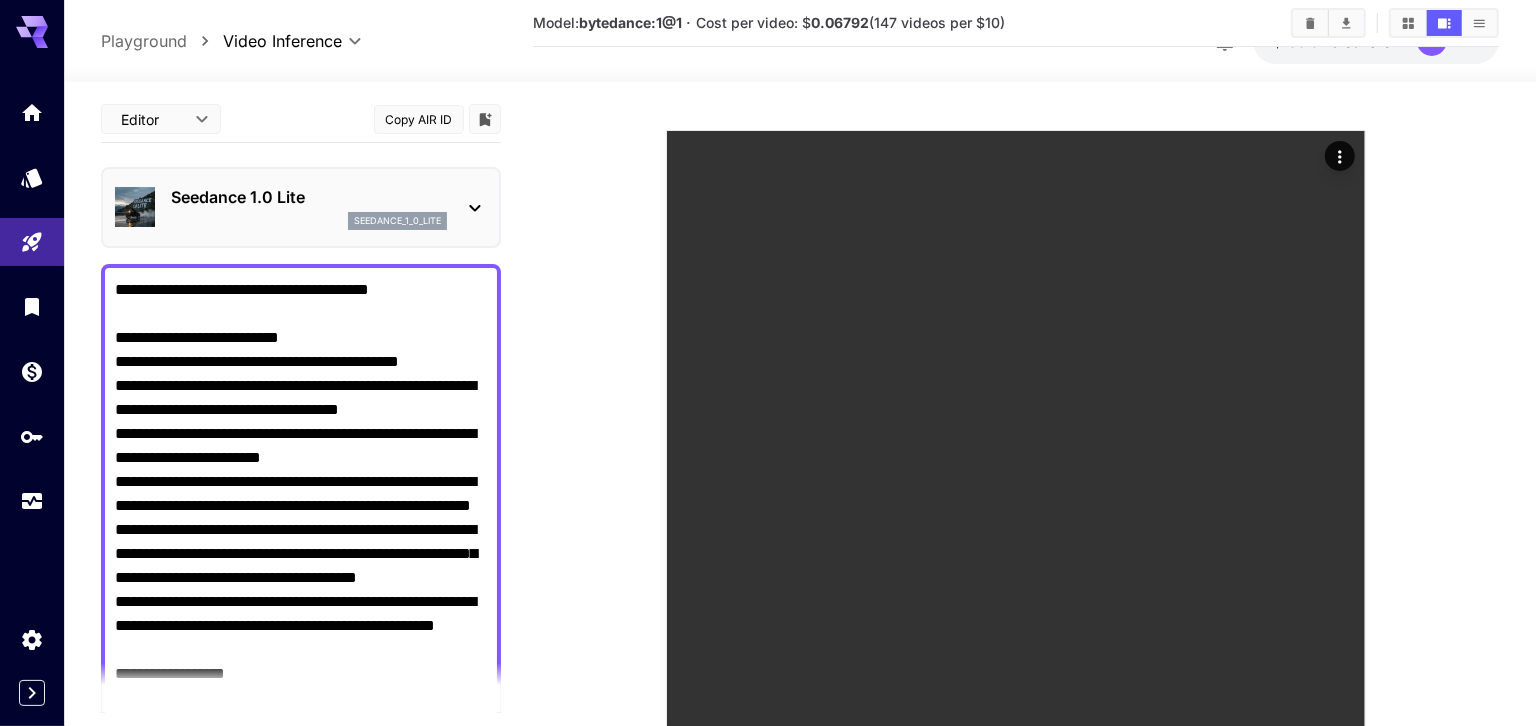 scroll, scrollTop: 201, scrollLeft: 0, axis: vertical 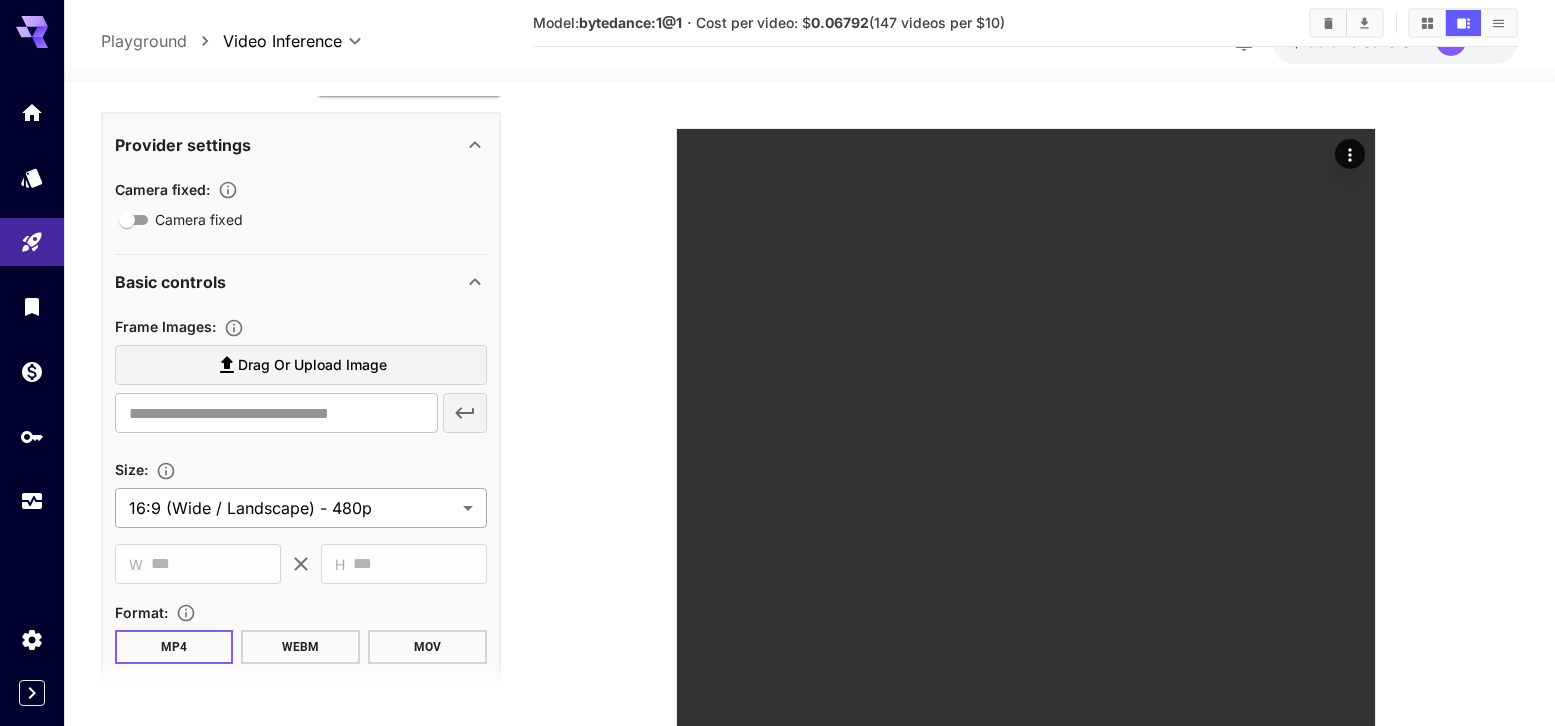 click on "**********" at bounding box center (777, 438) 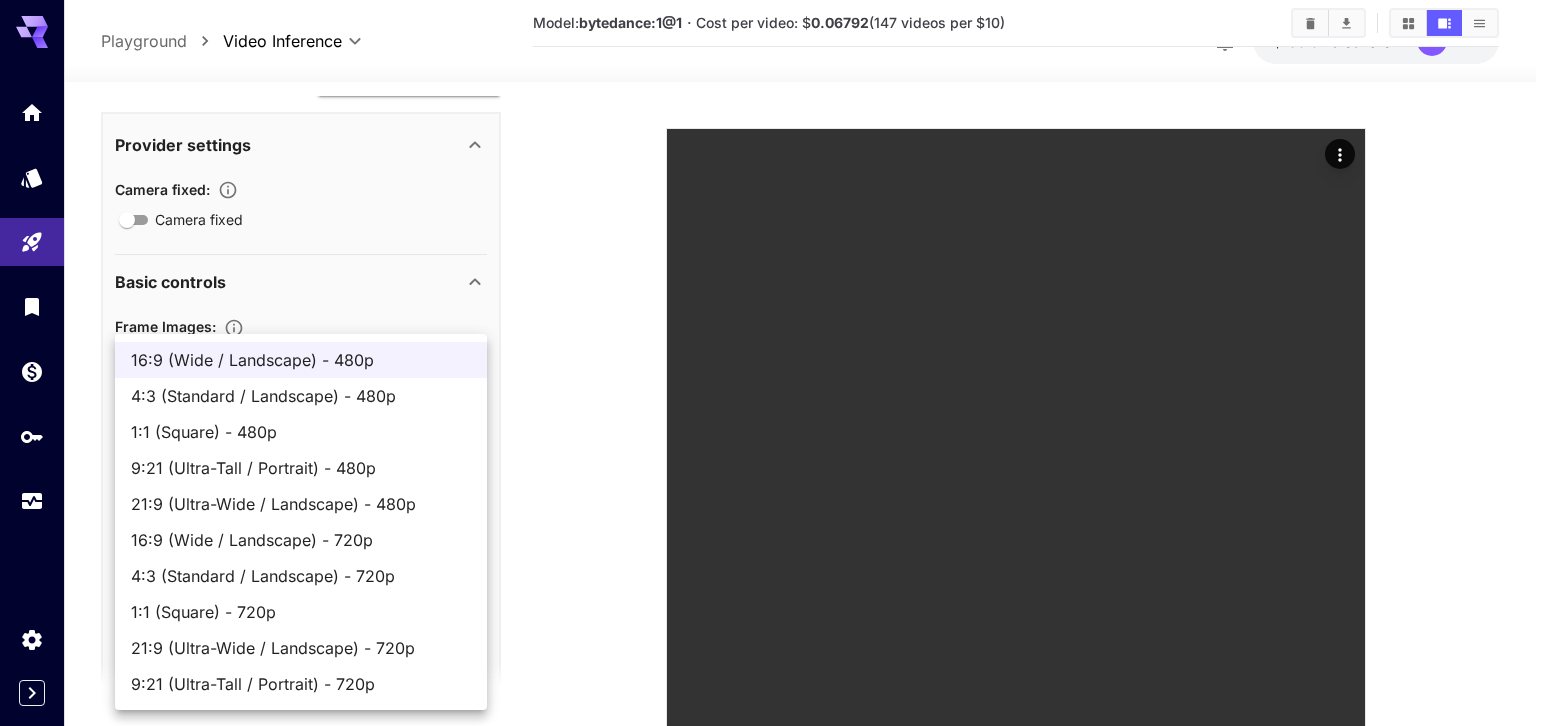 click on "9:21 (Ultra-Tall / Portrait) - 480p" at bounding box center (301, 468) 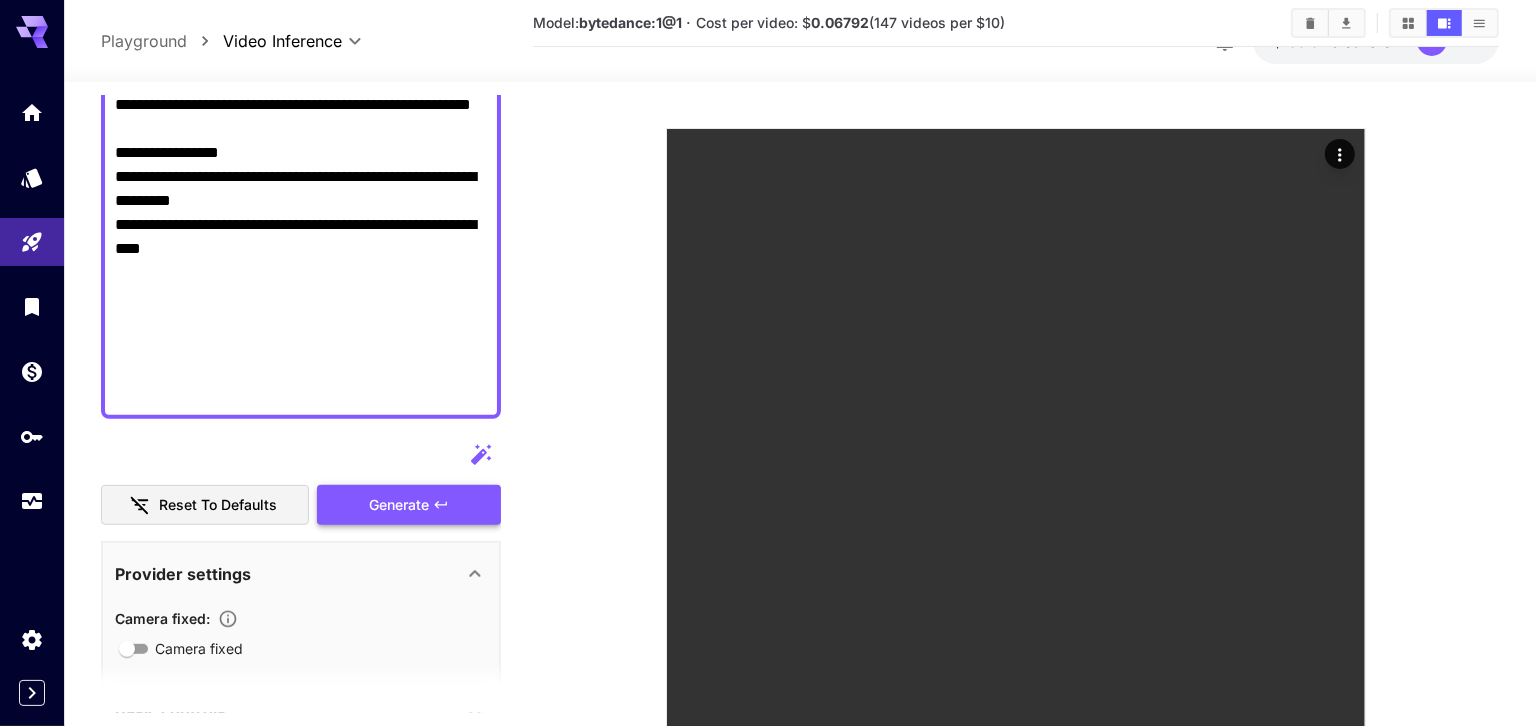 scroll, scrollTop: 738, scrollLeft: 0, axis: vertical 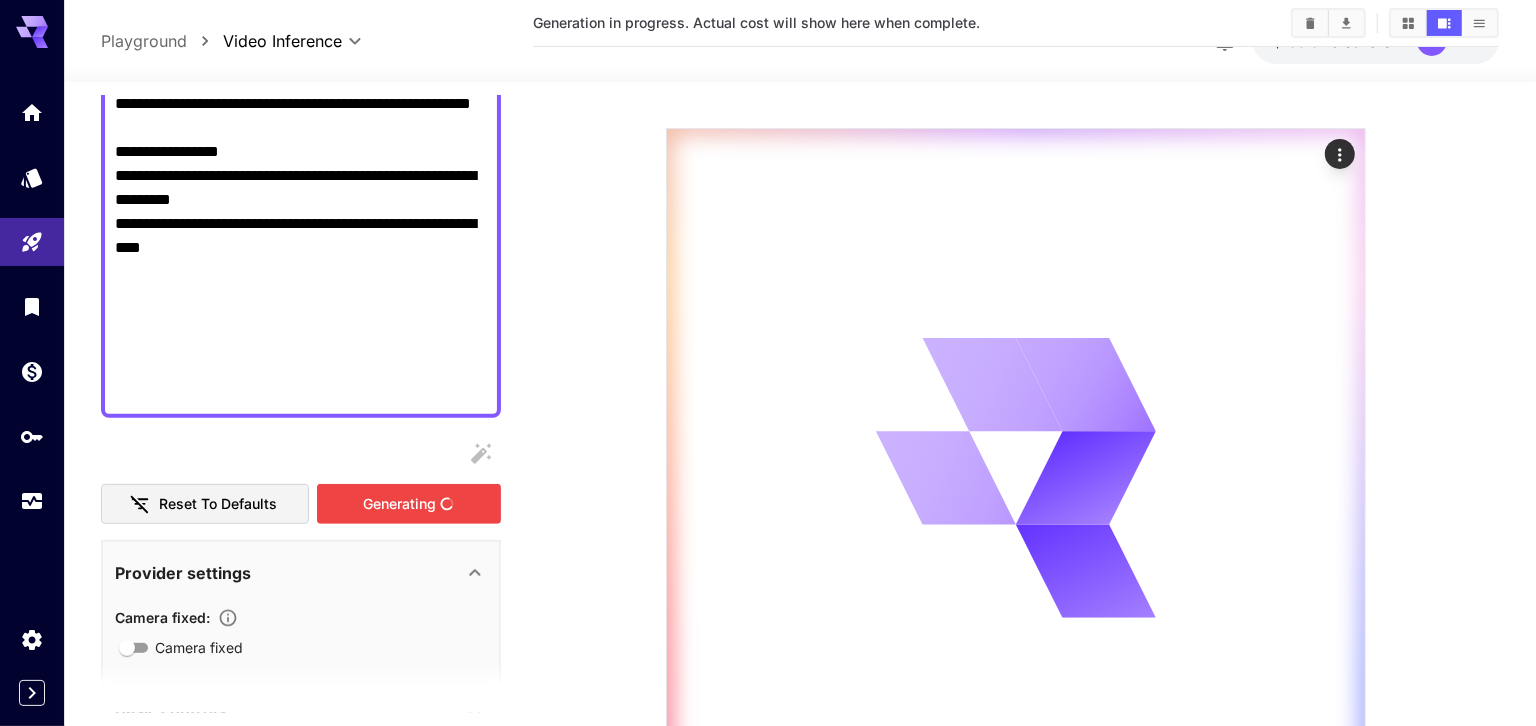click on "Generating" at bounding box center [409, 504] 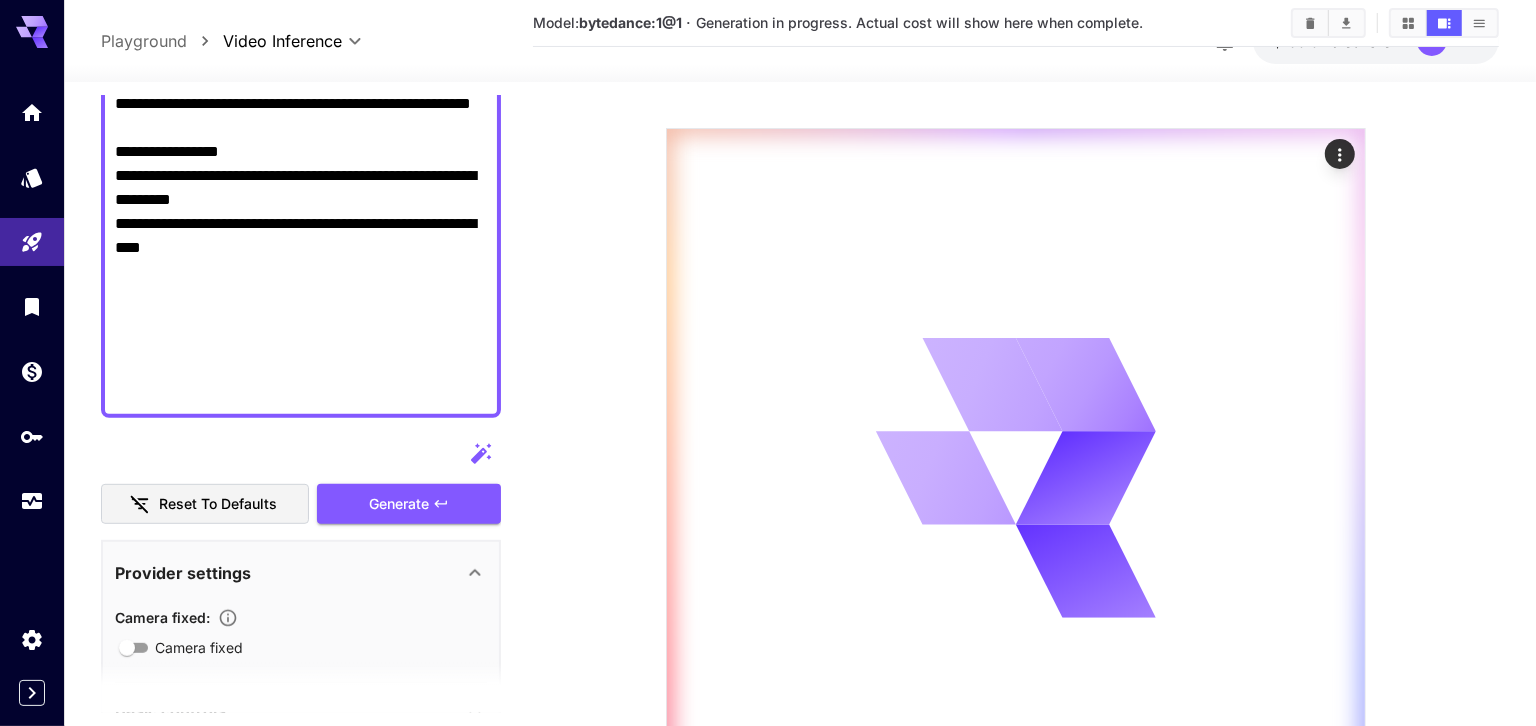 scroll, scrollTop: 0, scrollLeft: 0, axis: both 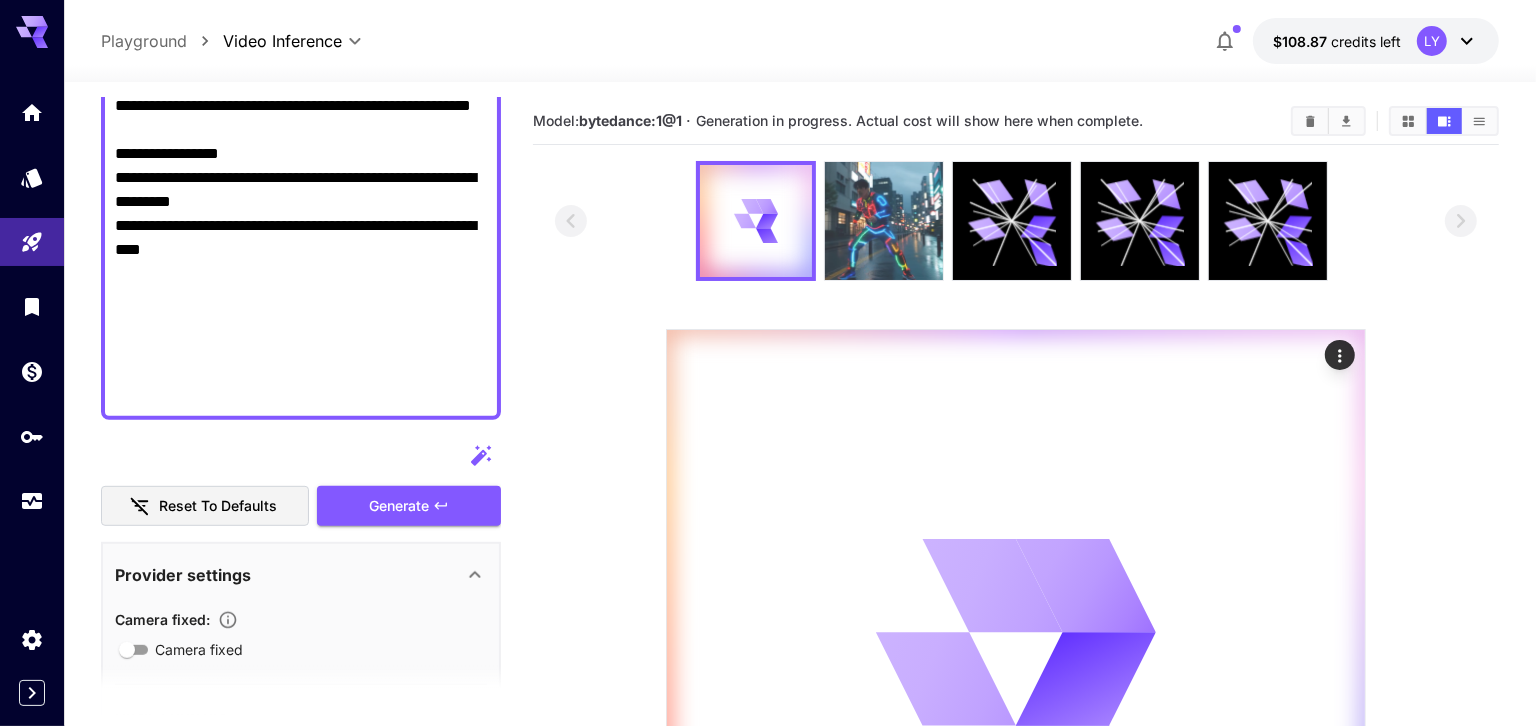 click at bounding box center (884, 221) 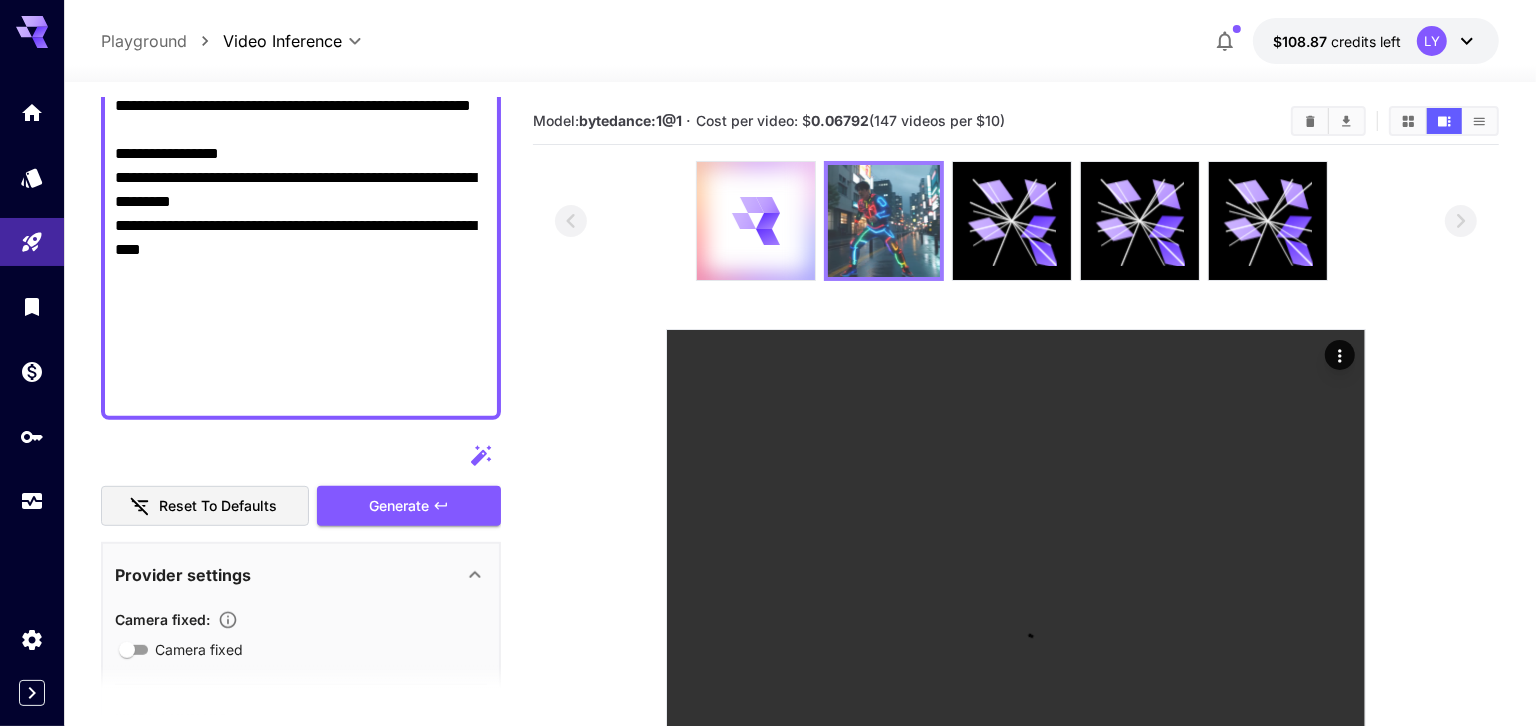 click at bounding box center [884, 221] 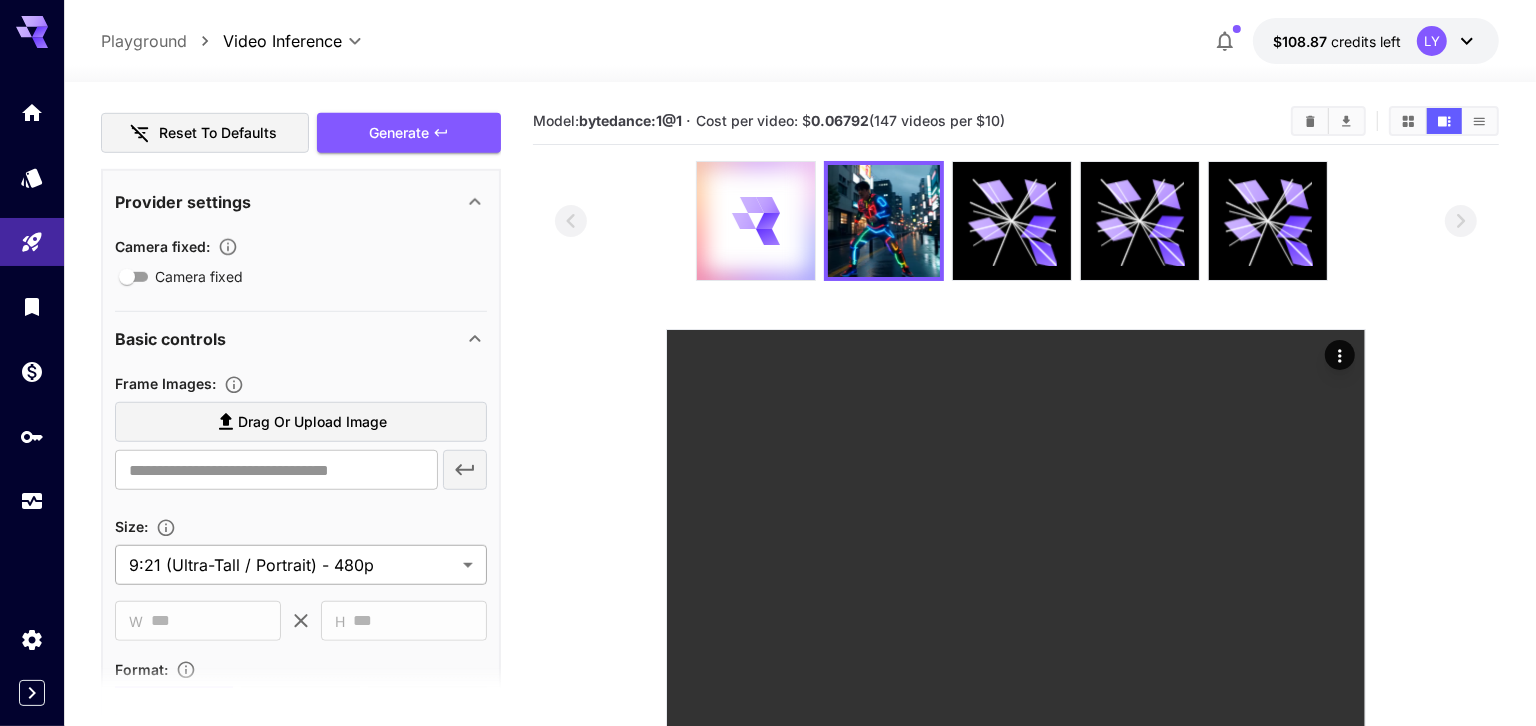 scroll, scrollTop: 1217, scrollLeft: 0, axis: vertical 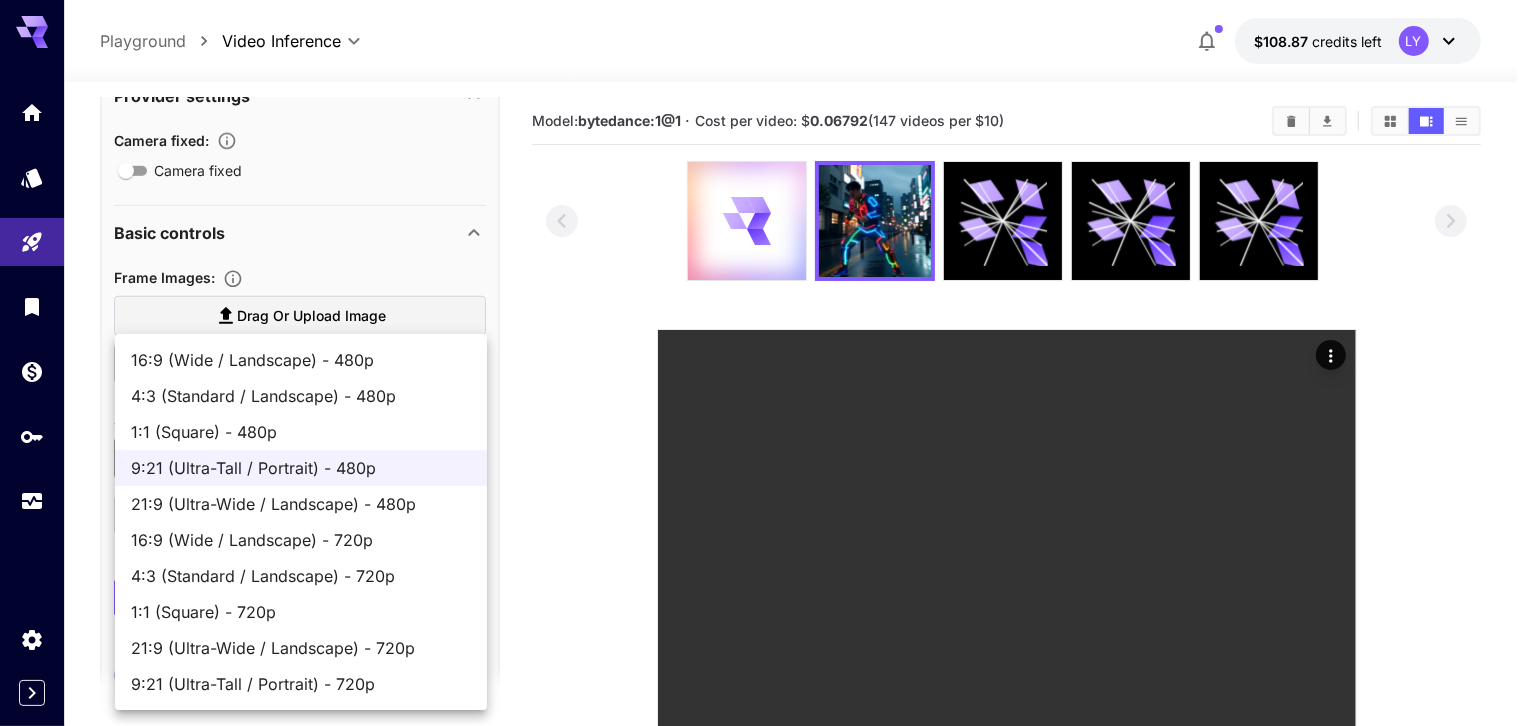 click on "**********" at bounding box center [768, 639] 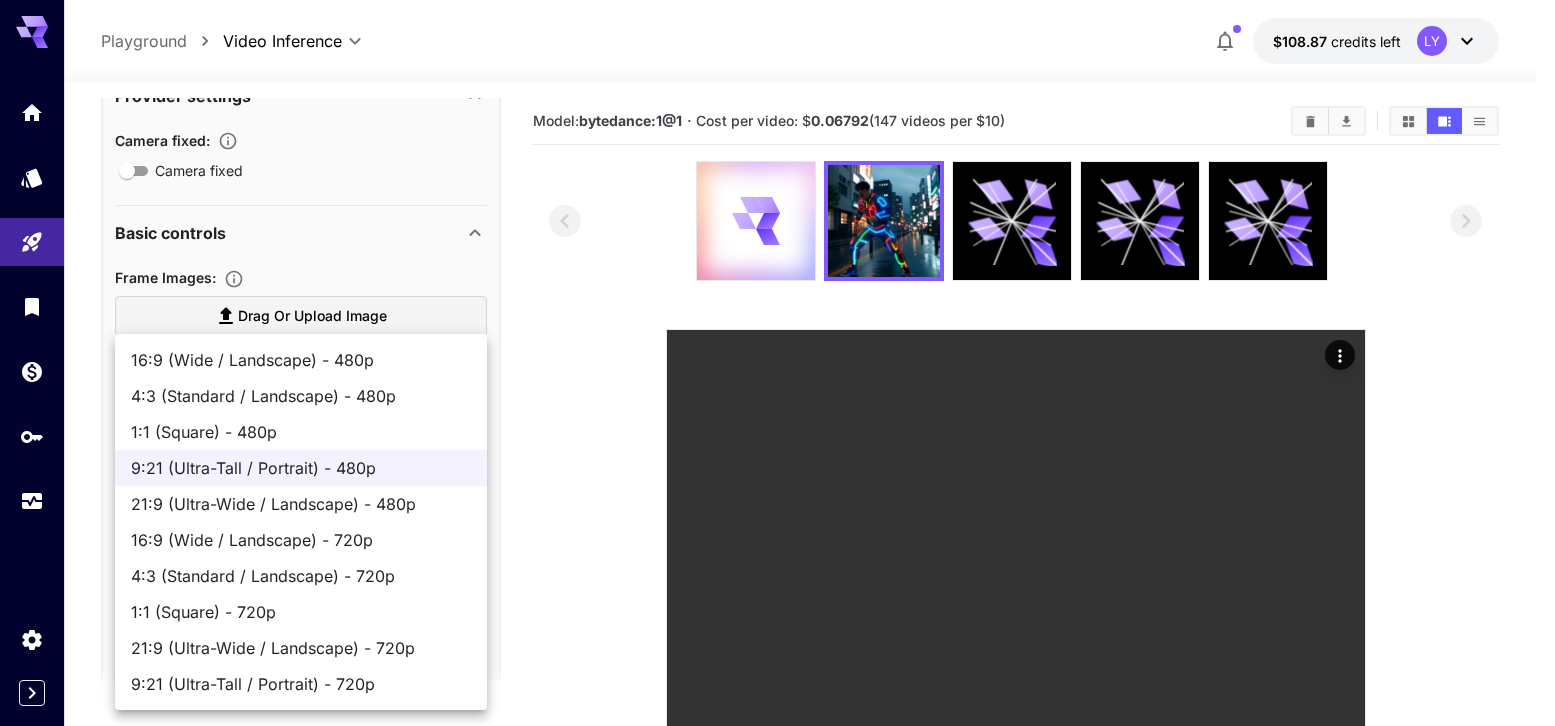 type 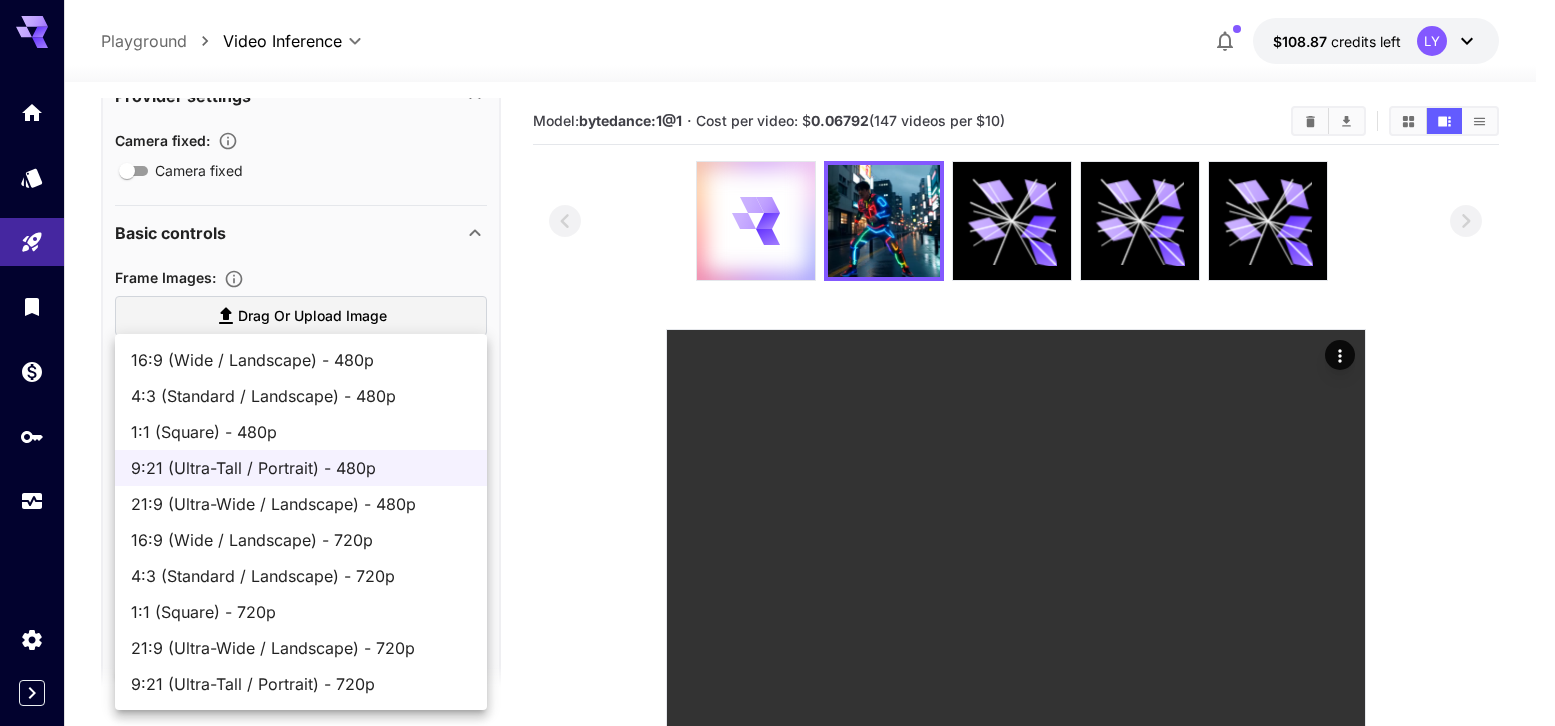 click at bounding box center (777, 363) 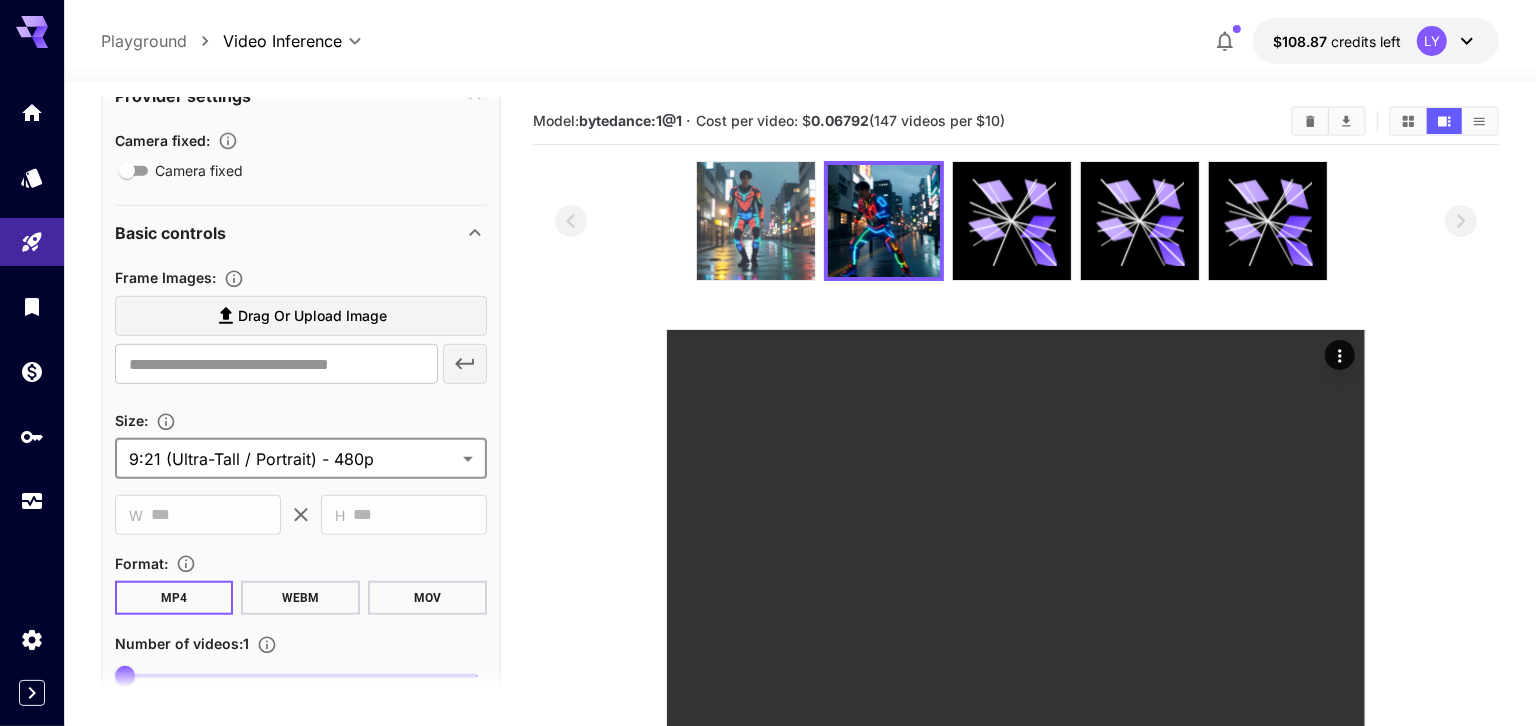 click at bounding box center (756, 221) 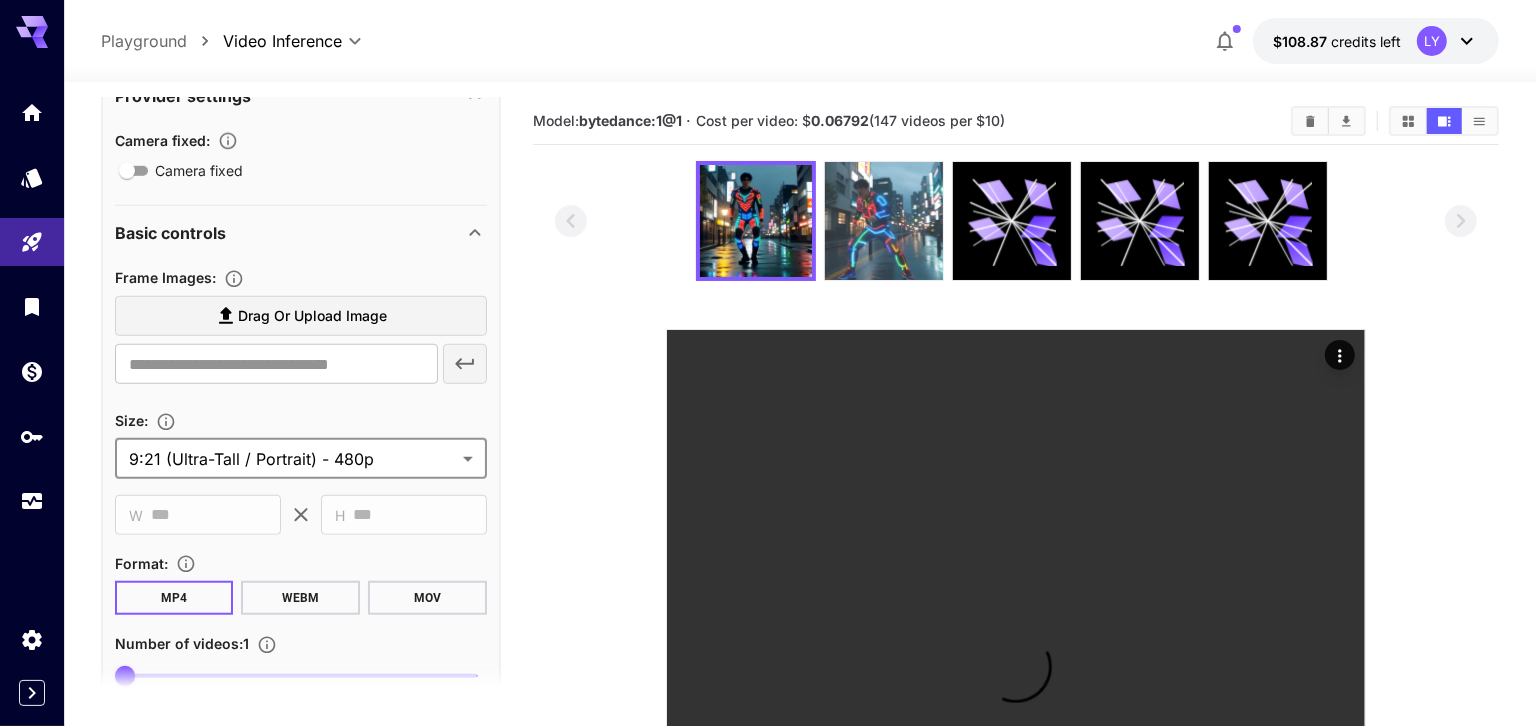 click at bounding box center (884, 221) 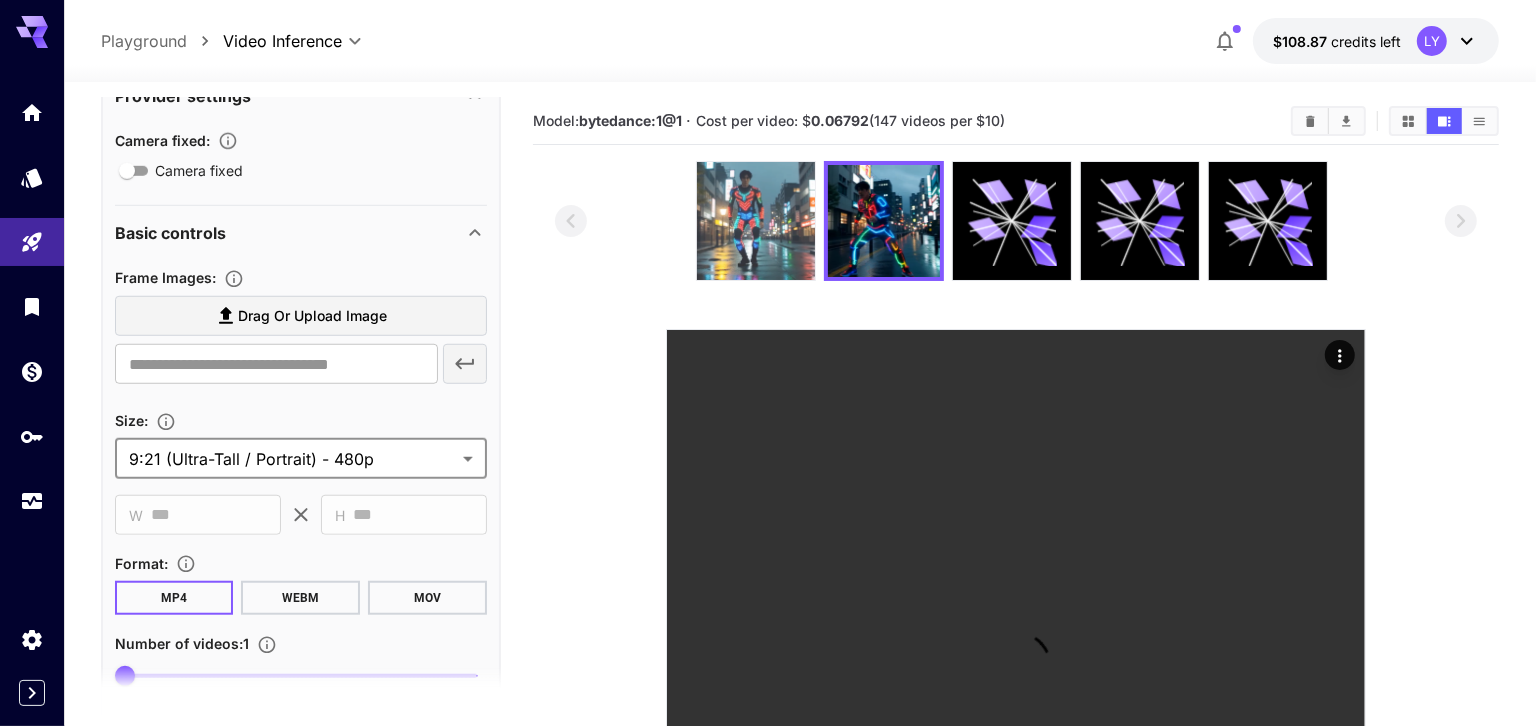 click at bounding box center [756, 221] 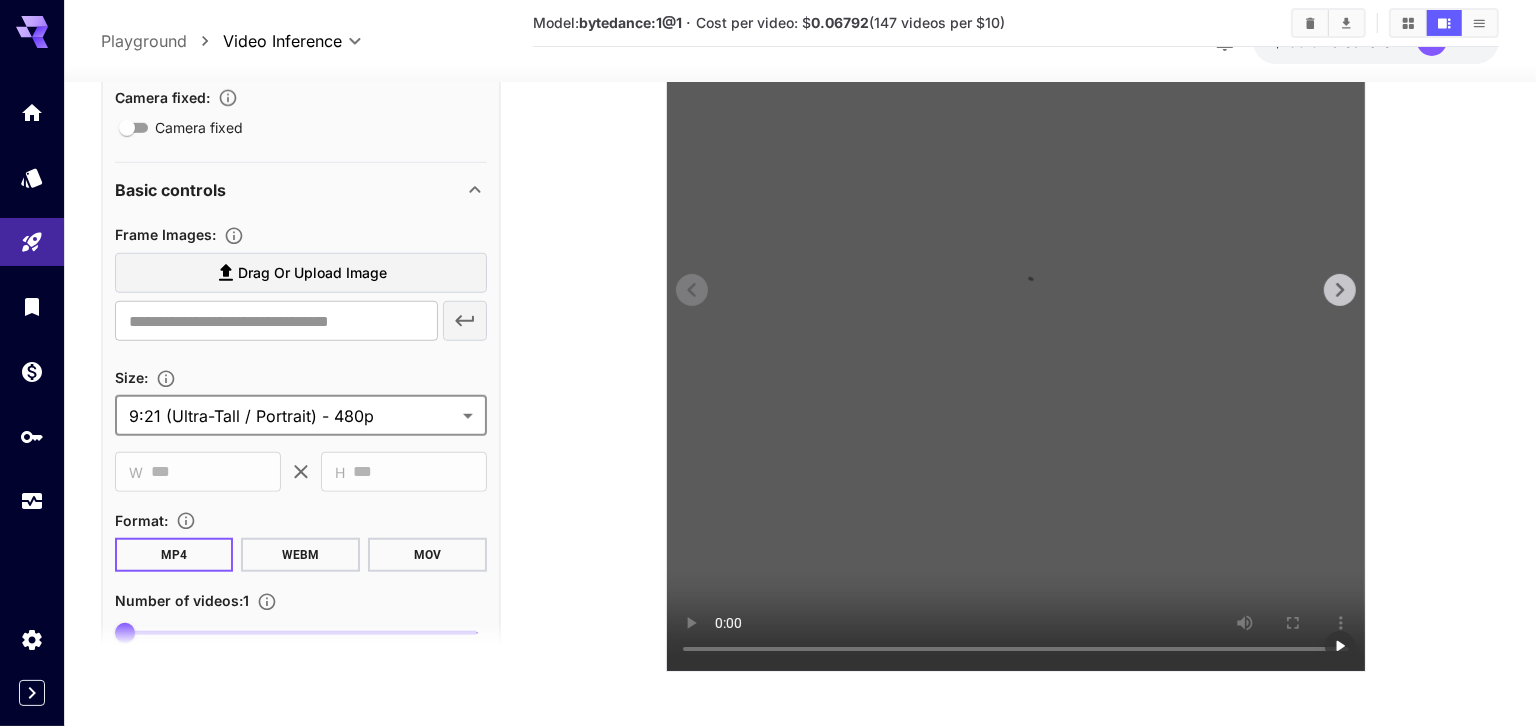 scroll, scrollTop: 362, scrollLeft: 0, axis: vertical 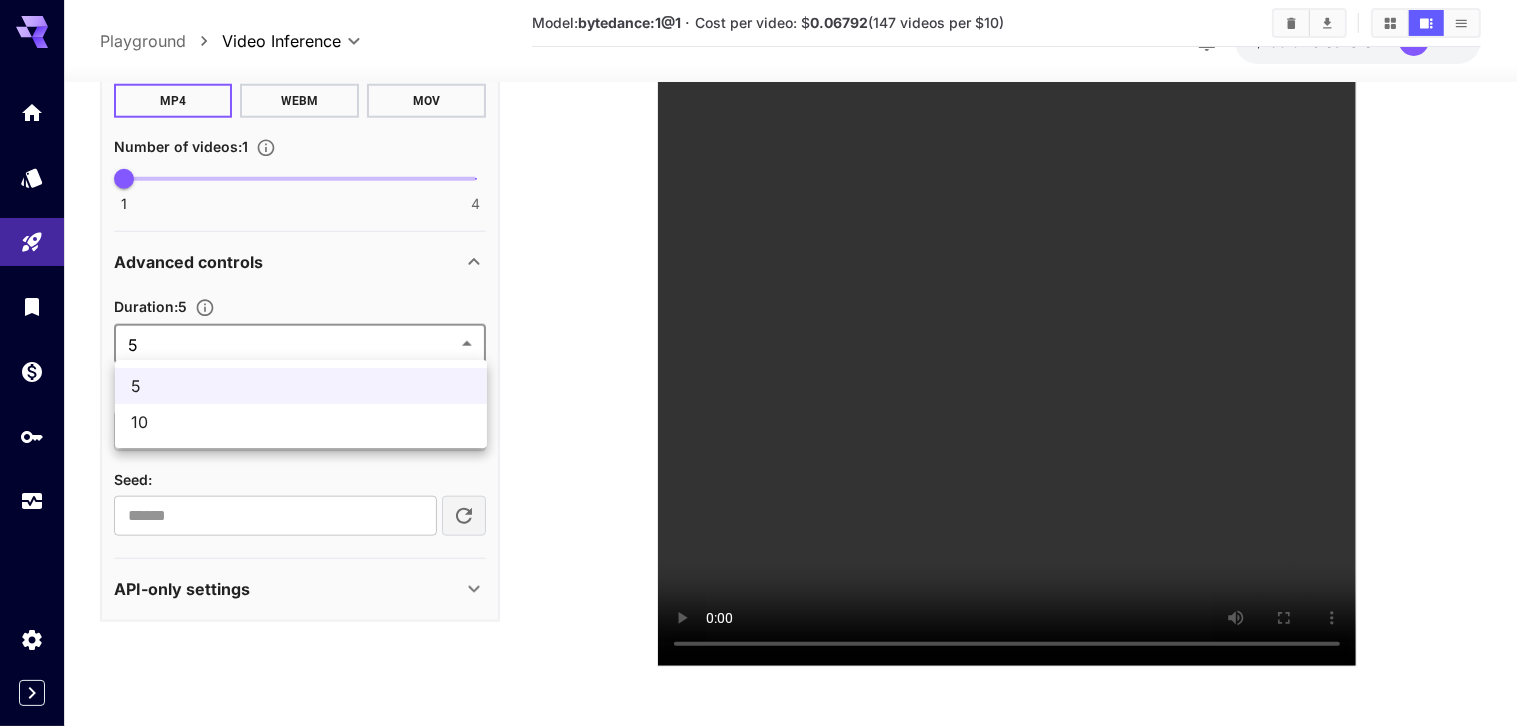 click on "**********" at bounding box center [768, 277] 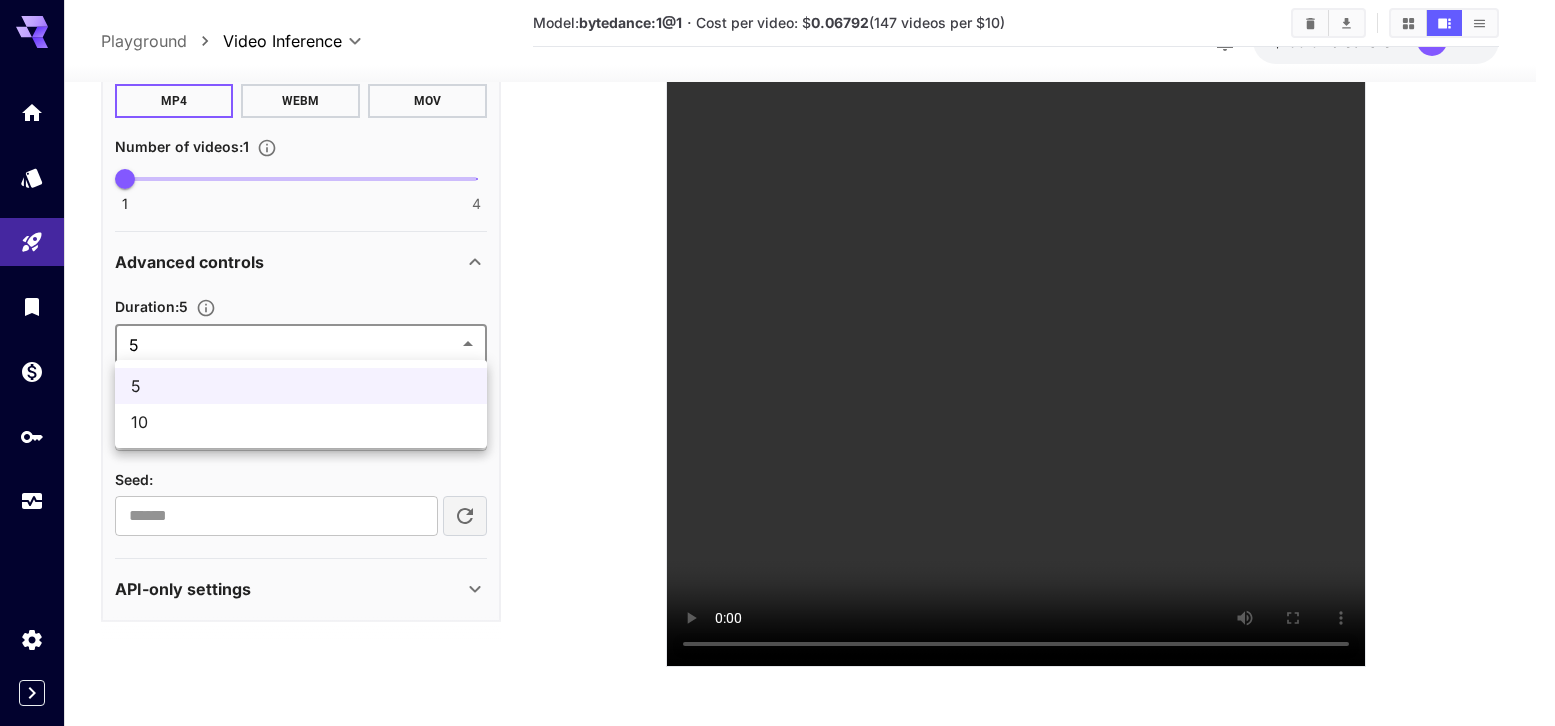 click at bounding box center [777, 363] 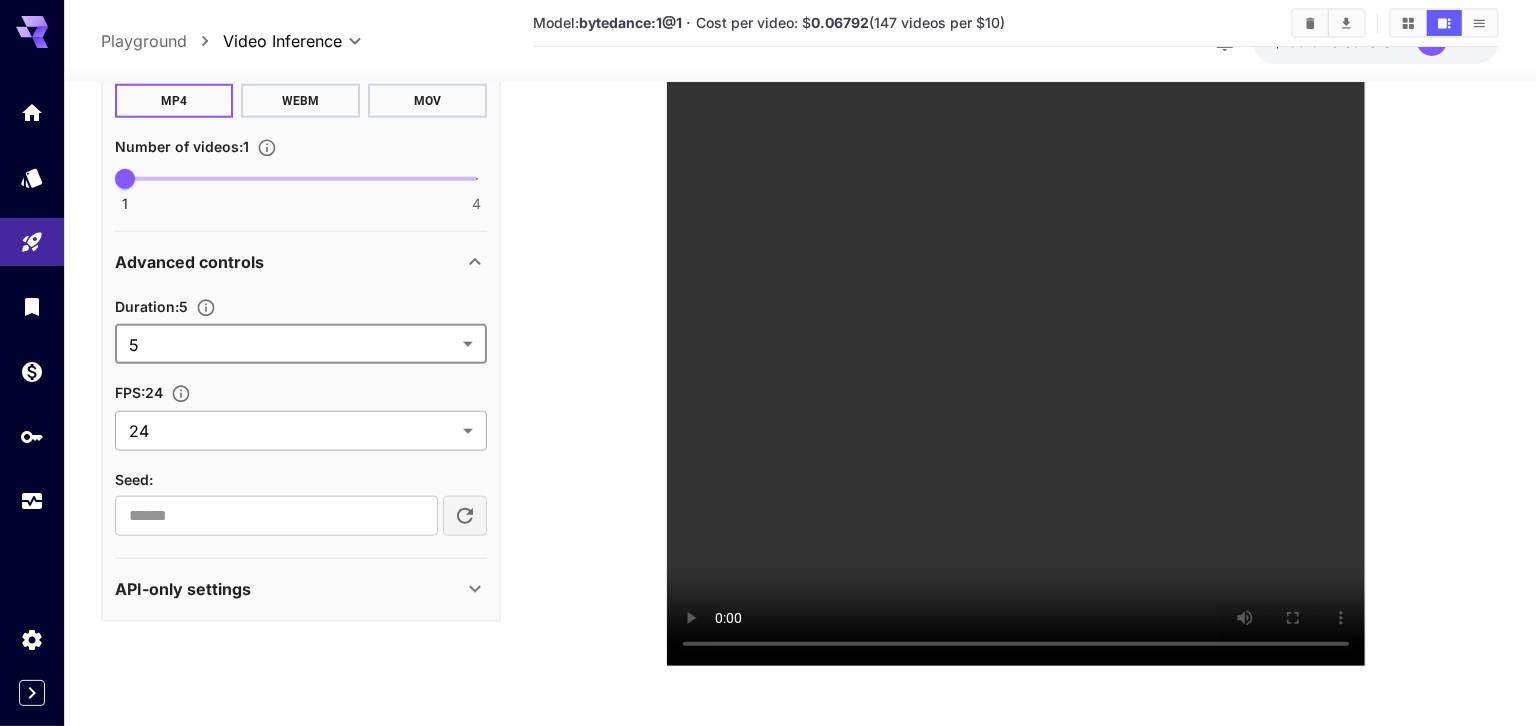 click on "**********" at bounding box center (768, 277) 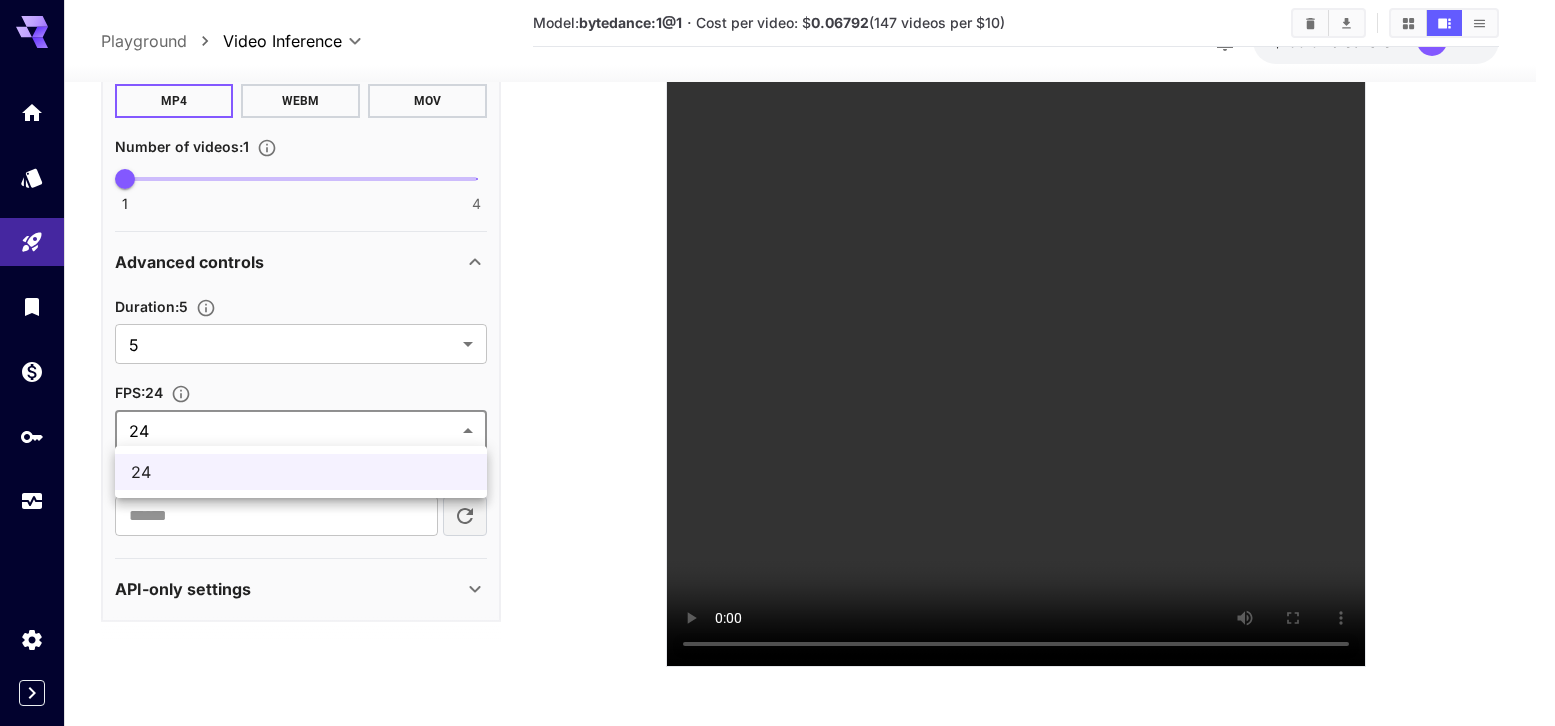 click at bounding box center [777, 363] 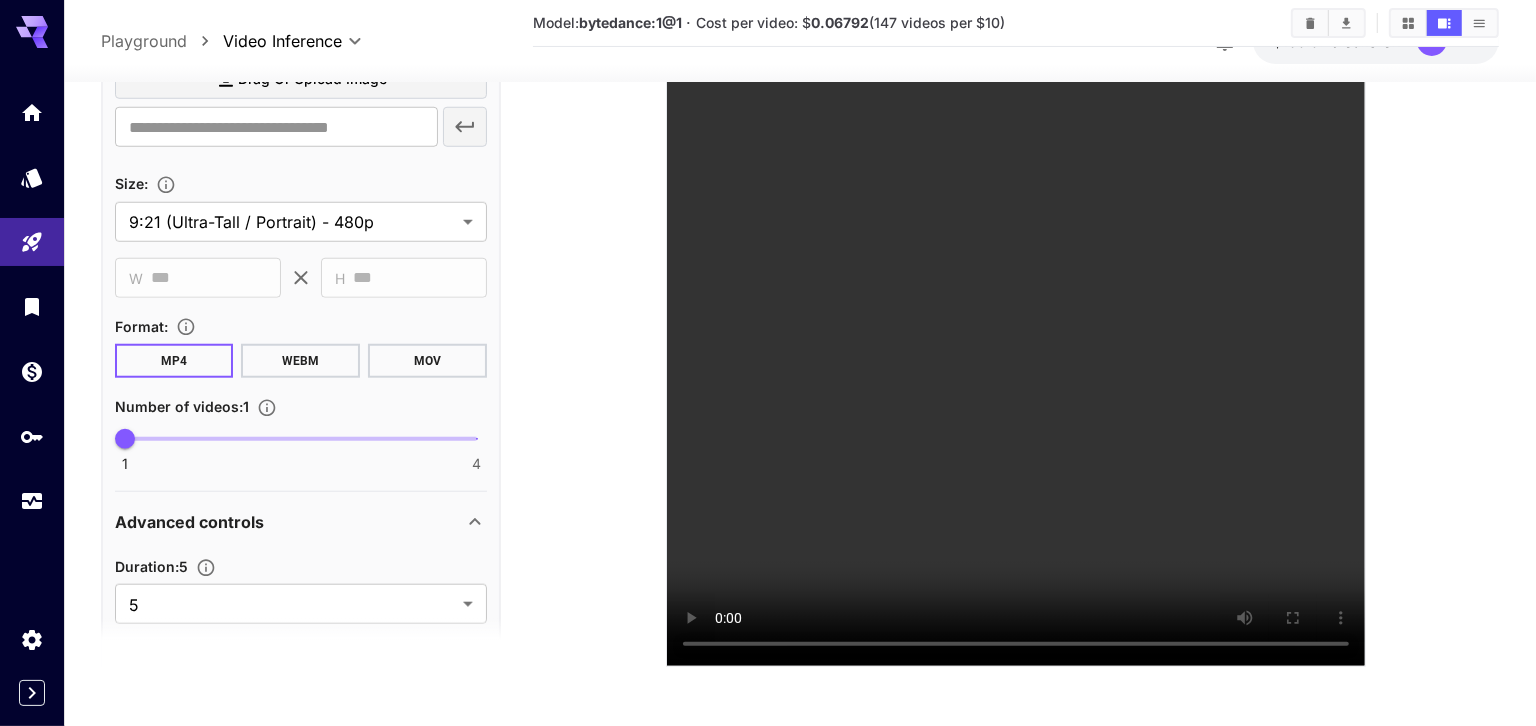 scroll, scrollTop: 1391, scrollLeft: 0, axis: vertical 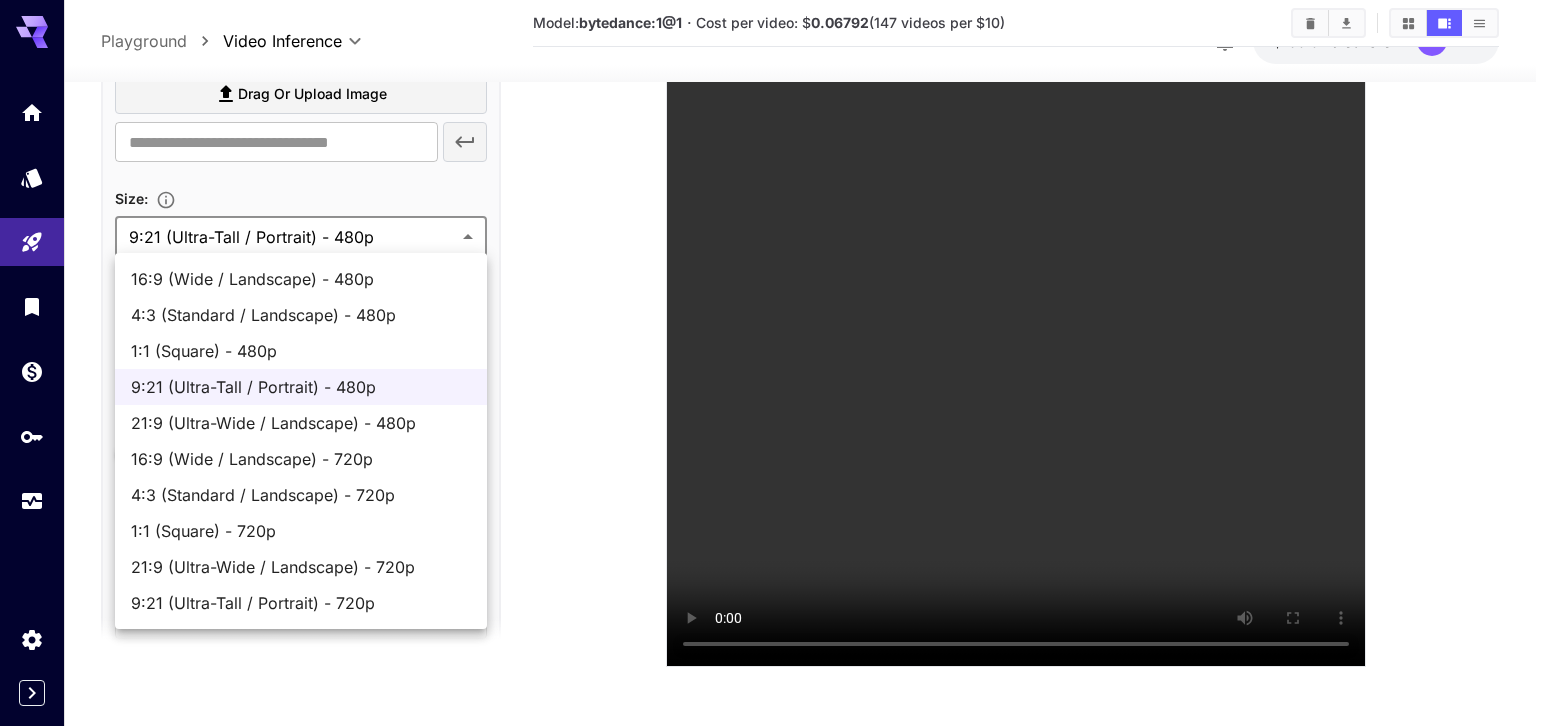 click on "**********" at bounding box center [777, 277] 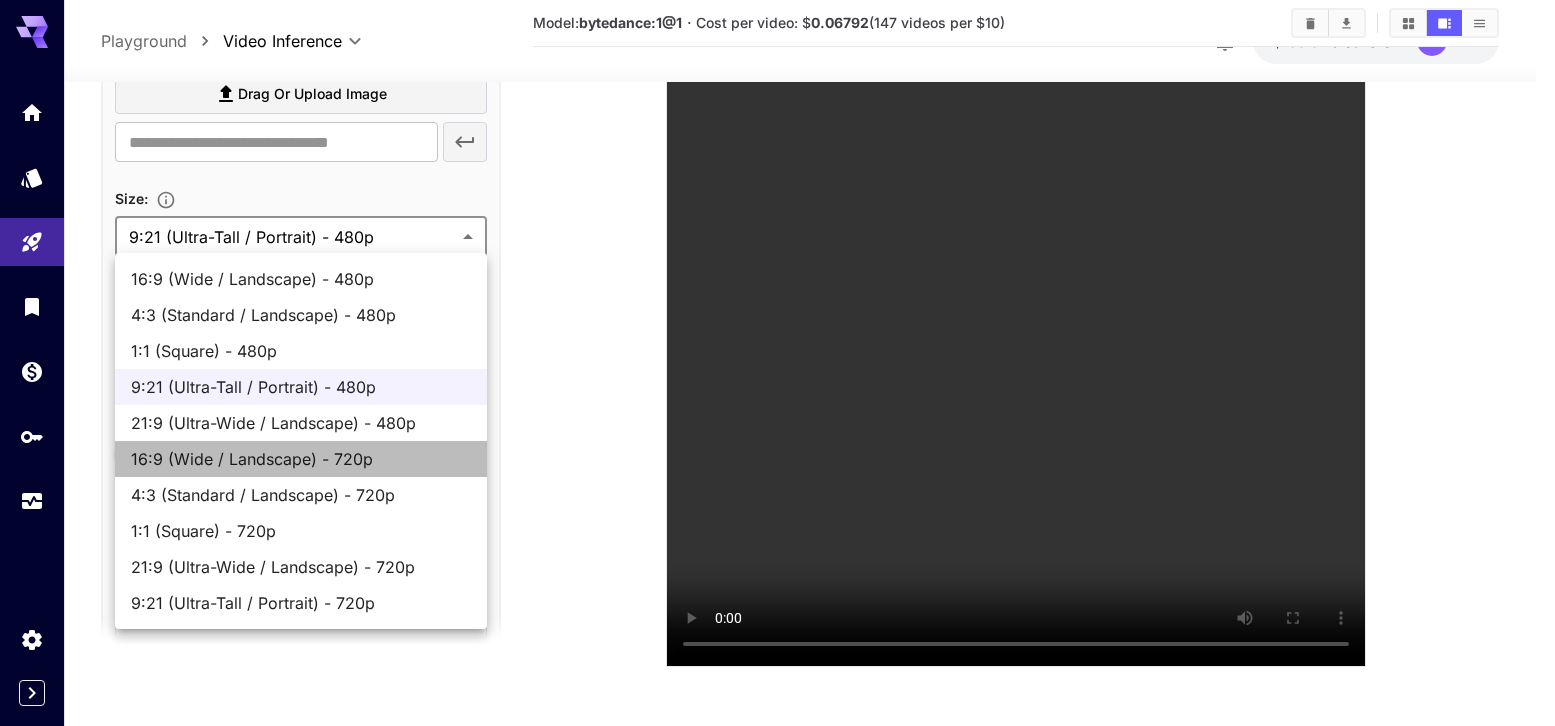 click on "16:9 (Wide / Landscape) - 720p" at bounding box center [301, 459] 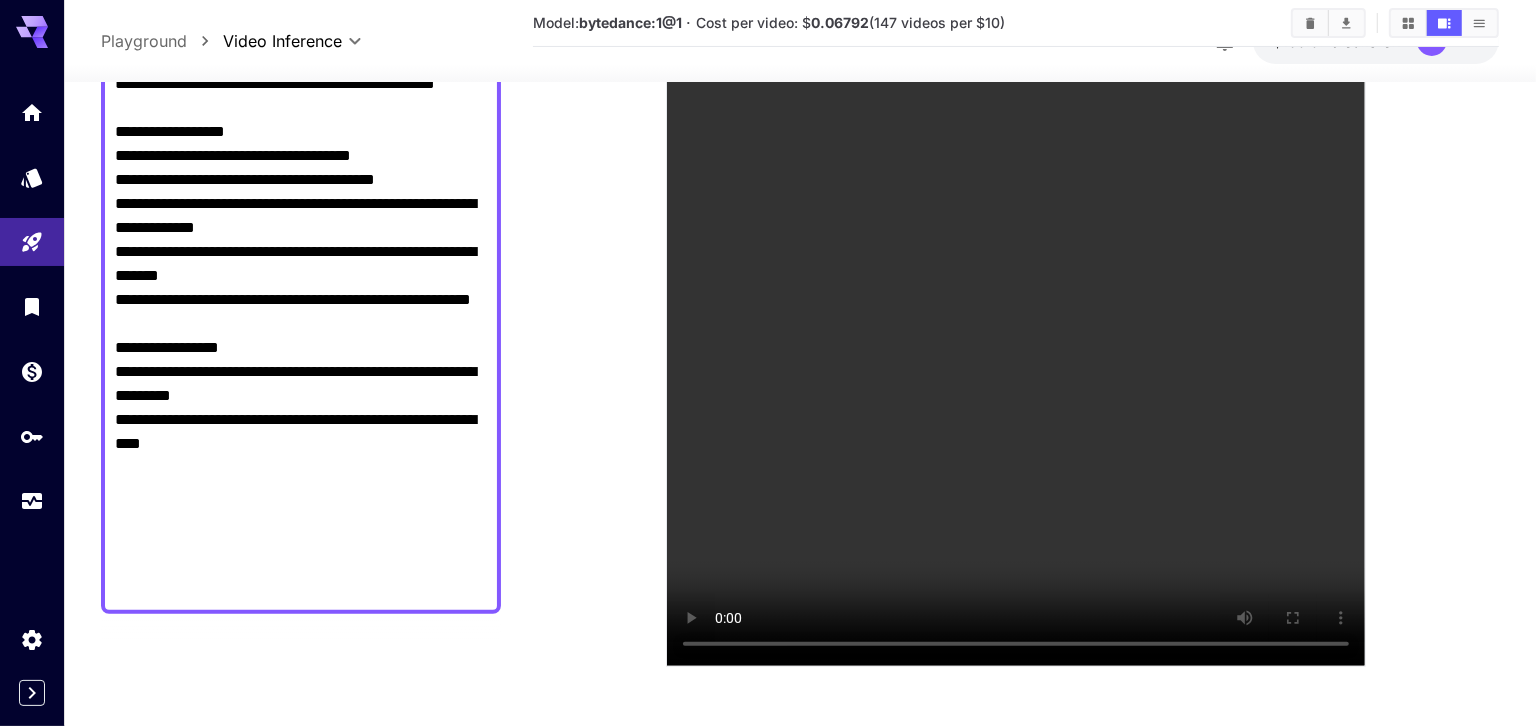 scroll, scrollTop: 627, scrollLeft: 0, axis: vertical 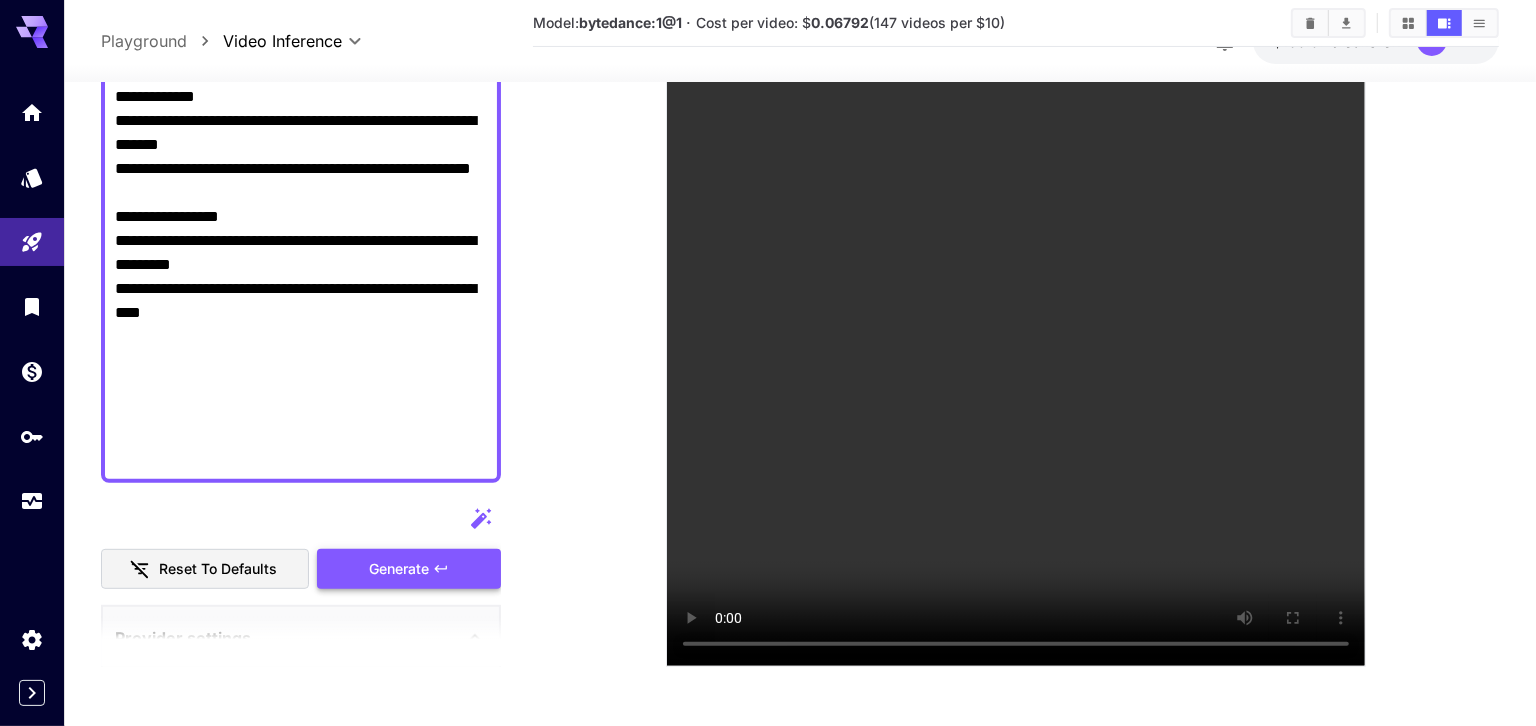 click on "Generate" at bounding box center (409, 569) 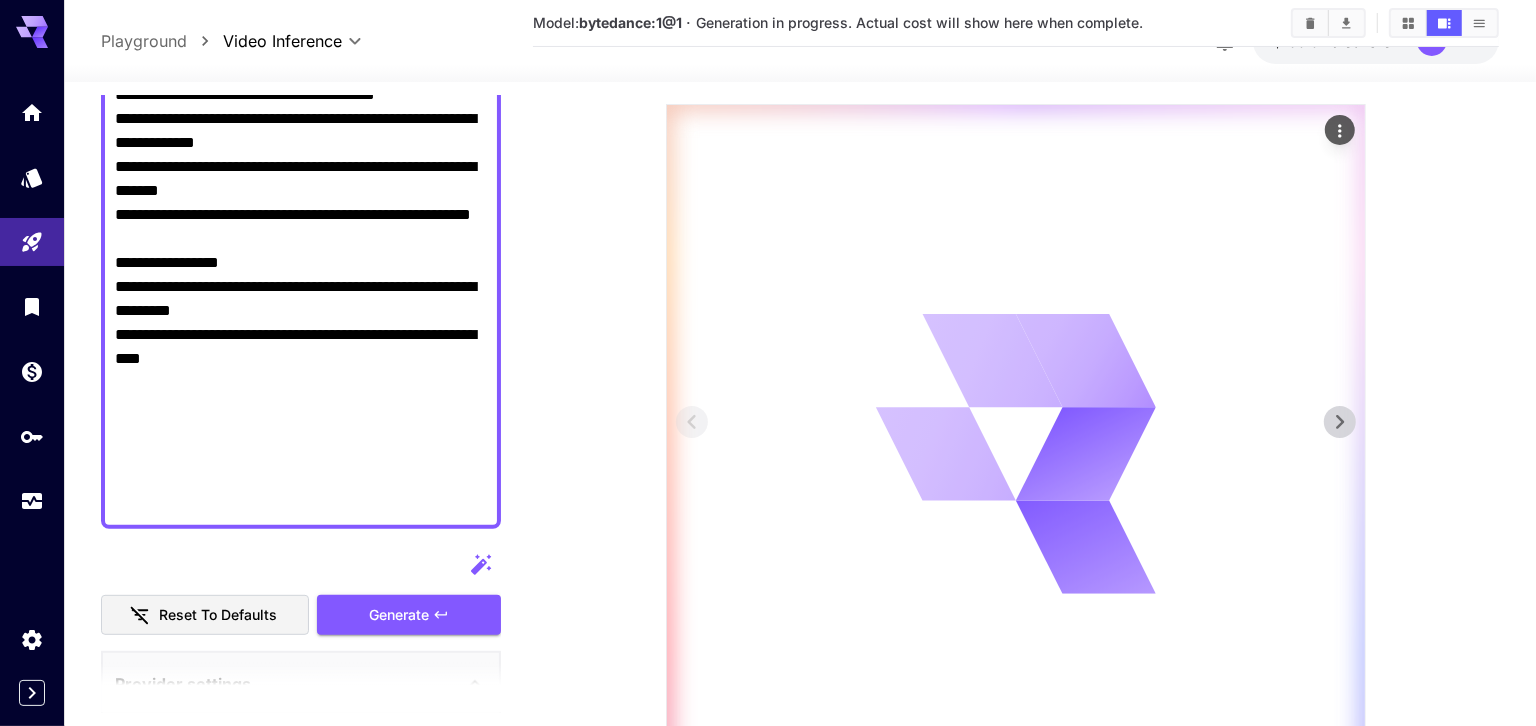 scroll, scrollTop: 0, scrollLeft: 0, axis: both 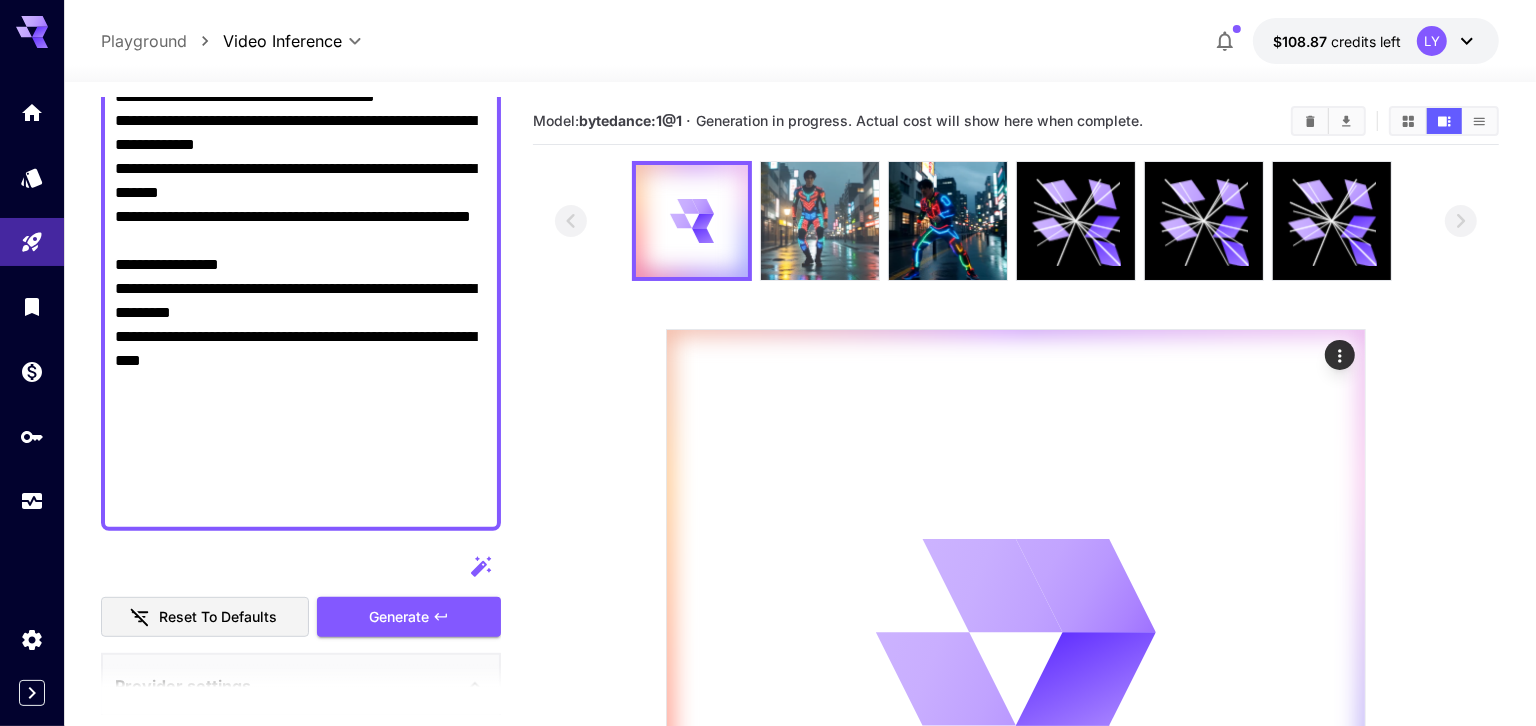 click at bounding box center (820, 221) 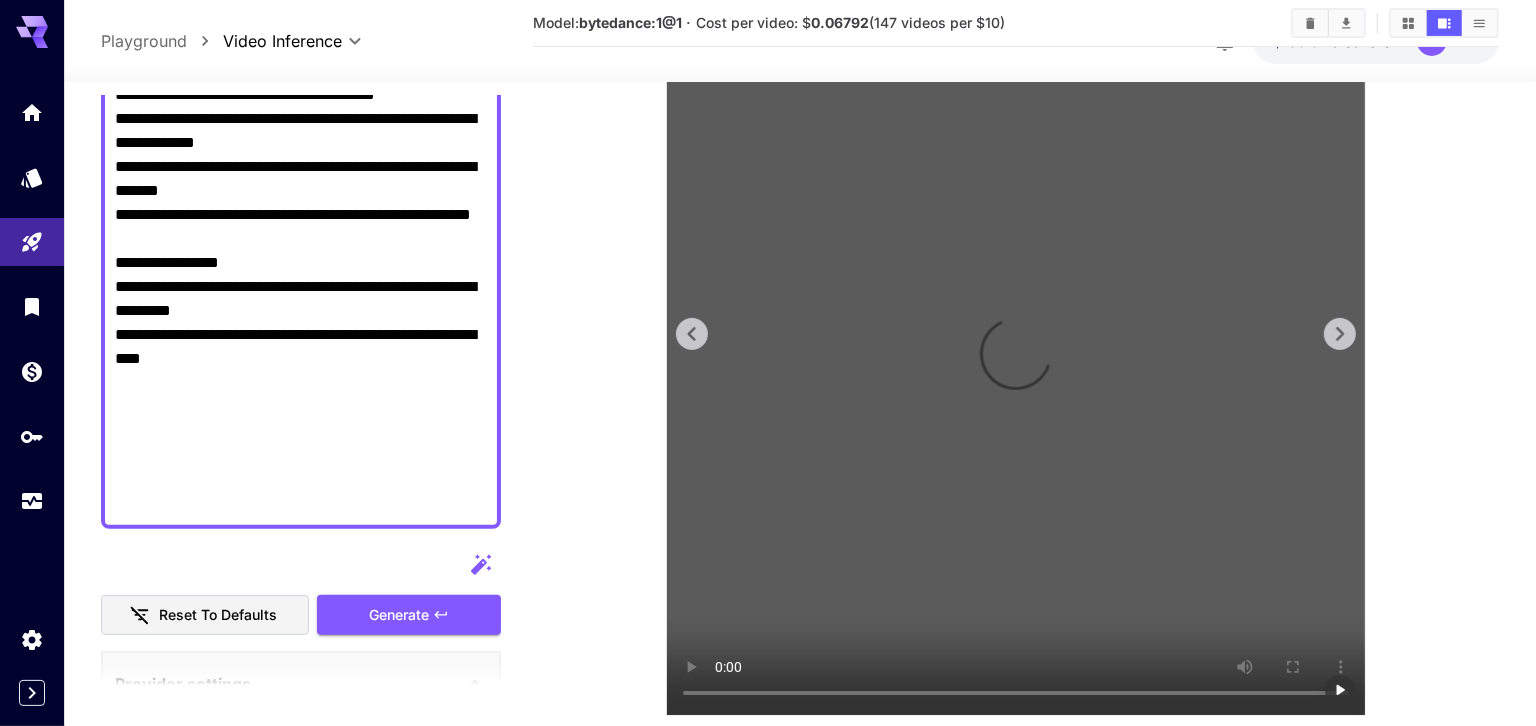 scroll, scrollTop: 362, scrollLeft: 0, axis: vertical 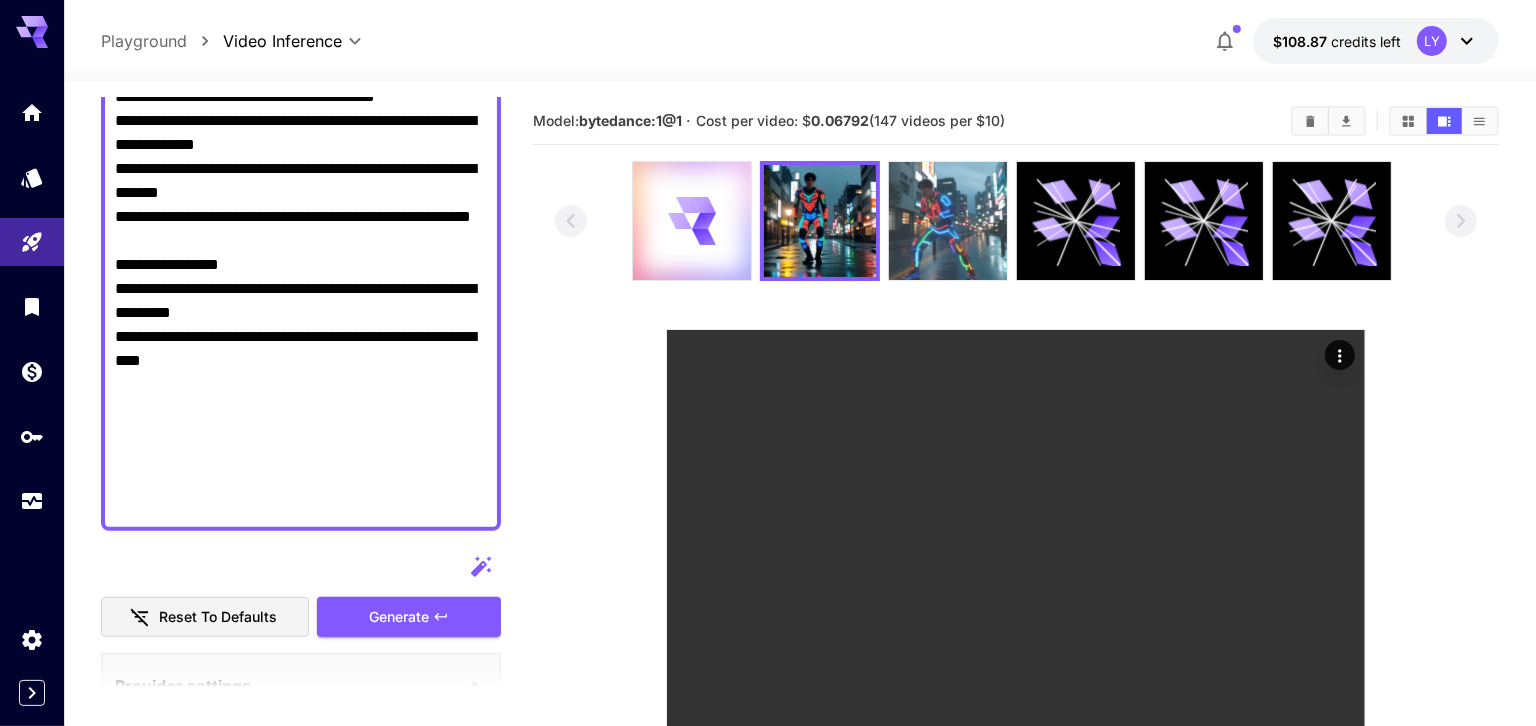 click at bounding box center (948, 221) 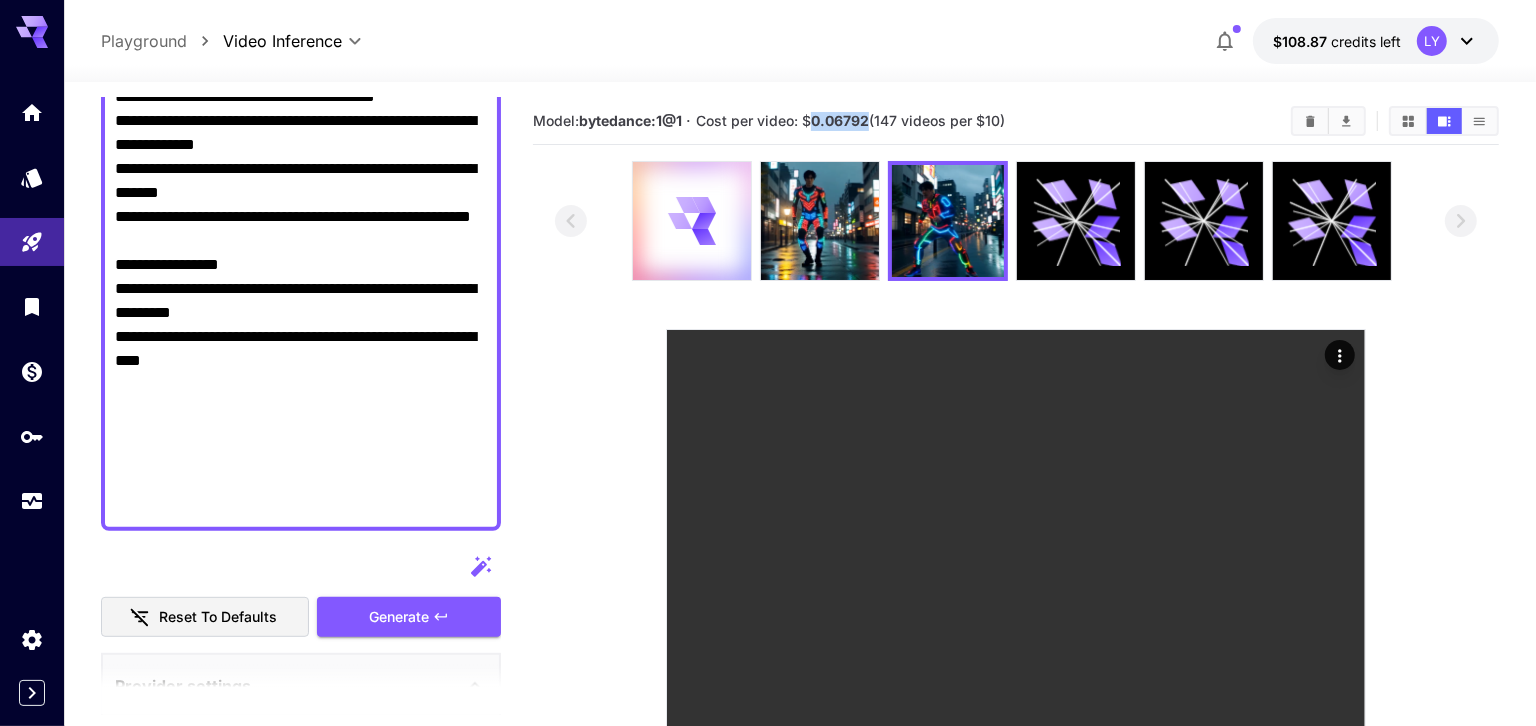 drag, startPoint x: 818, startPoint y: 120, endPoint x: 872, endPoint y: 113, distance: 54.451813 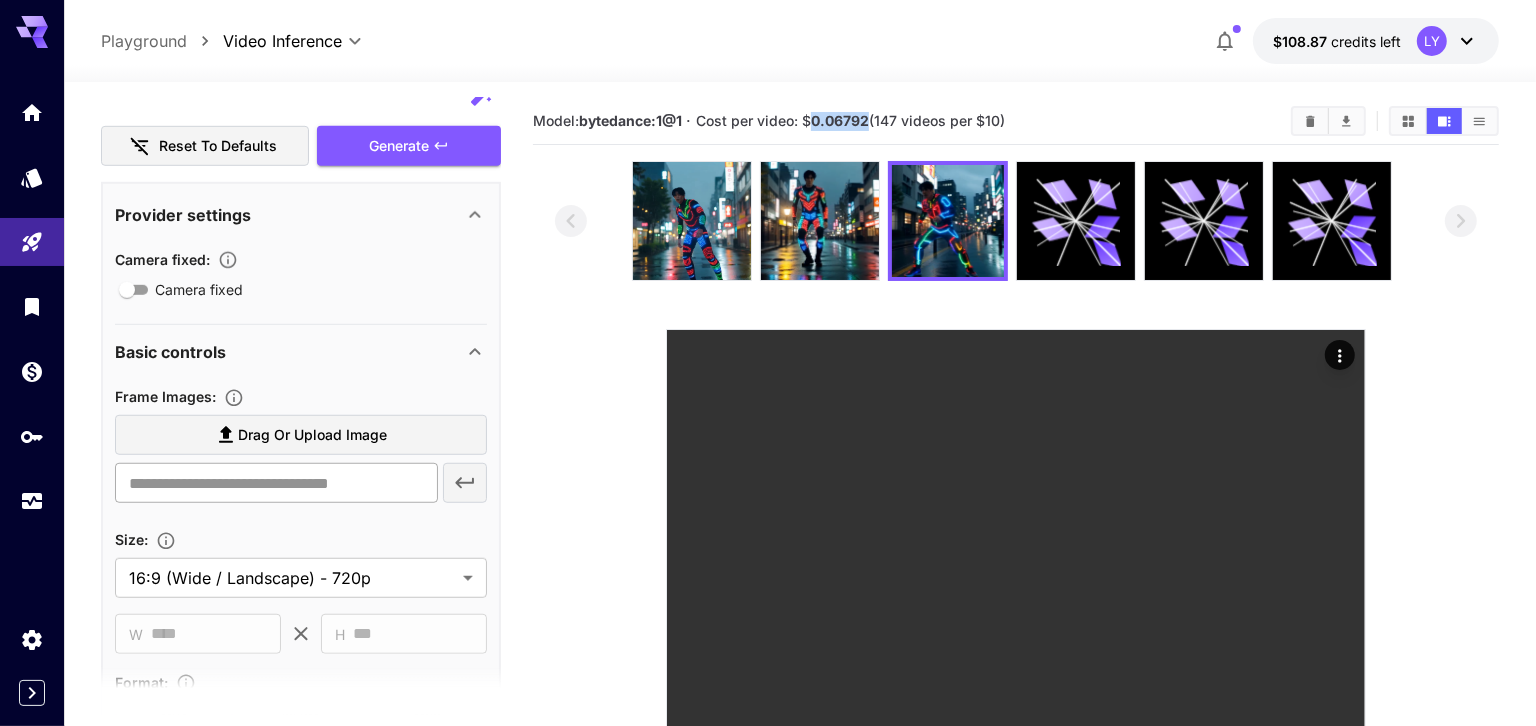 scroll, scrollTop: 1331, scrollLeft: 0, axis: vertical 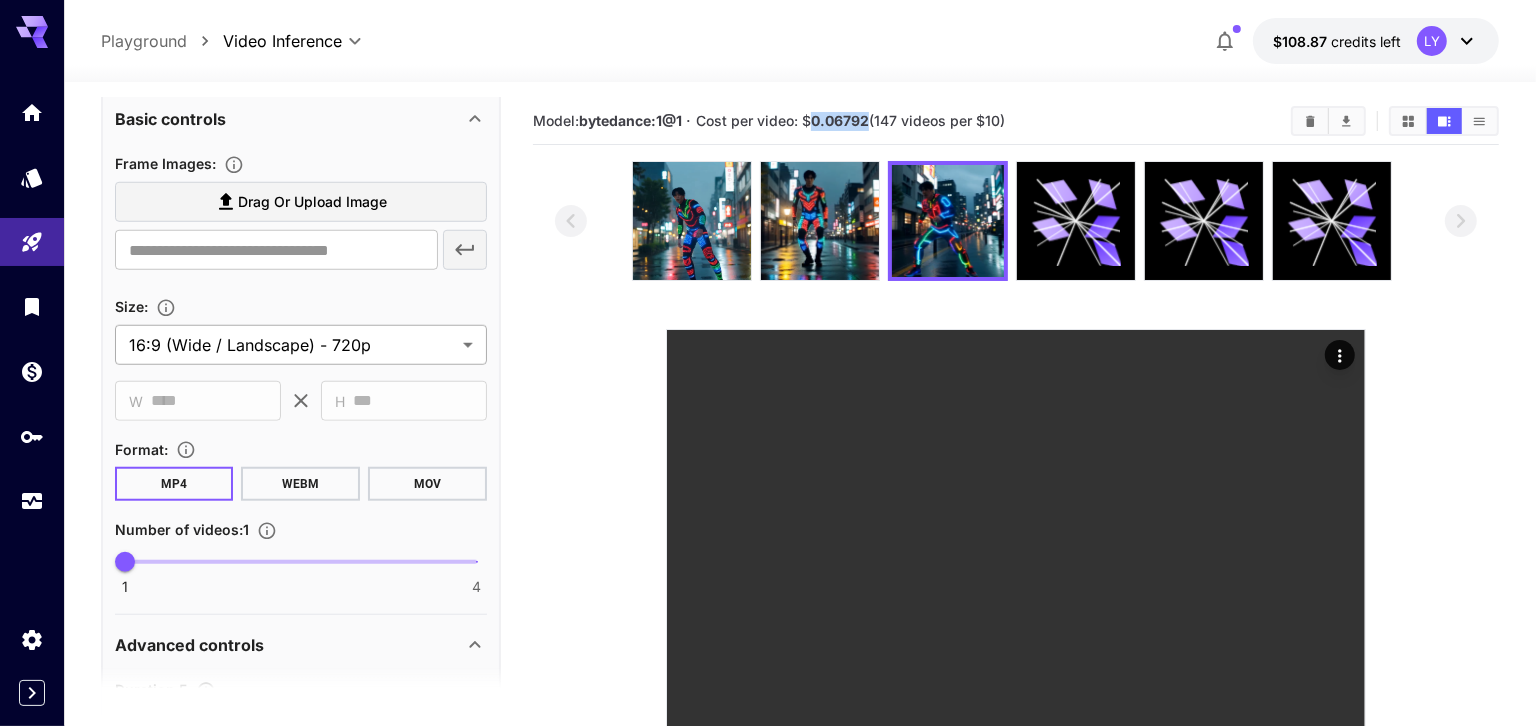 click on "**********" at bounding box center (768, 639) 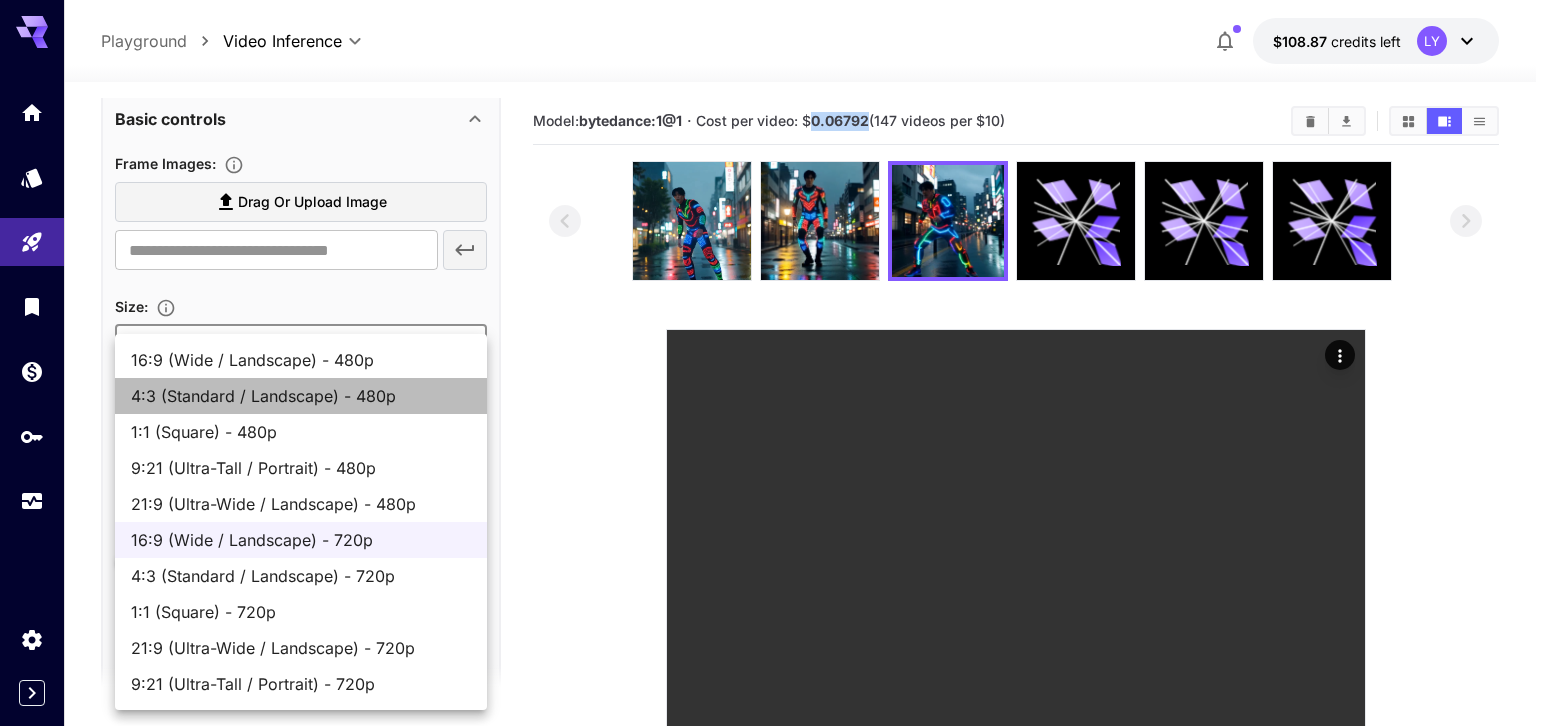 click on "4:3 (Standard / Landscape) - 480p" at bounding box center [301, 396] 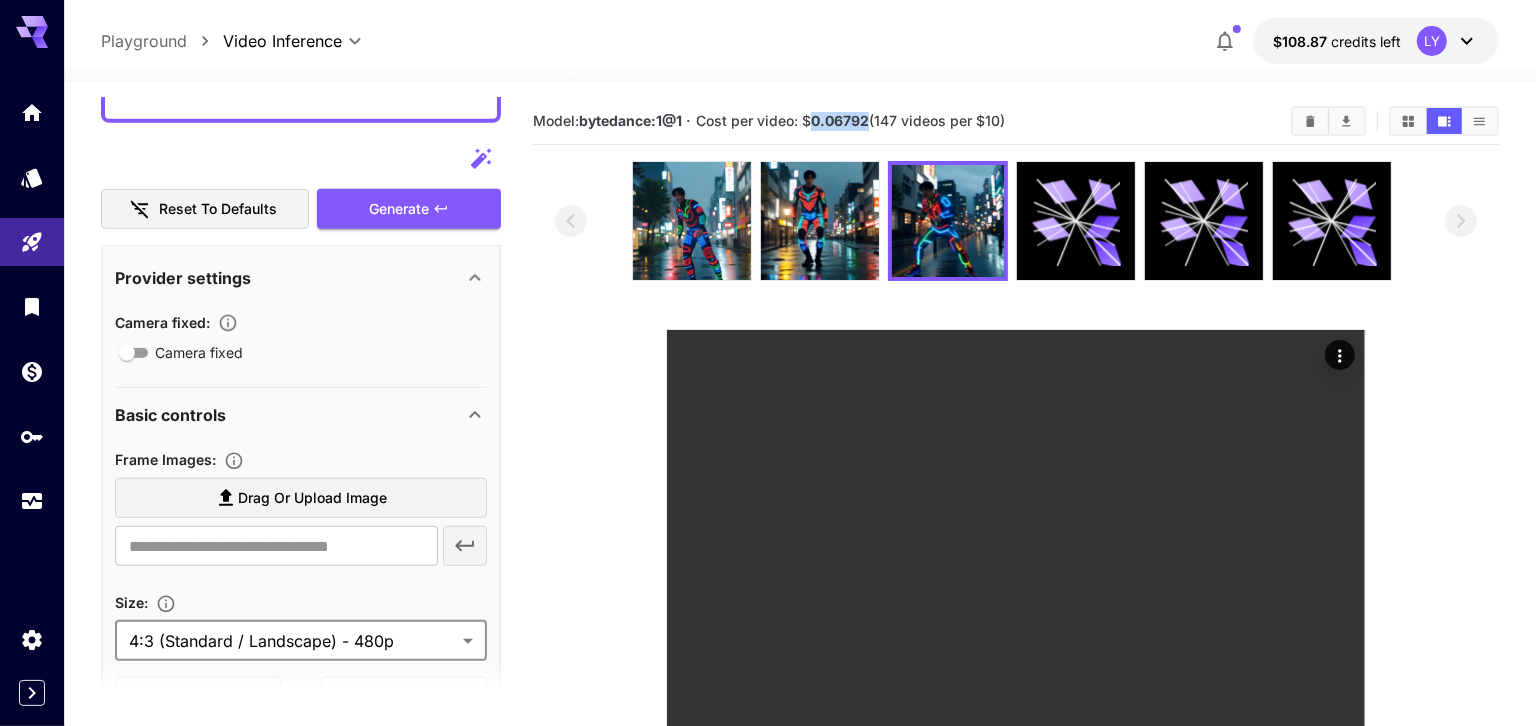 scroll, scrollTop: 908, scrollLeft: 0, axis: vertical 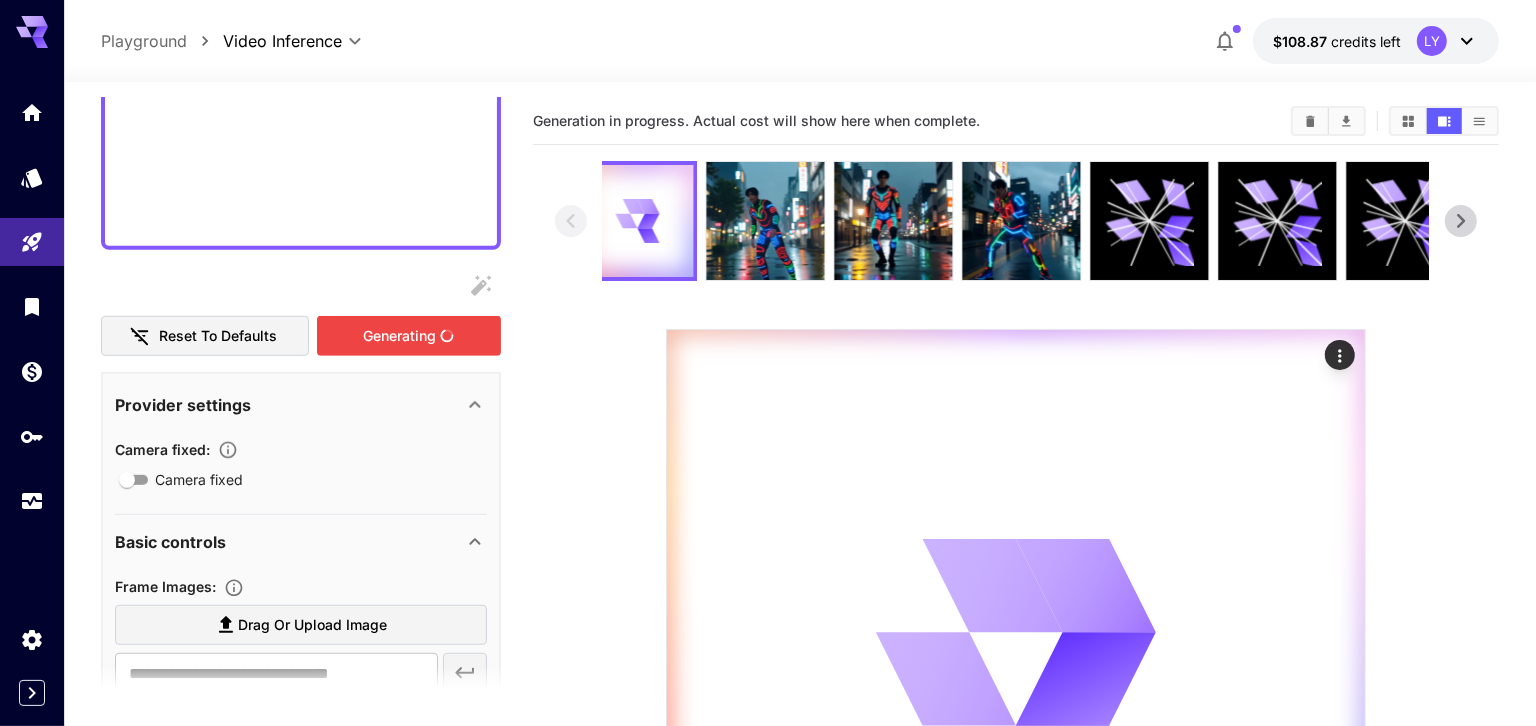 click on "Generating" at bounding box center (409, 336) 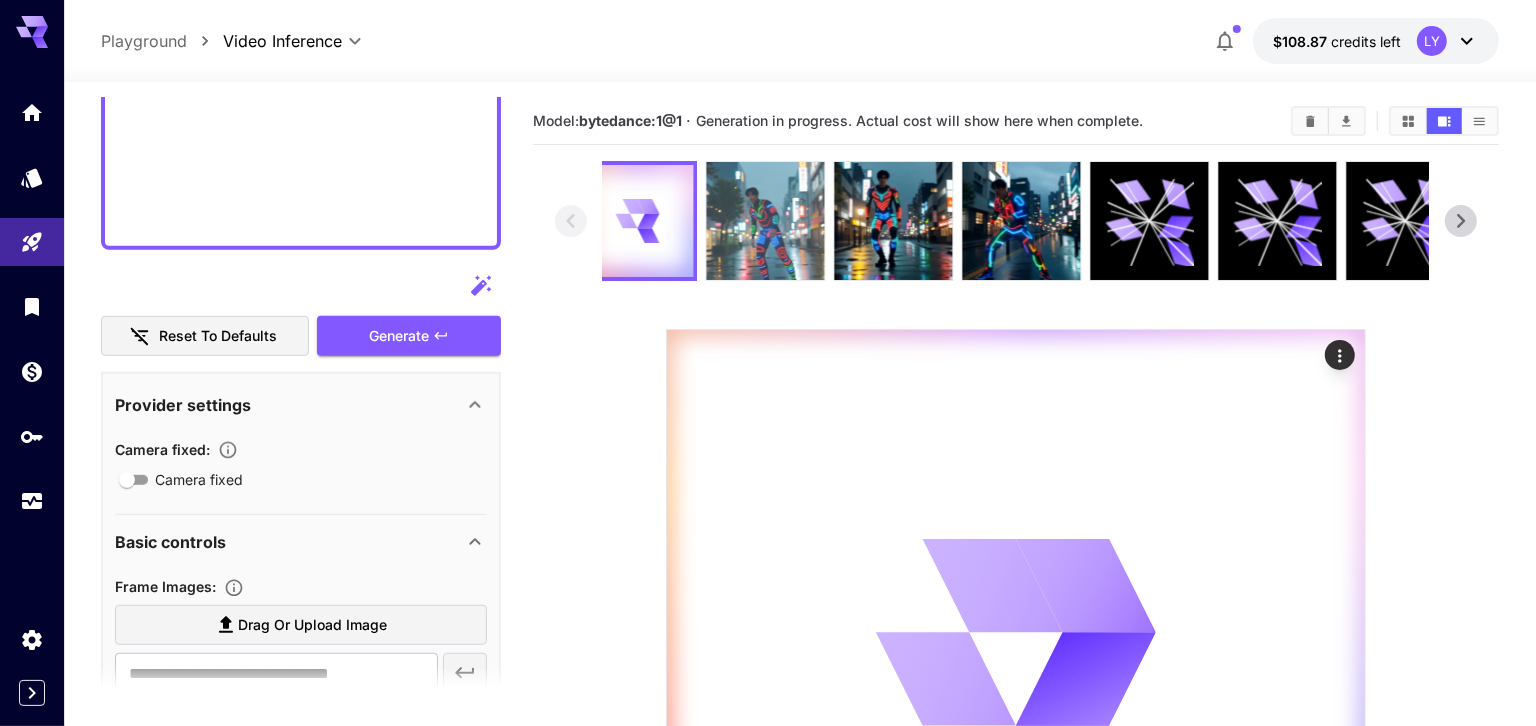 click at bounding box center [766, 221] 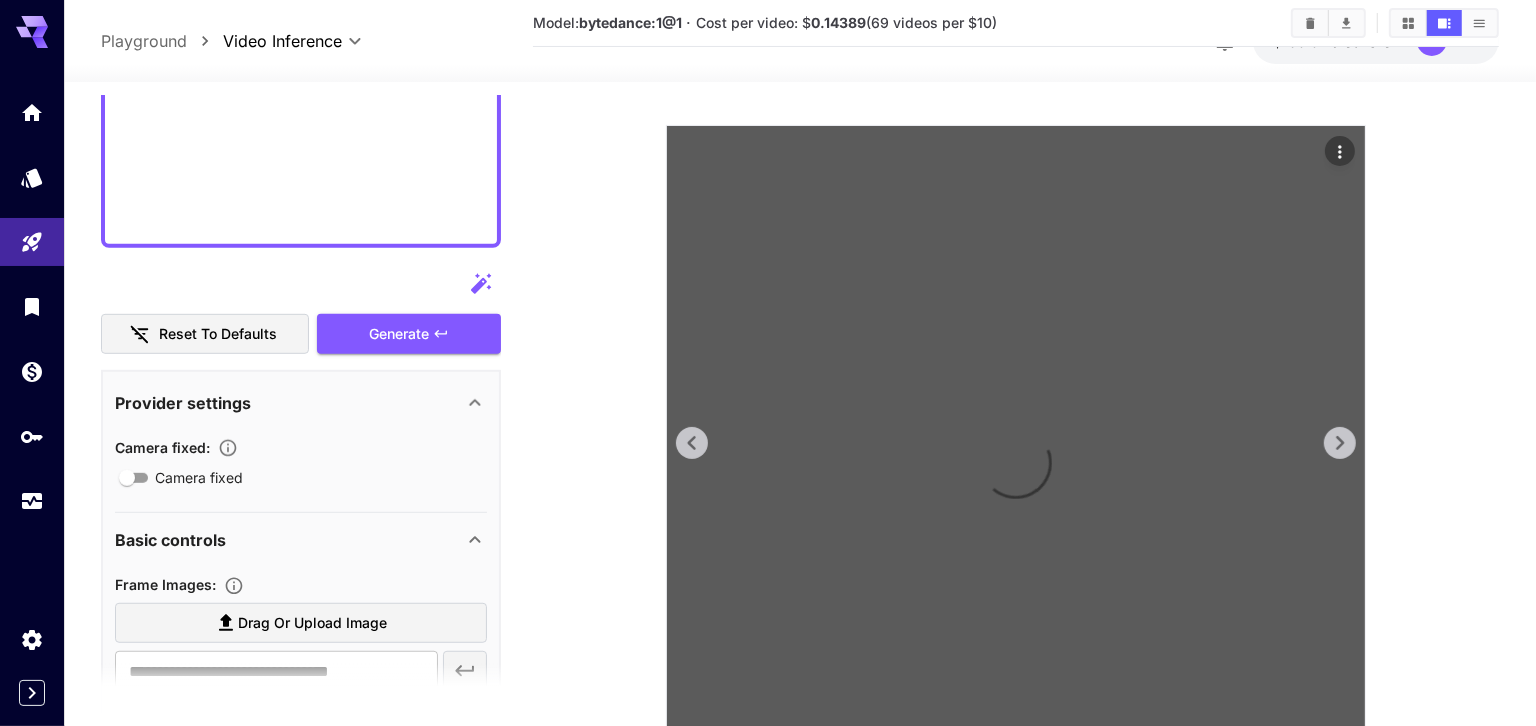 scroll, scrollTop: 205, scrollLeft: 0, axis: vertical 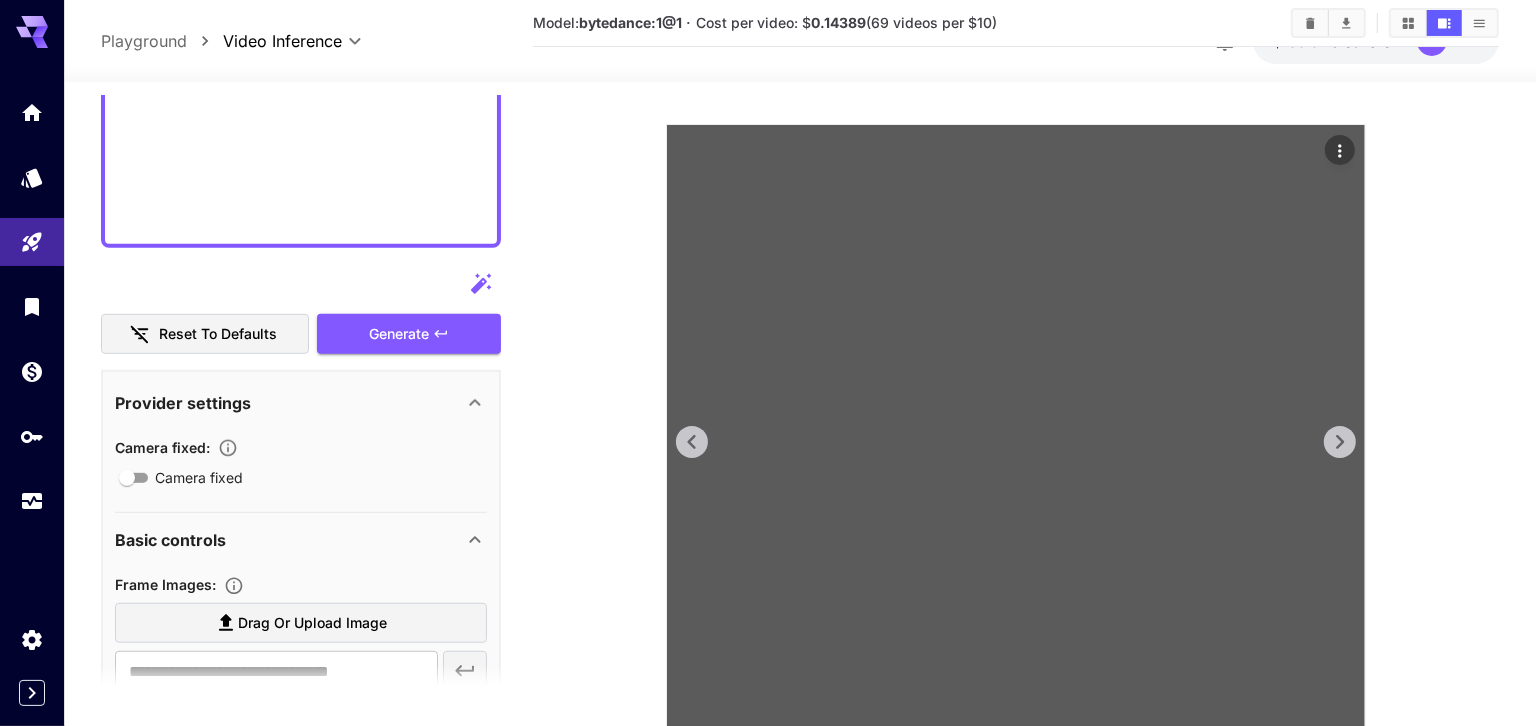 click at bounding box center [1016, 474] 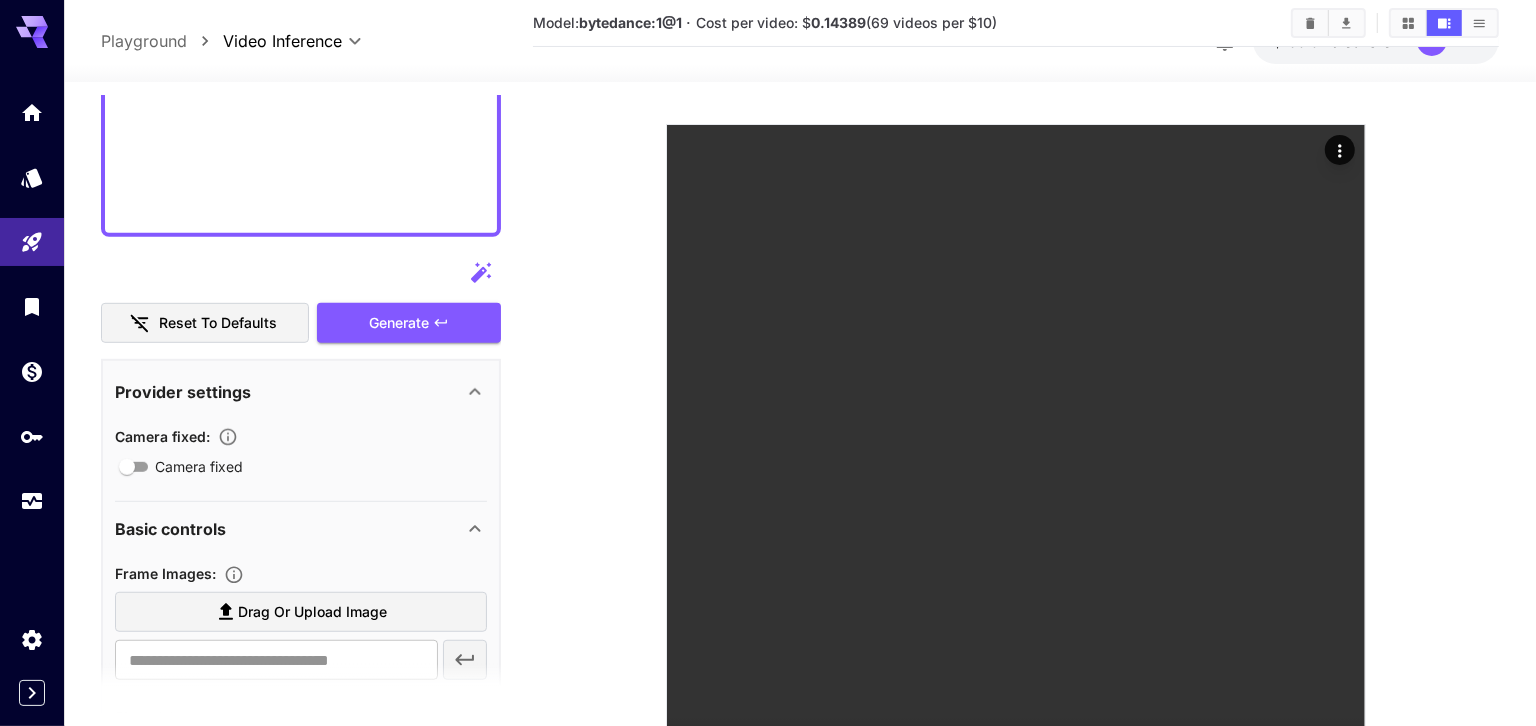 scroll, scrollTop: 889, scrollLeft: 0, axis: vertical 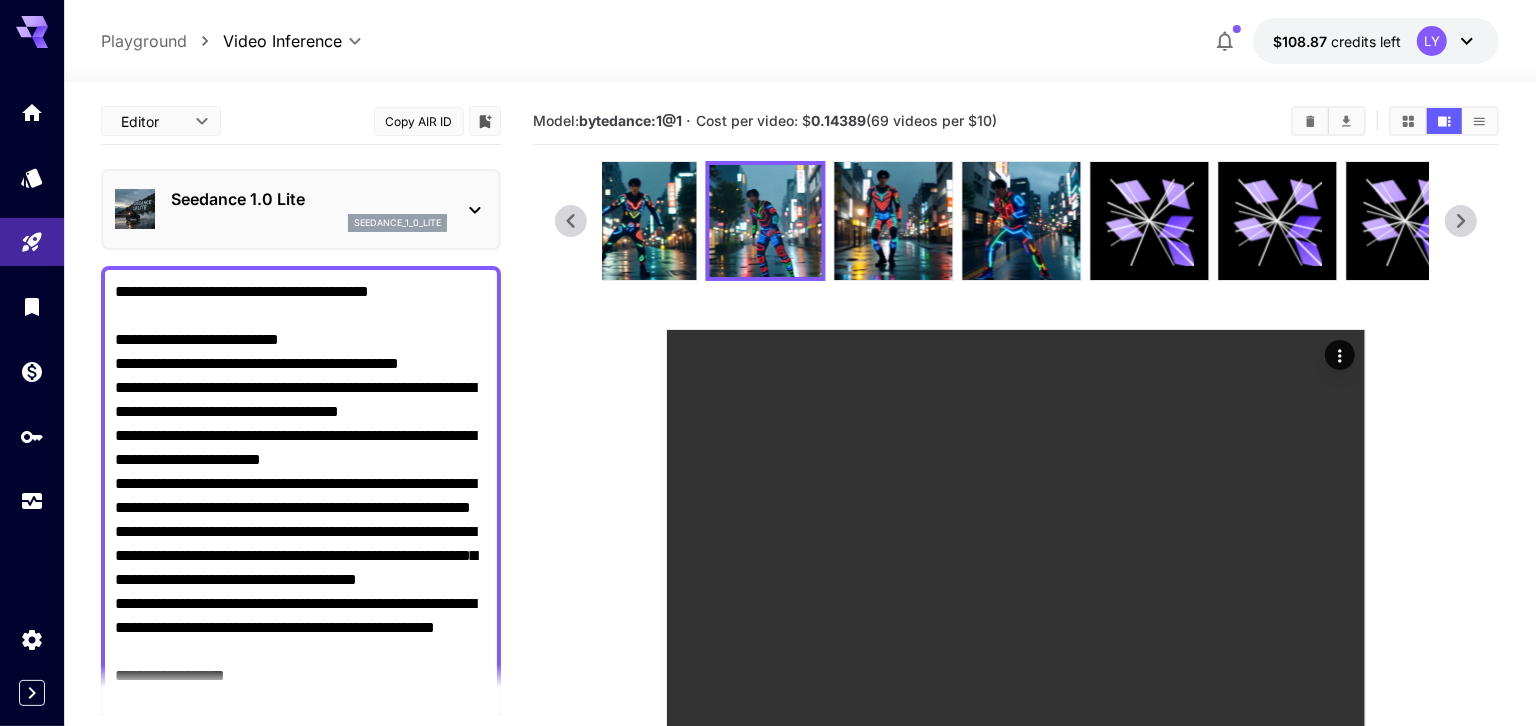 click on "seedance_1_0_lite" at bounding box center [309, 223] 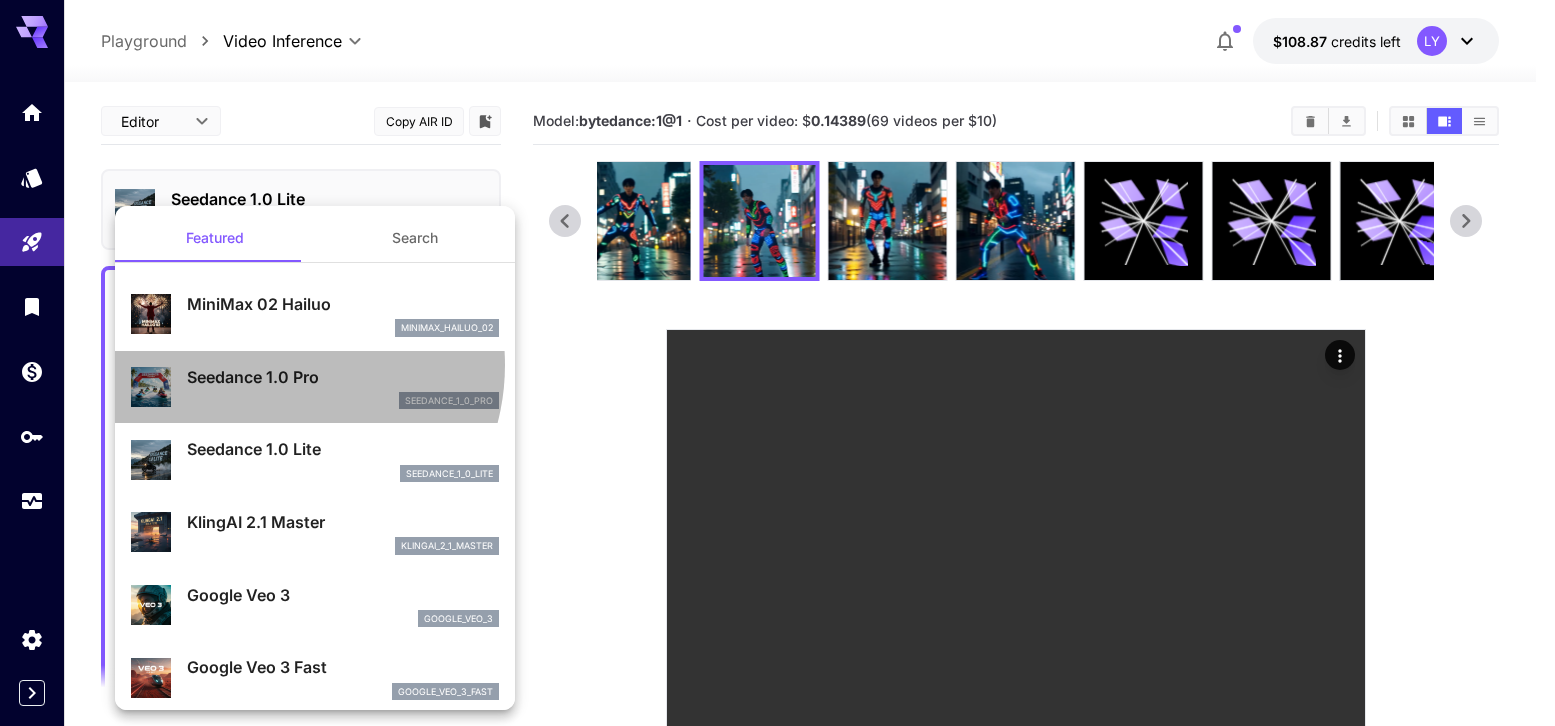 click on "Seedance 1.0 Pro" at bounding box center (343, 377) 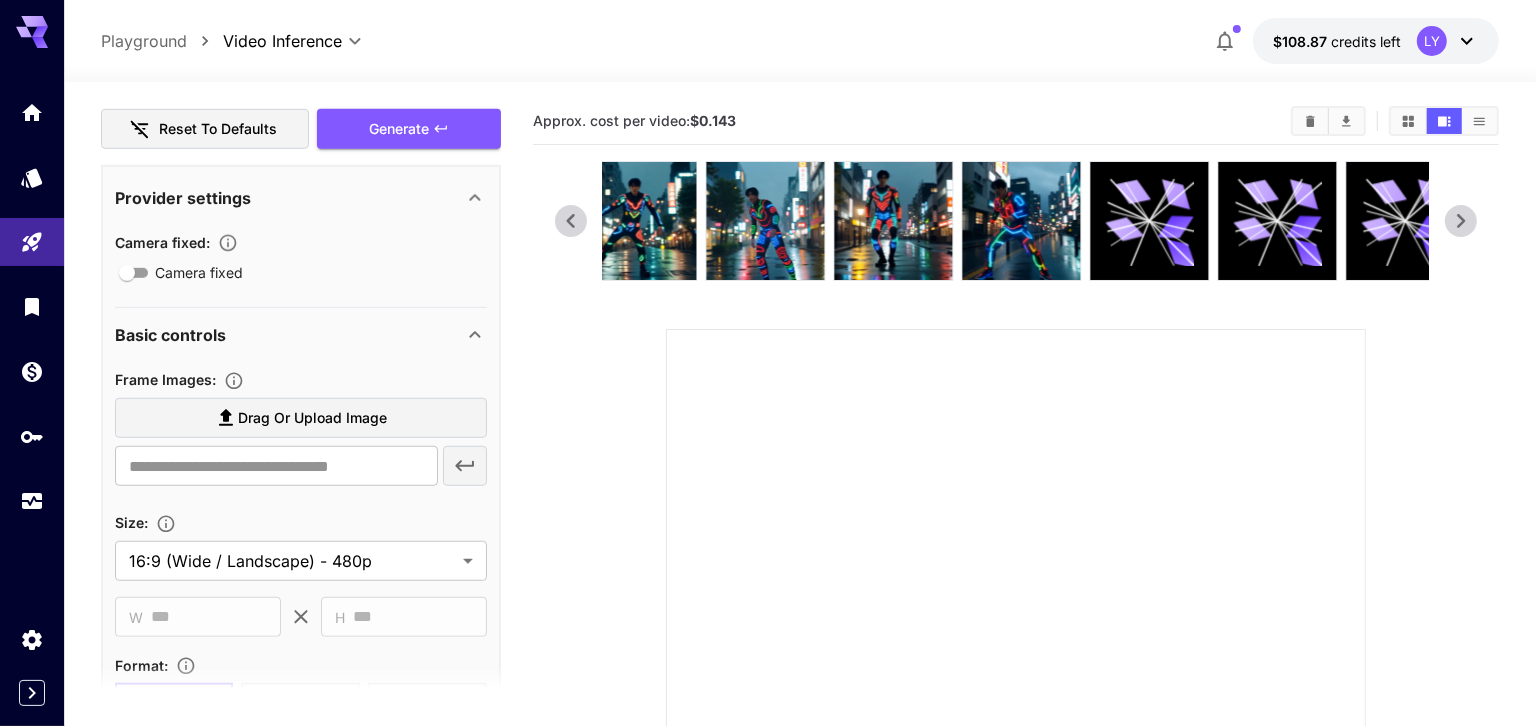 scroll, scrollTop: 1259, scrollLeft: 0, axis: vertical 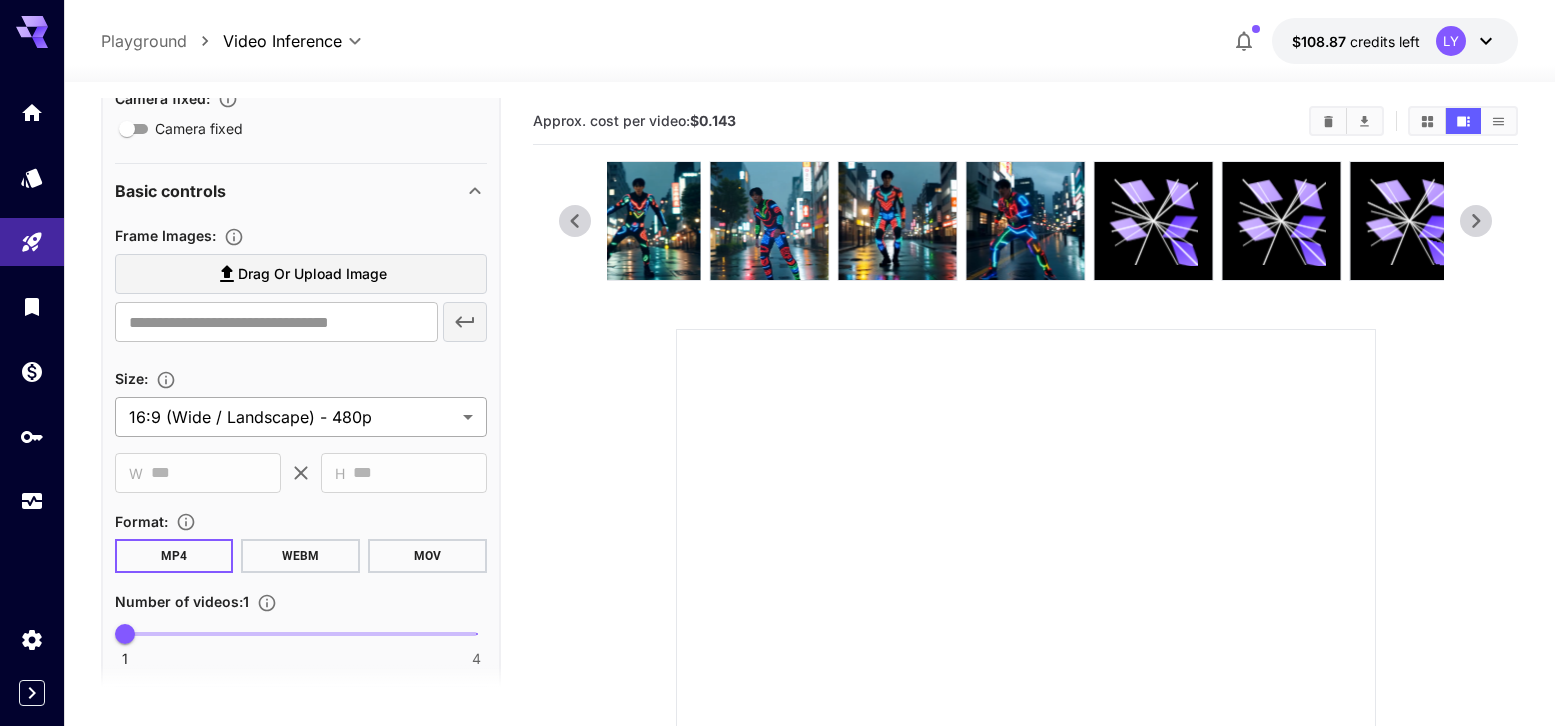 click on "**********" at bounding box center [777, 639] 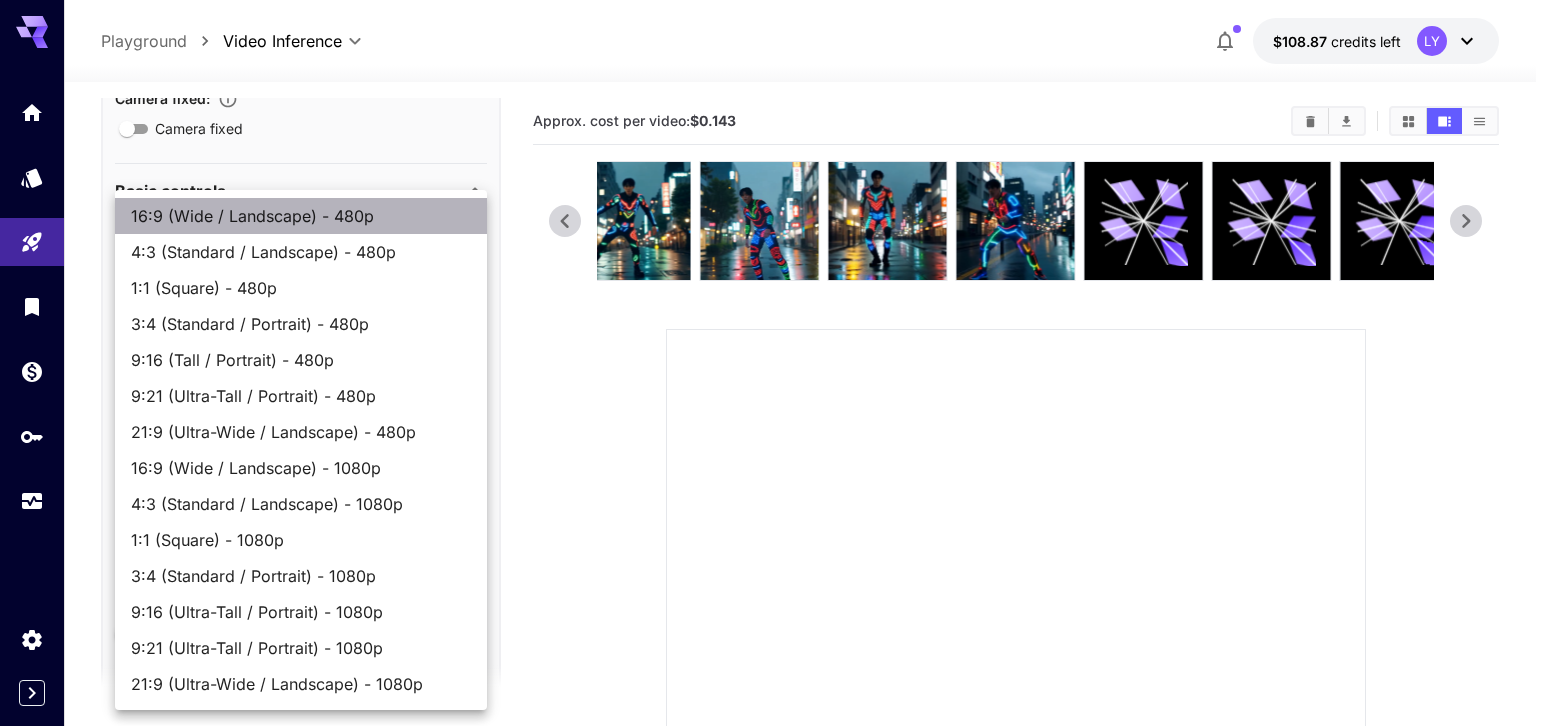 click on "16:9 (Wide / Landscape) - 480p" at bounding box center [301, 216] 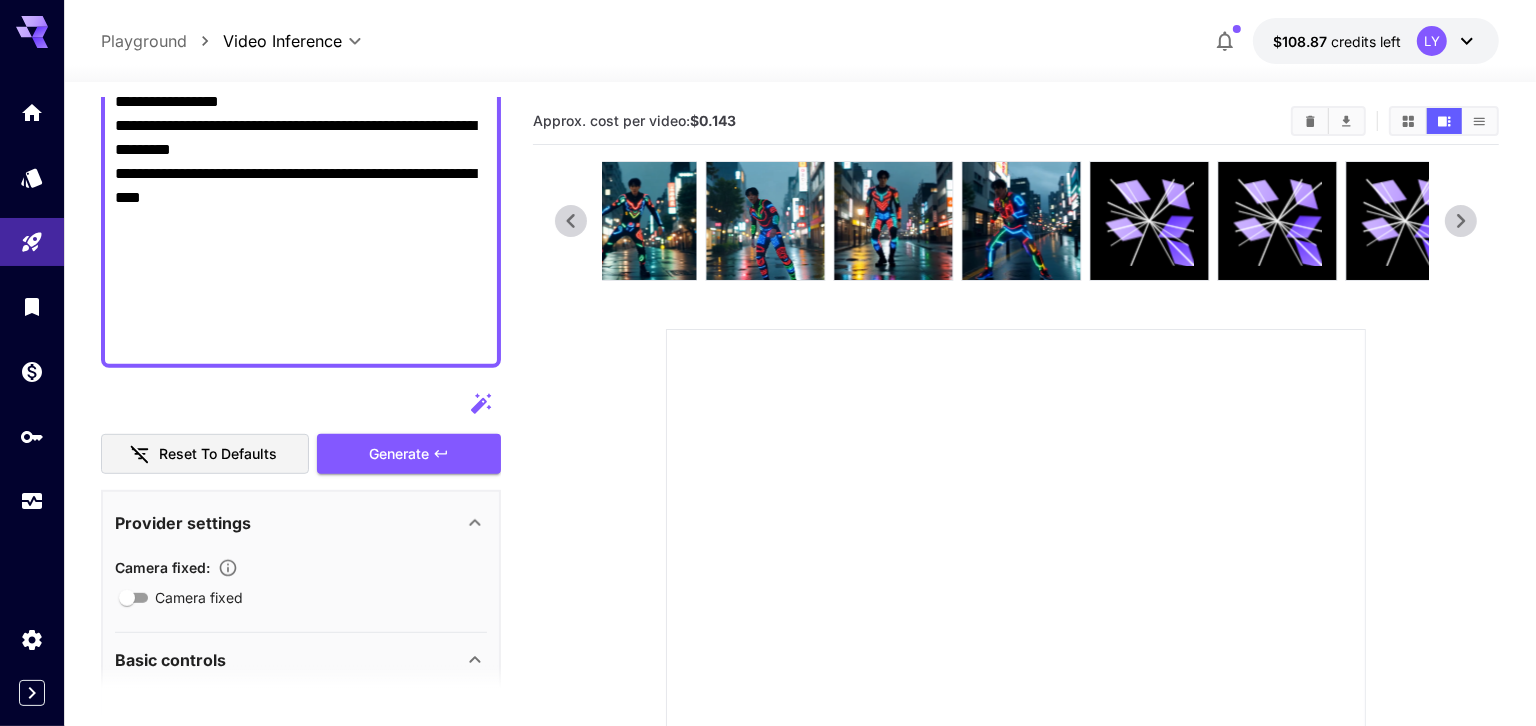 scroll, scrollTop: 653, scrollLeft: 0, axis: vertical 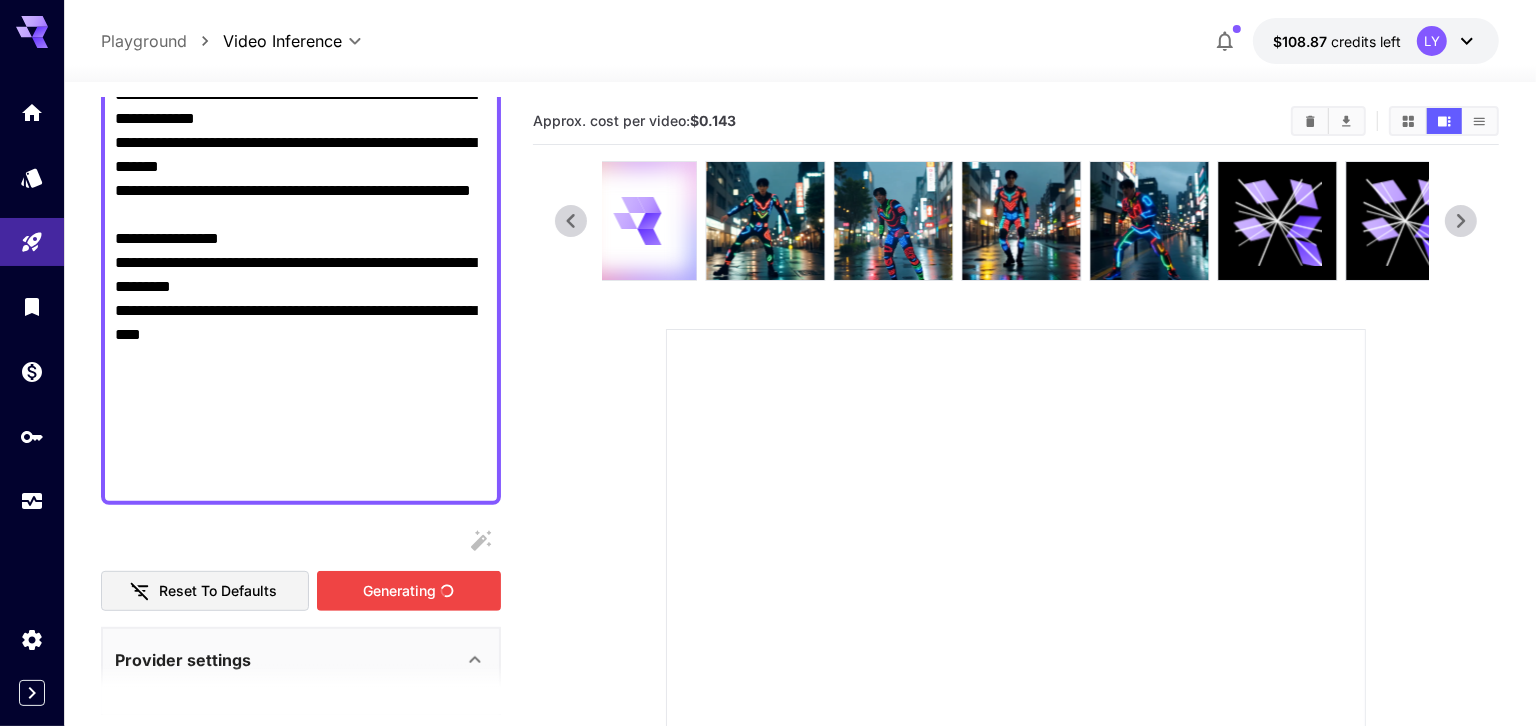click on "Generating" at bounding box center [409, 591] 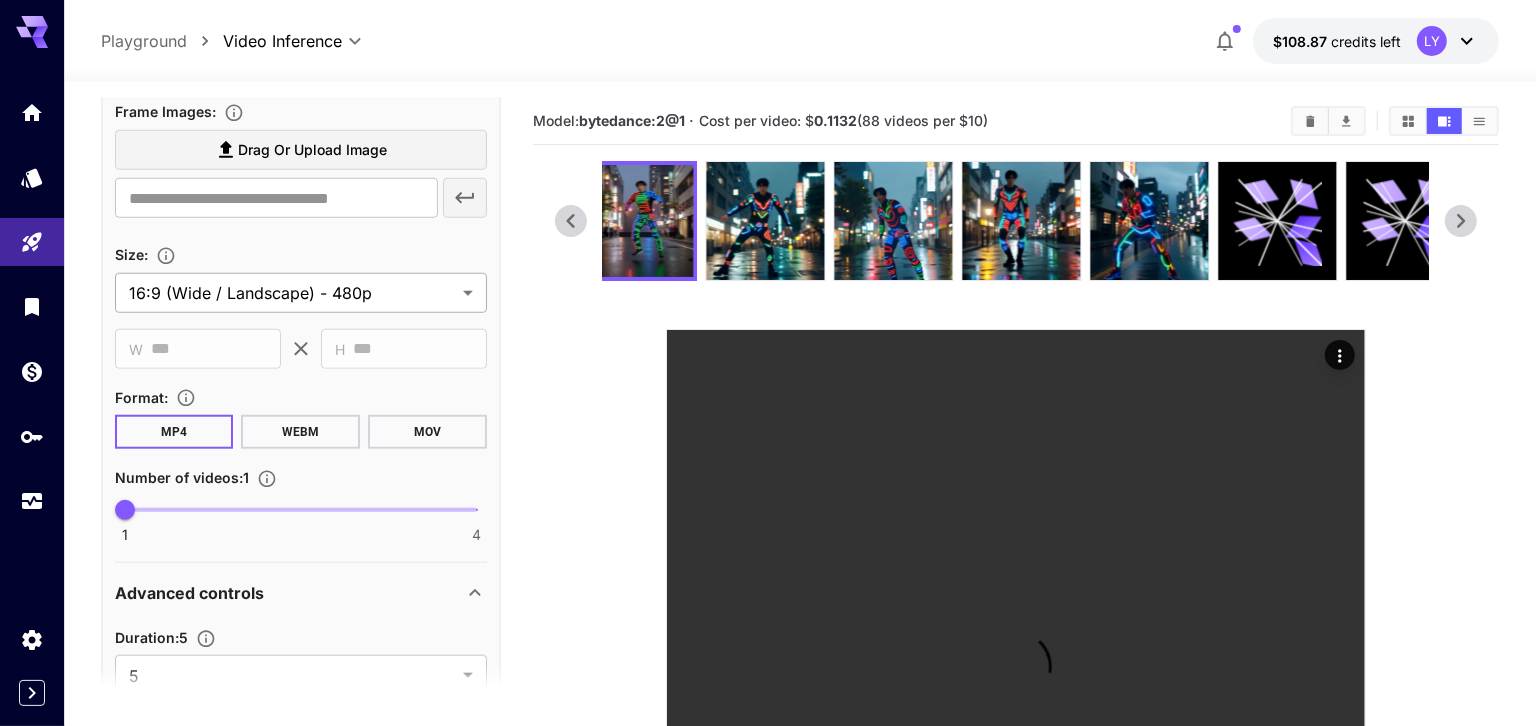 scroll, scrollTop: 1611, scrollLeft: 0, axis: vertical 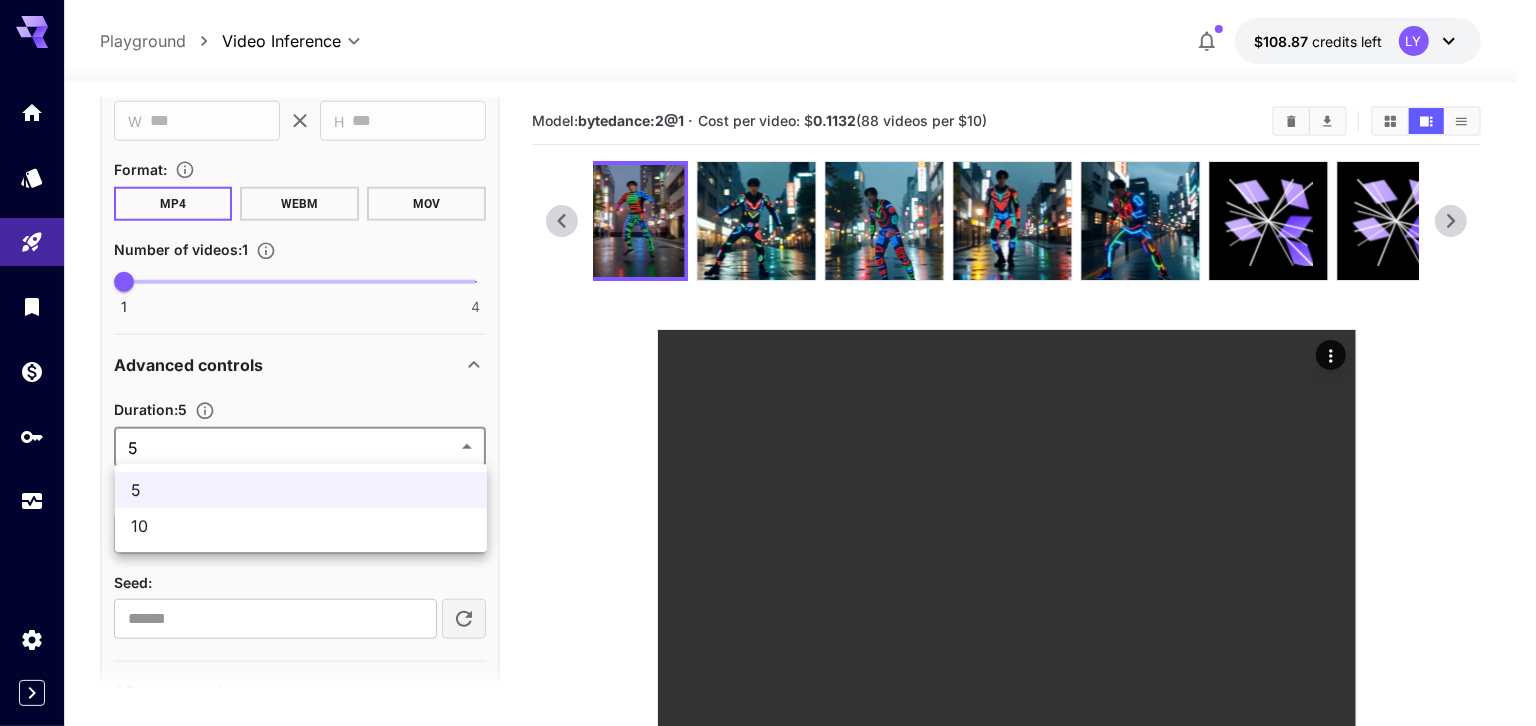 click on "**********" at bounding box center (768, 639) 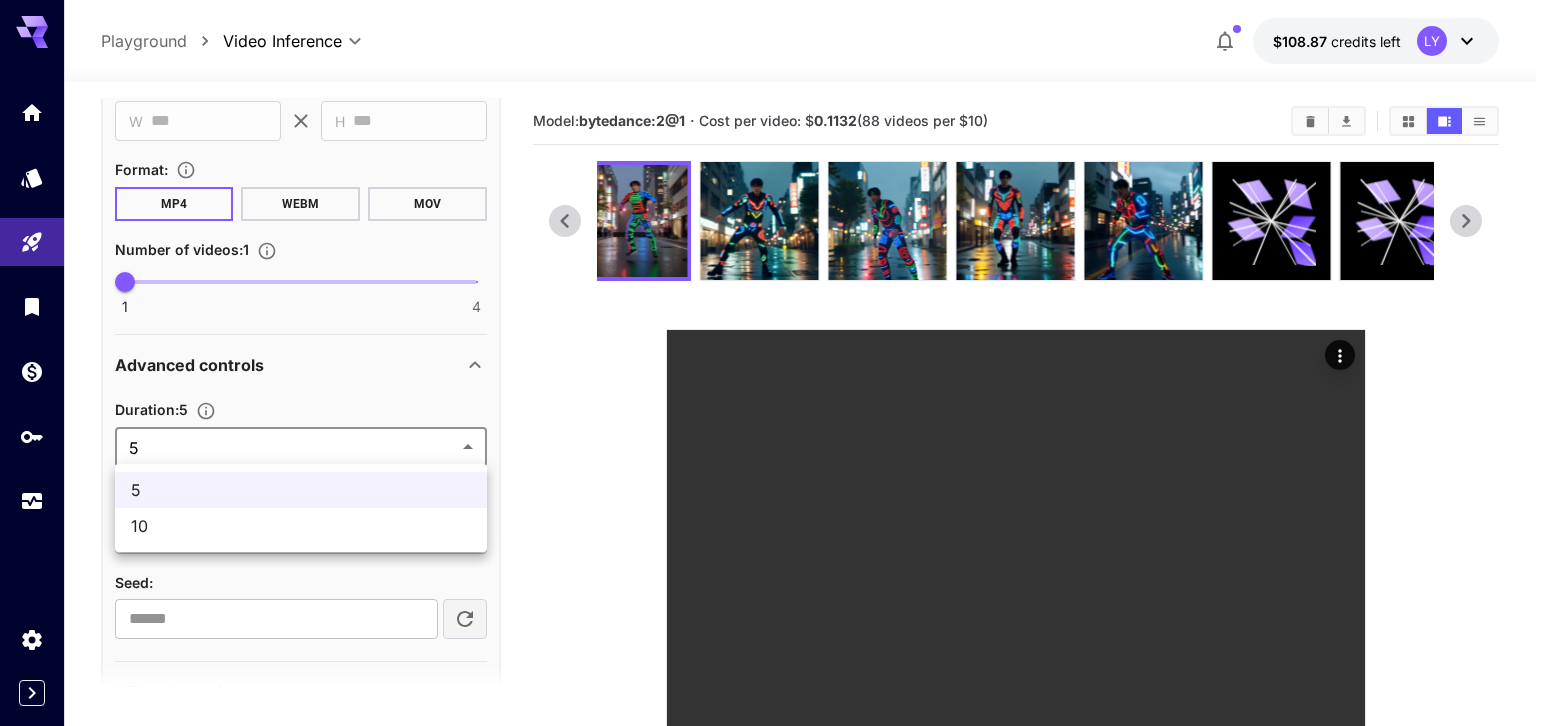 click at bounding box center (777, 363) 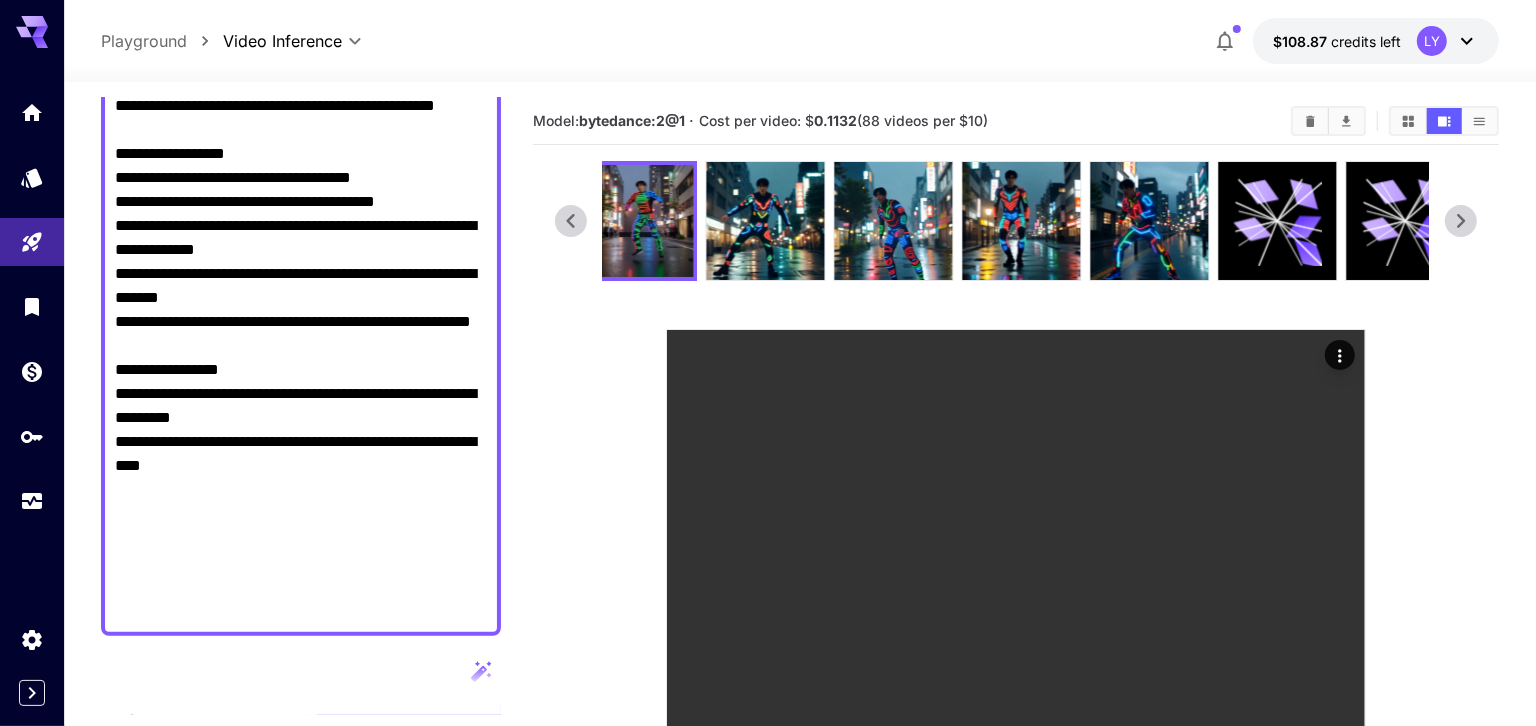 scroll, scrollTop: 723, scrollLeft: 0, axis: vertical 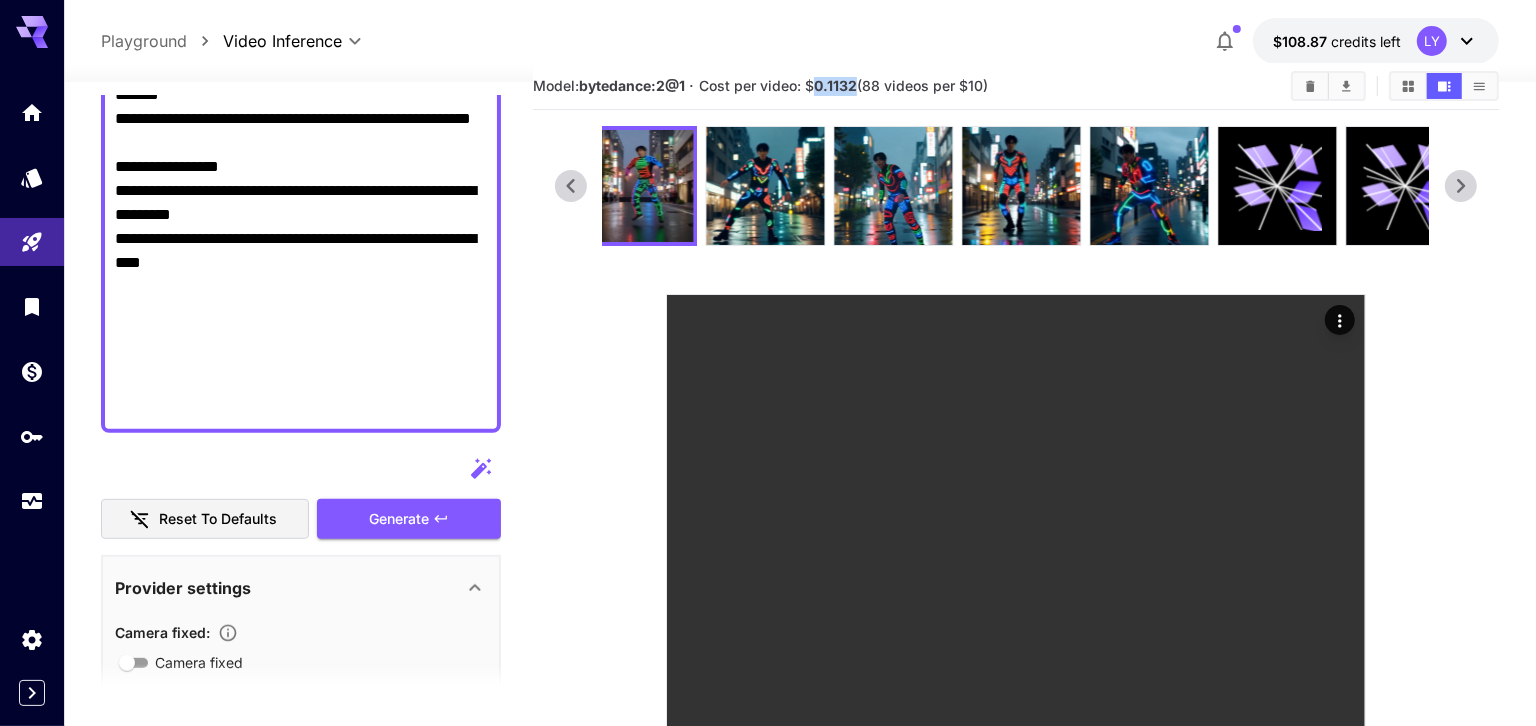 drag, startPoint x: 816, startPoint y: 85, endPoint x: 858, endPoint y: 86, distance: 42.0119 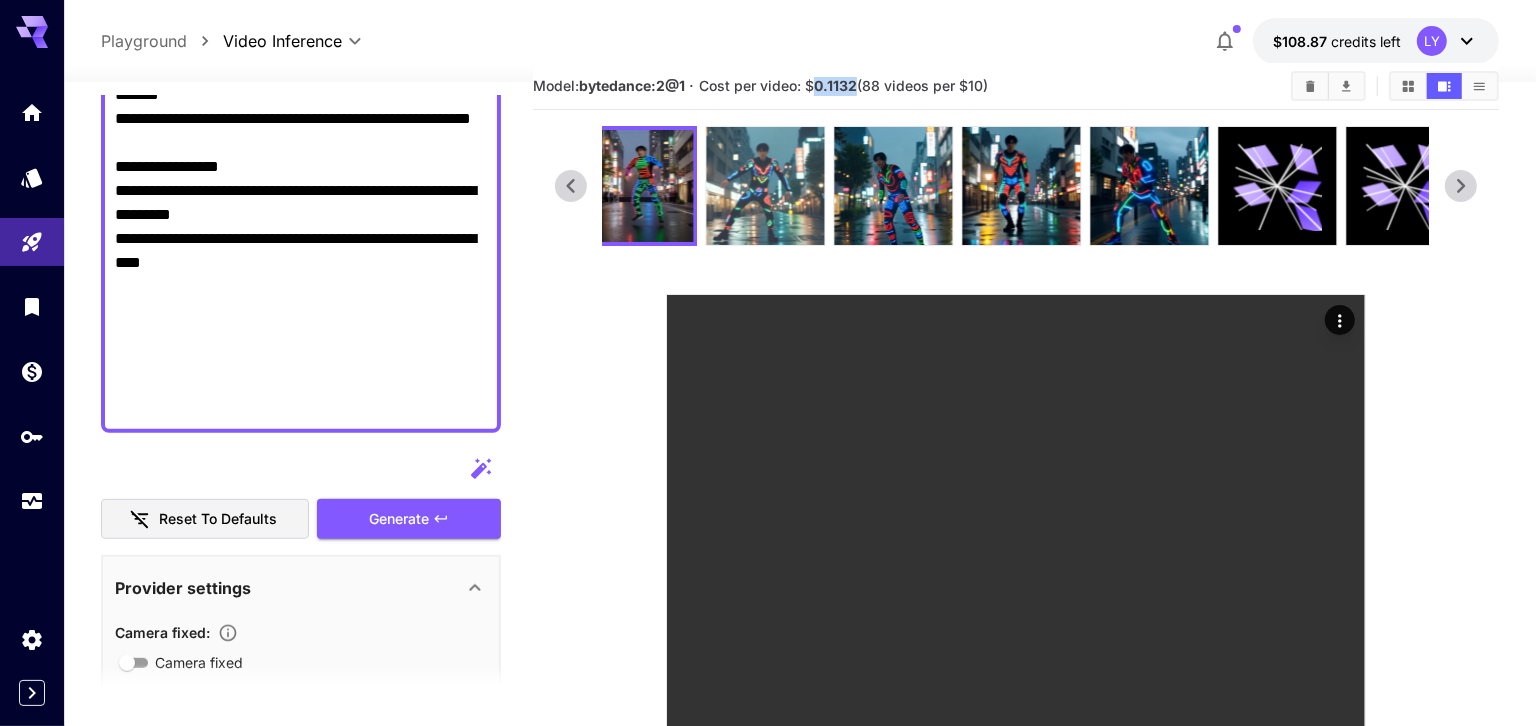 copy on "0.1132" 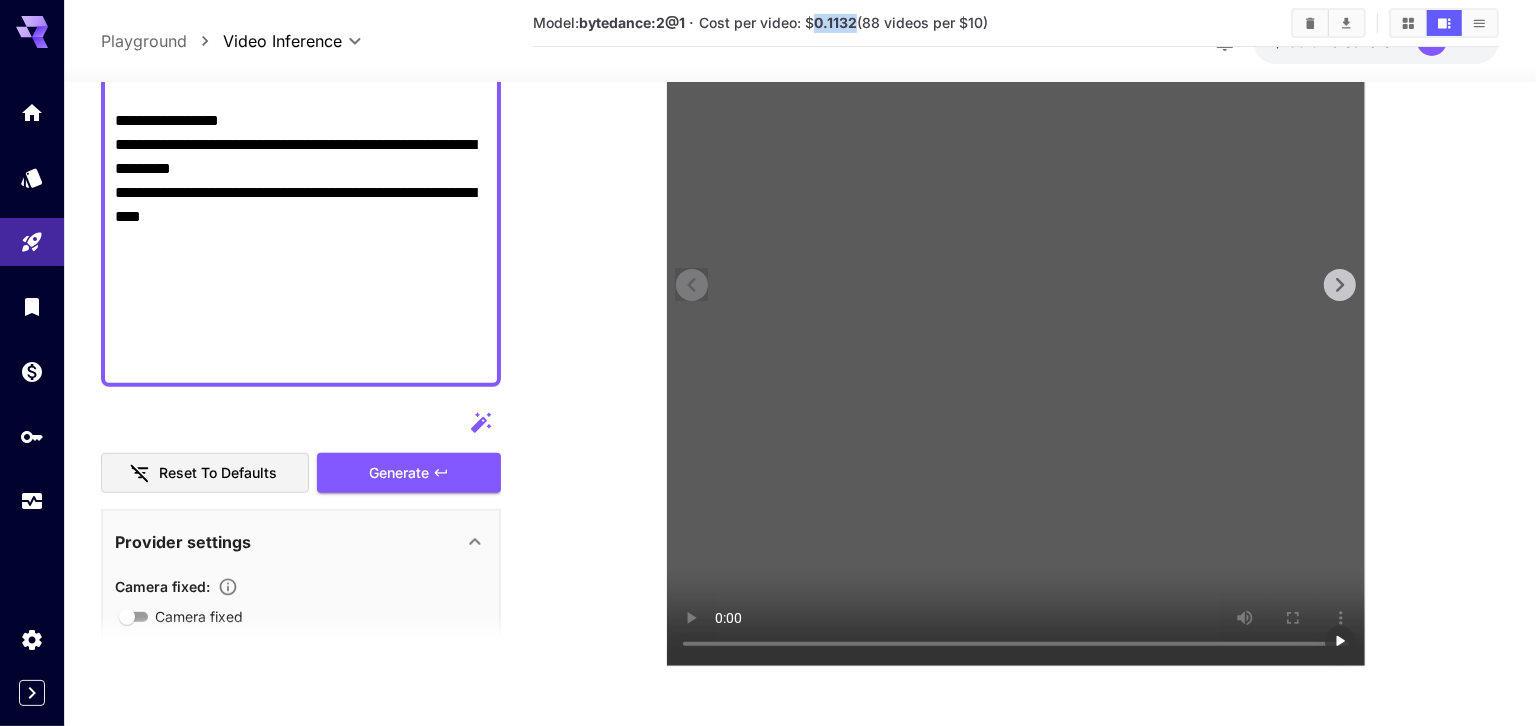 scroll, scrollTop: 357, scrollLeft: 0, axis: vertical 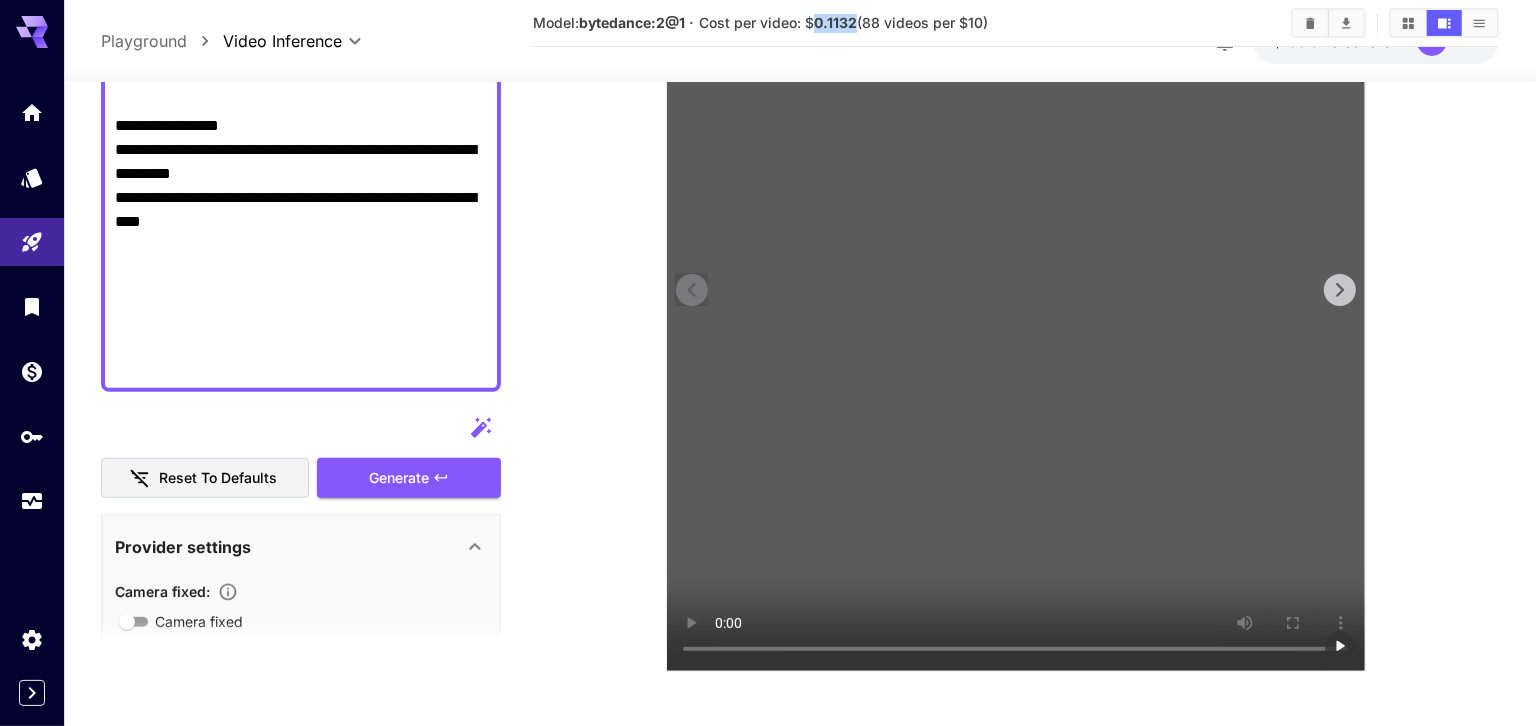 click at bounding box center [1016, 322] 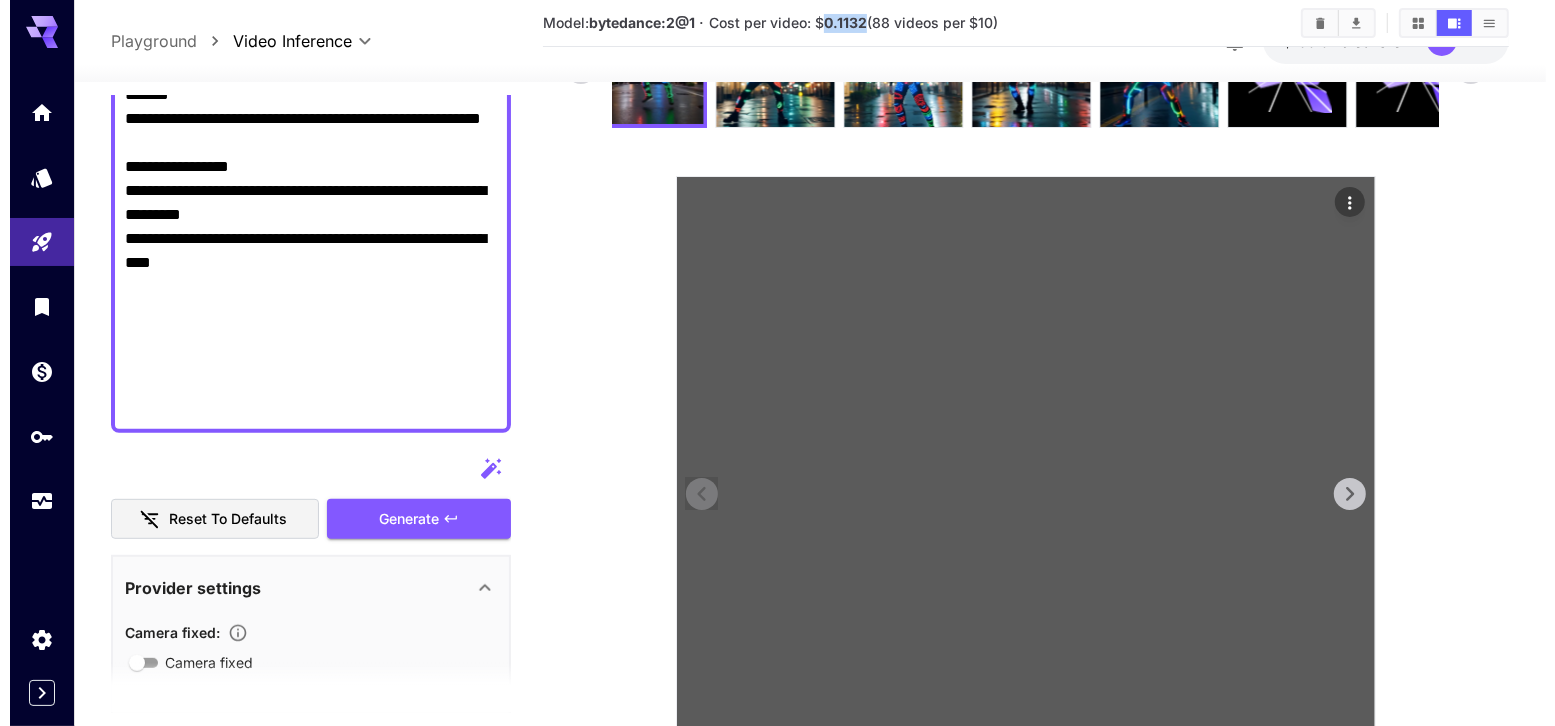 scroll, scrollTop: 145, scrollLeft: 0, axis: vertical 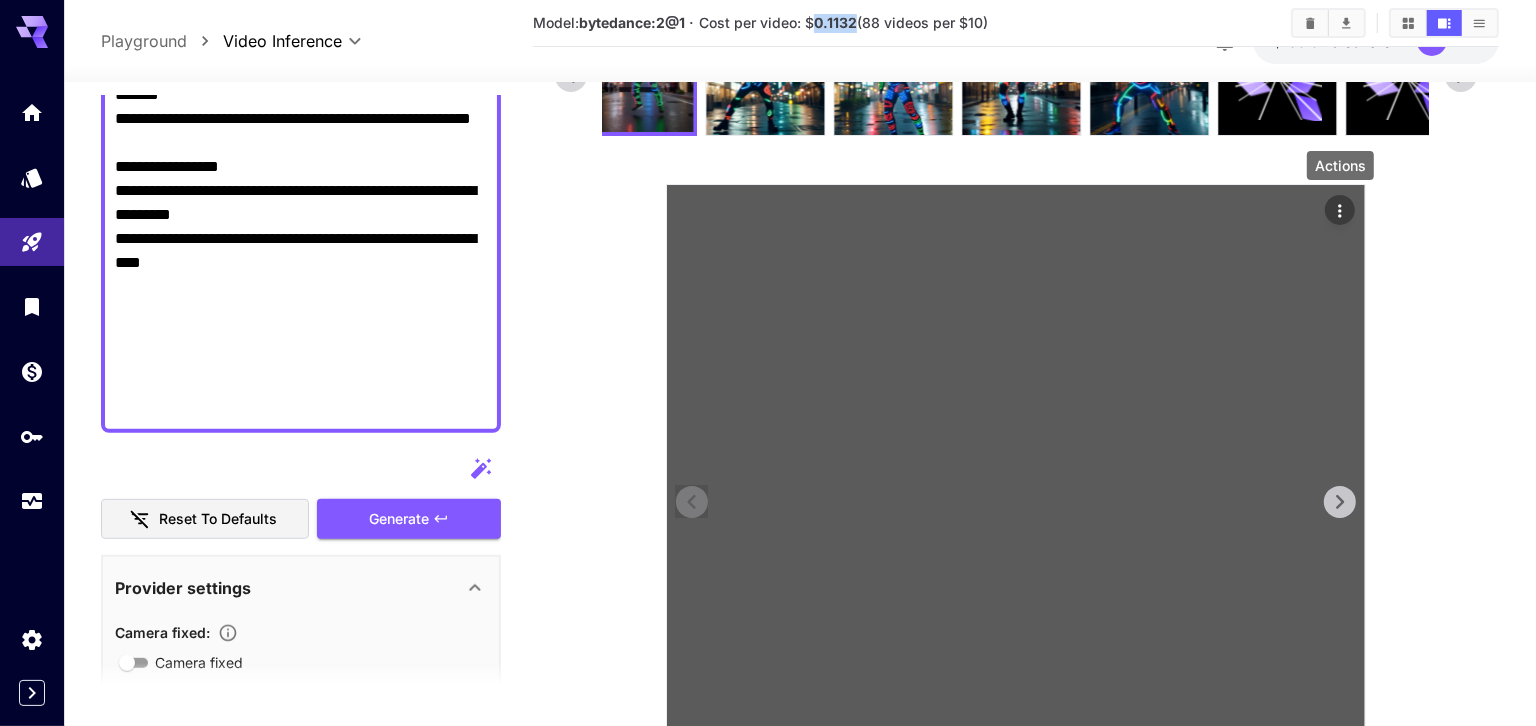 click 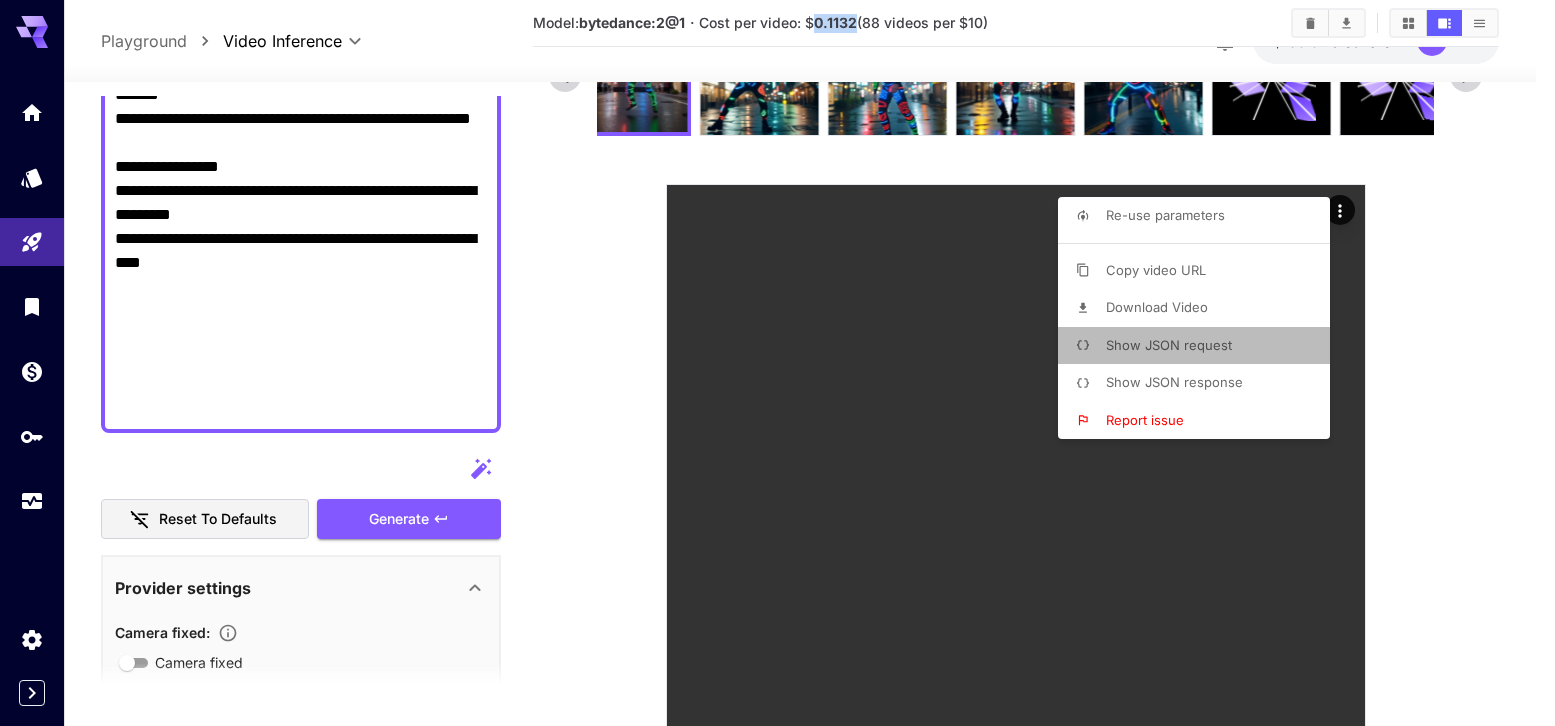 click on "Show JSON request" at bounding box center (1169, 345) 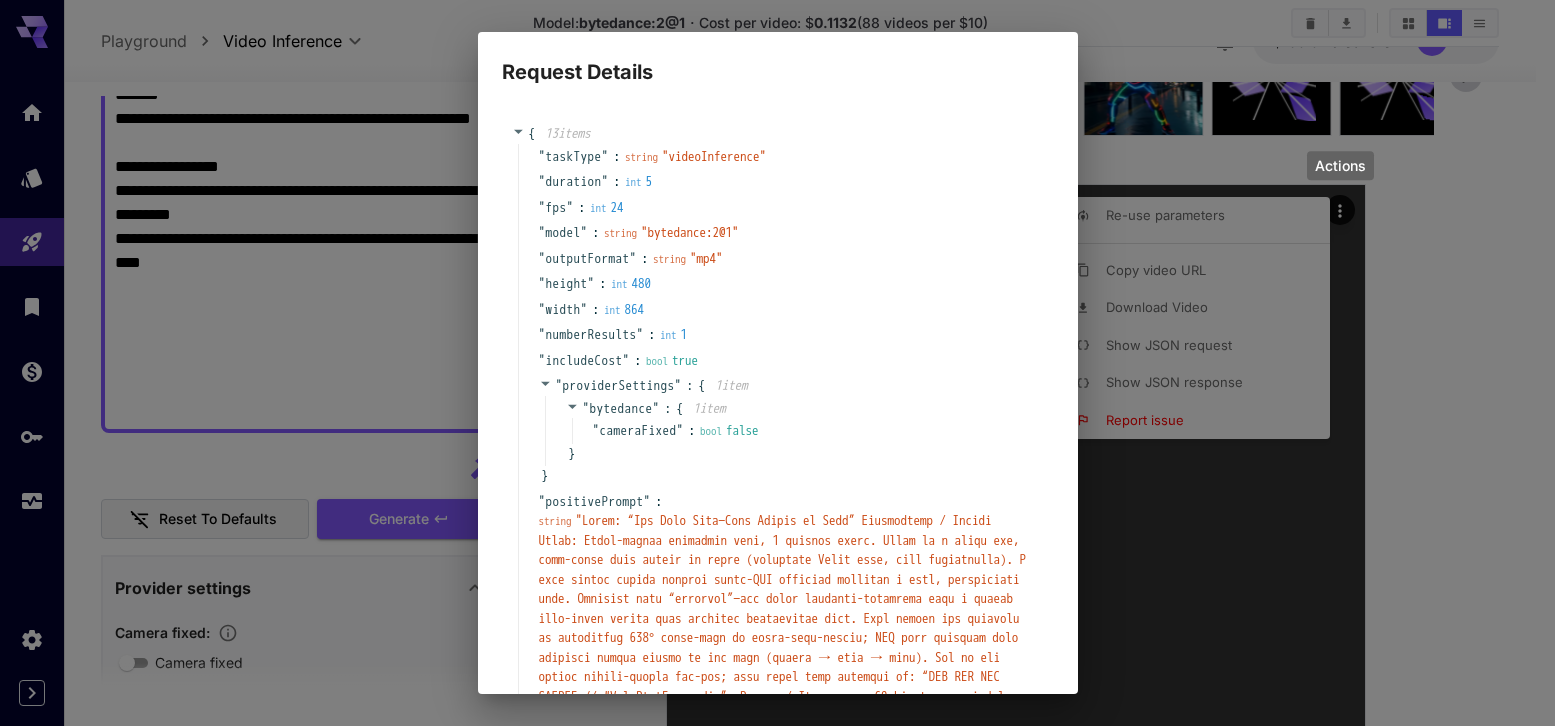 click on "Request Details { 13  item s " taskType " : string " videoInference " " duration " : int 5 " fps " : int 24 " model " : string " bytedance:2@1 " " outputFormat " : string " mp4 " " height " : int 480 " width " : int 864 " numberResults " : int 1 " includeCost " : bool true " providerSettings " : { 1  item " bytedance " : { 1  item " cameraFixed " : bool false } } " positivePrompt " : string " " " deliveryMethod " : string " async " " taskUUID " : string " 2376f0ac-172f-4d1a-b3c7-a25cd8264eeb " } Copy Cancel" at bounding box center (777, 363) 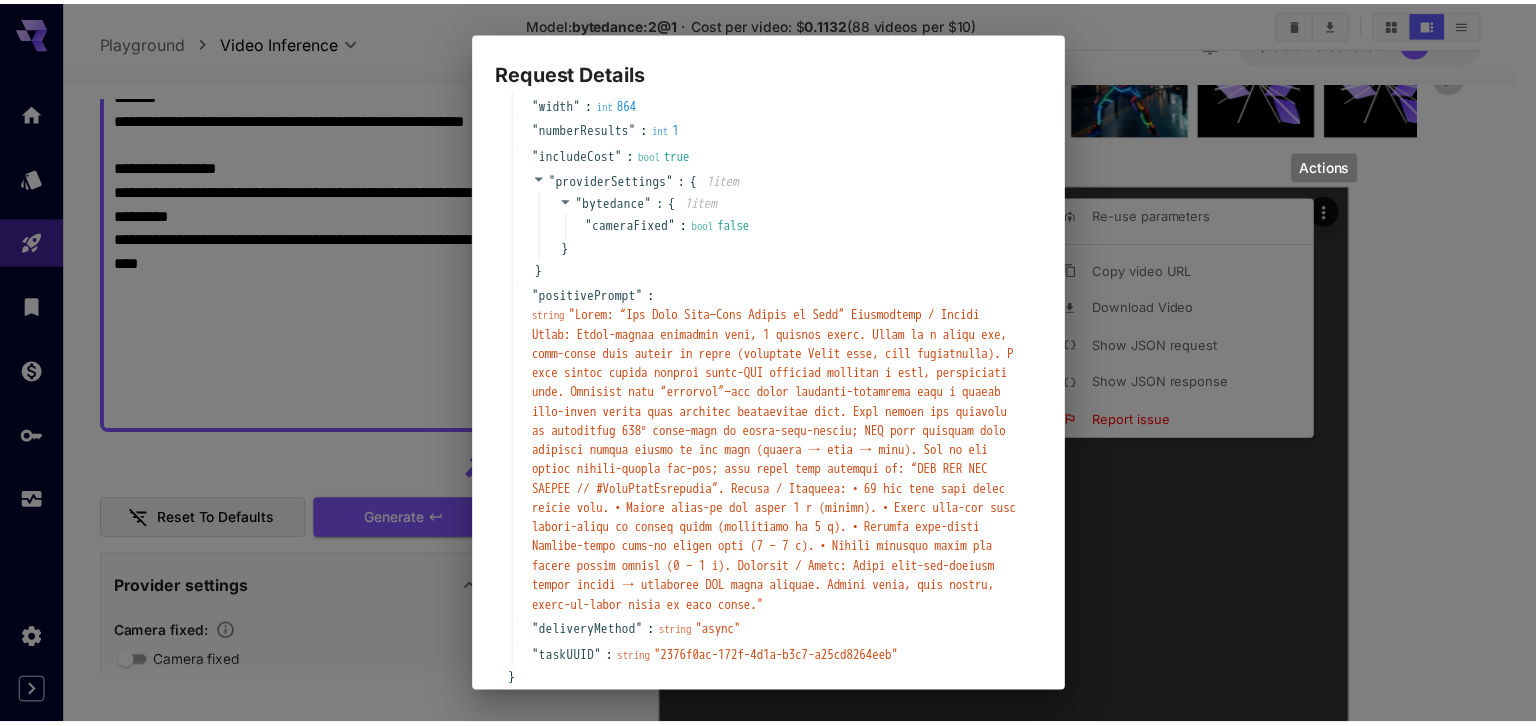 scroll, scrollTop: 420, scrollLeft: 0, axis: vertical 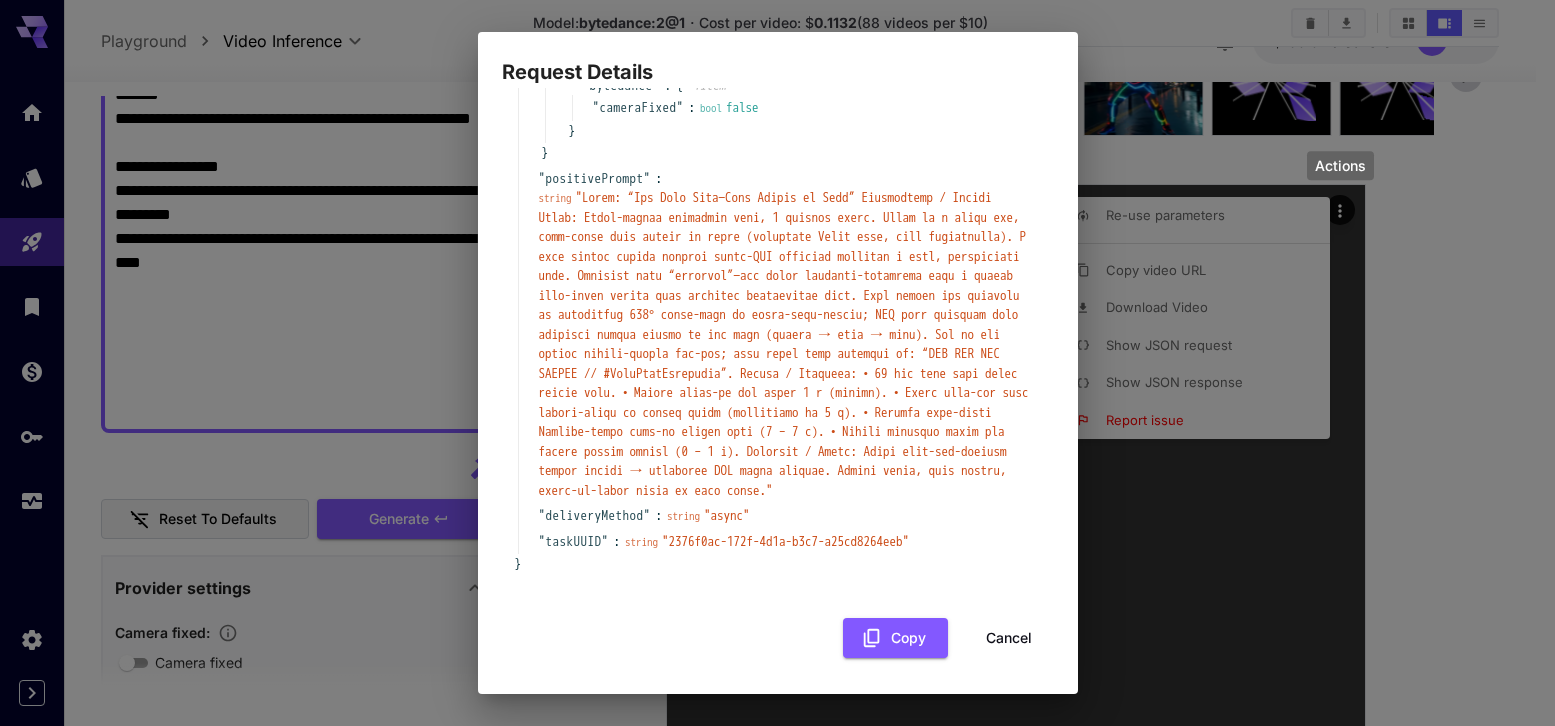 click on "Cancel" at bounding box center (1009, 638) 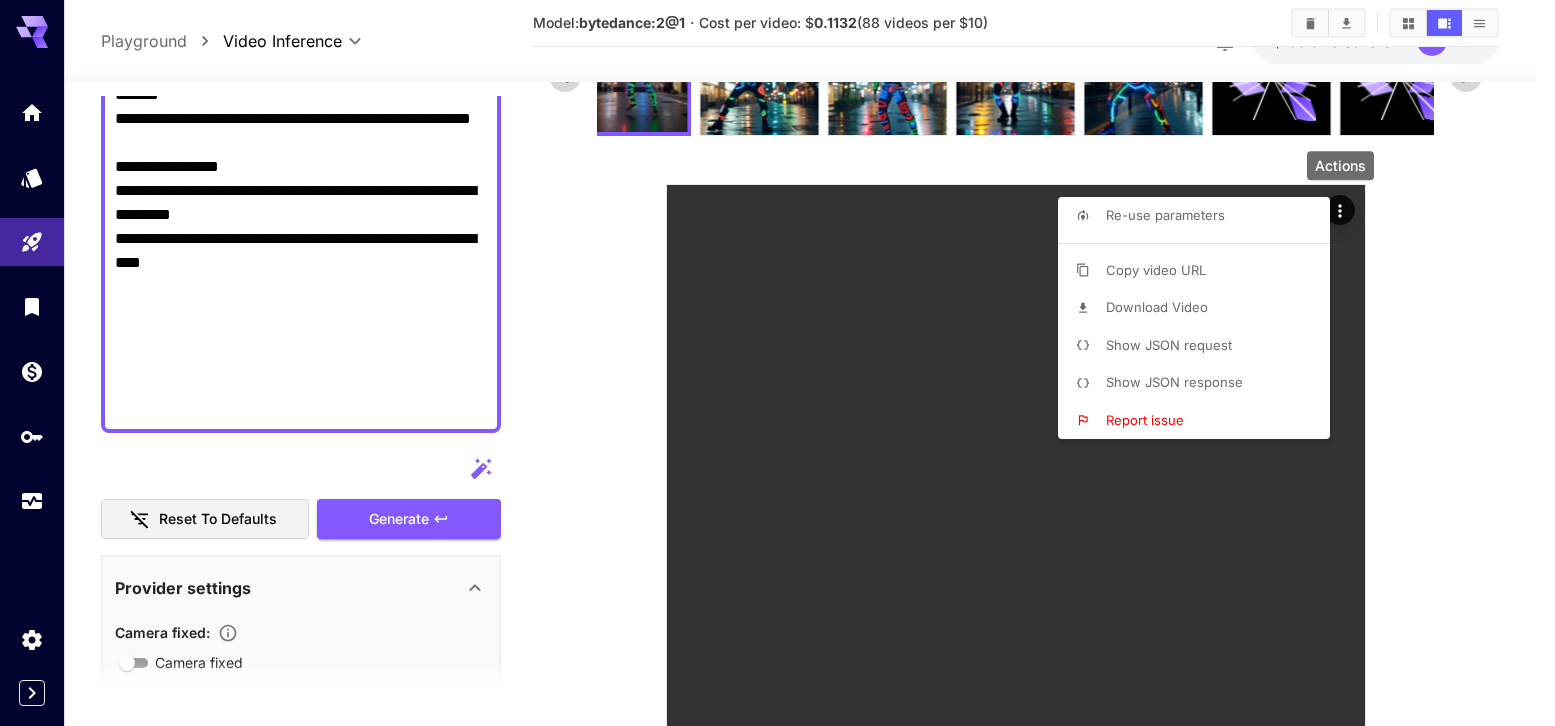 click at bounding box center (777, 363) 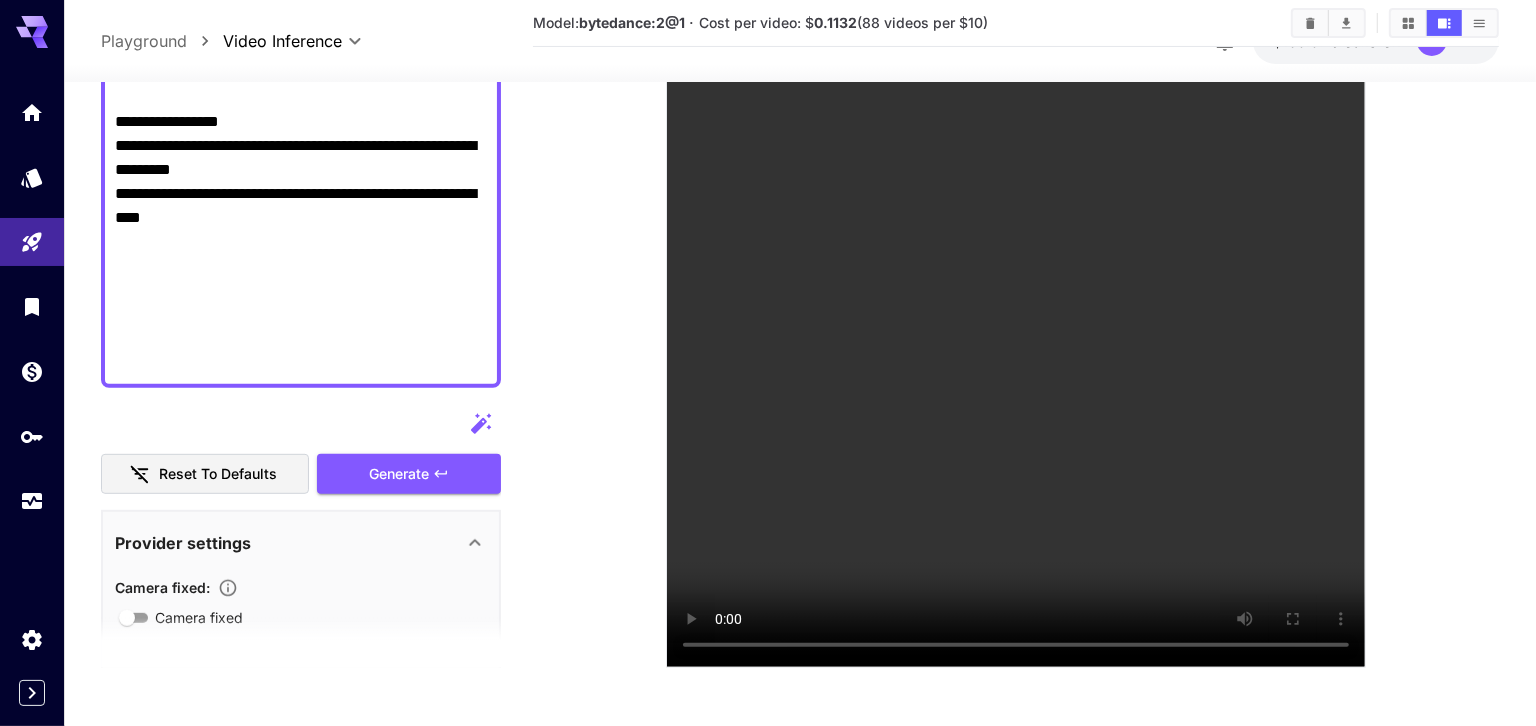 scroll, scrollTop: 362, scrollLeft: 0, axis: vertical 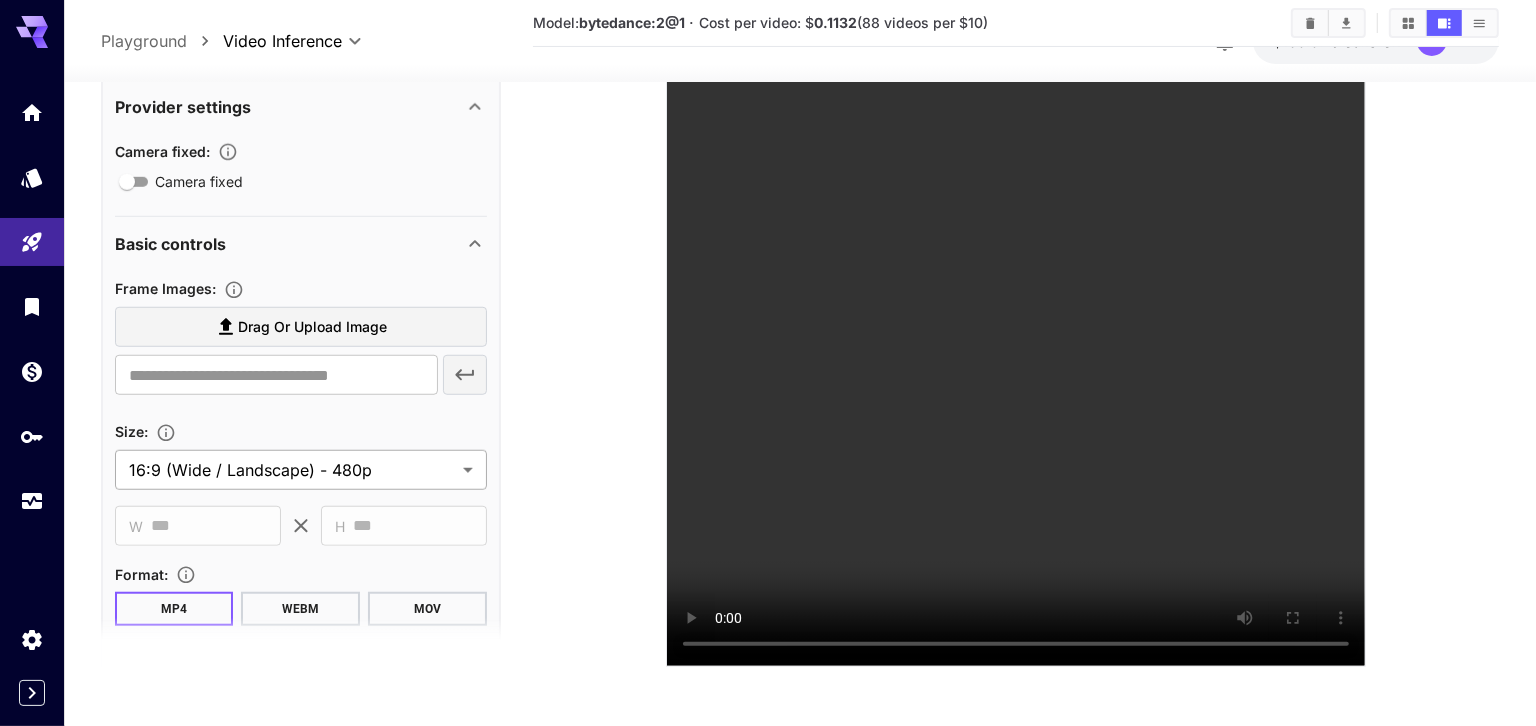 click on "**********" at bounding box center (768, 277) 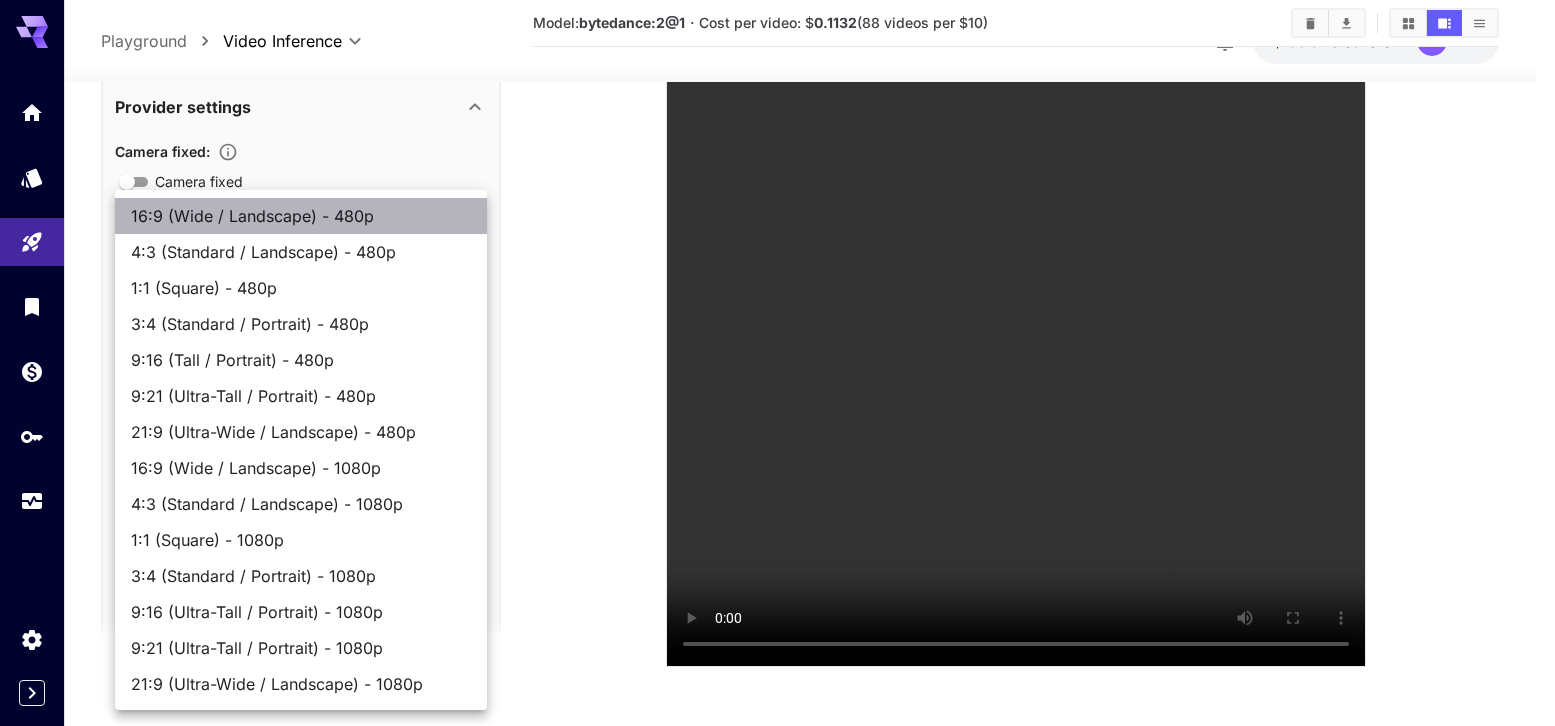 click on "16:9 (Wide / Landscape) - 480p" at bounding box center [301, 216] 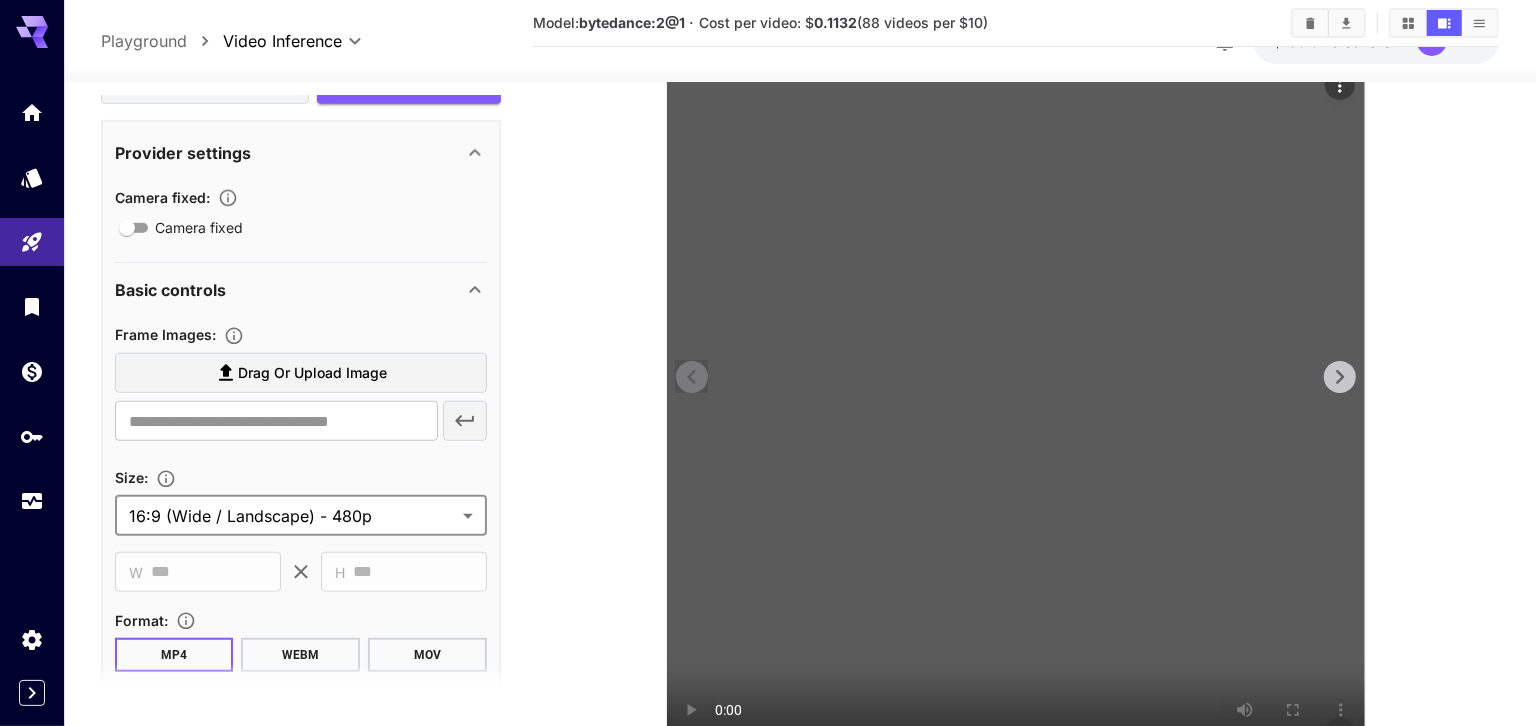 scroll, scrollTop: 127, scrollLeft: 0, axis: vertical 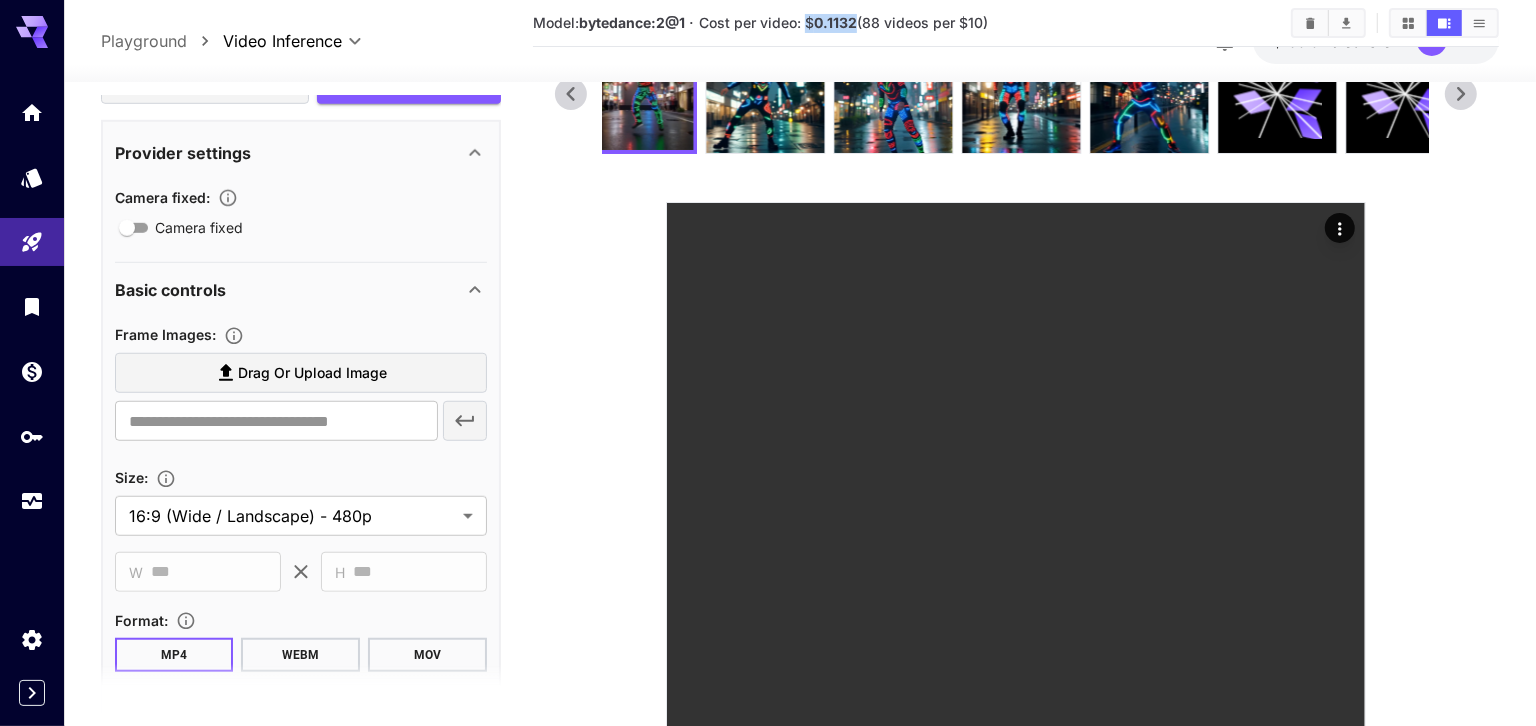 drag, startPoint x: 855, startPoint y: 23, endPoint x: 809, endPoint y: 19, distance: 46.173584 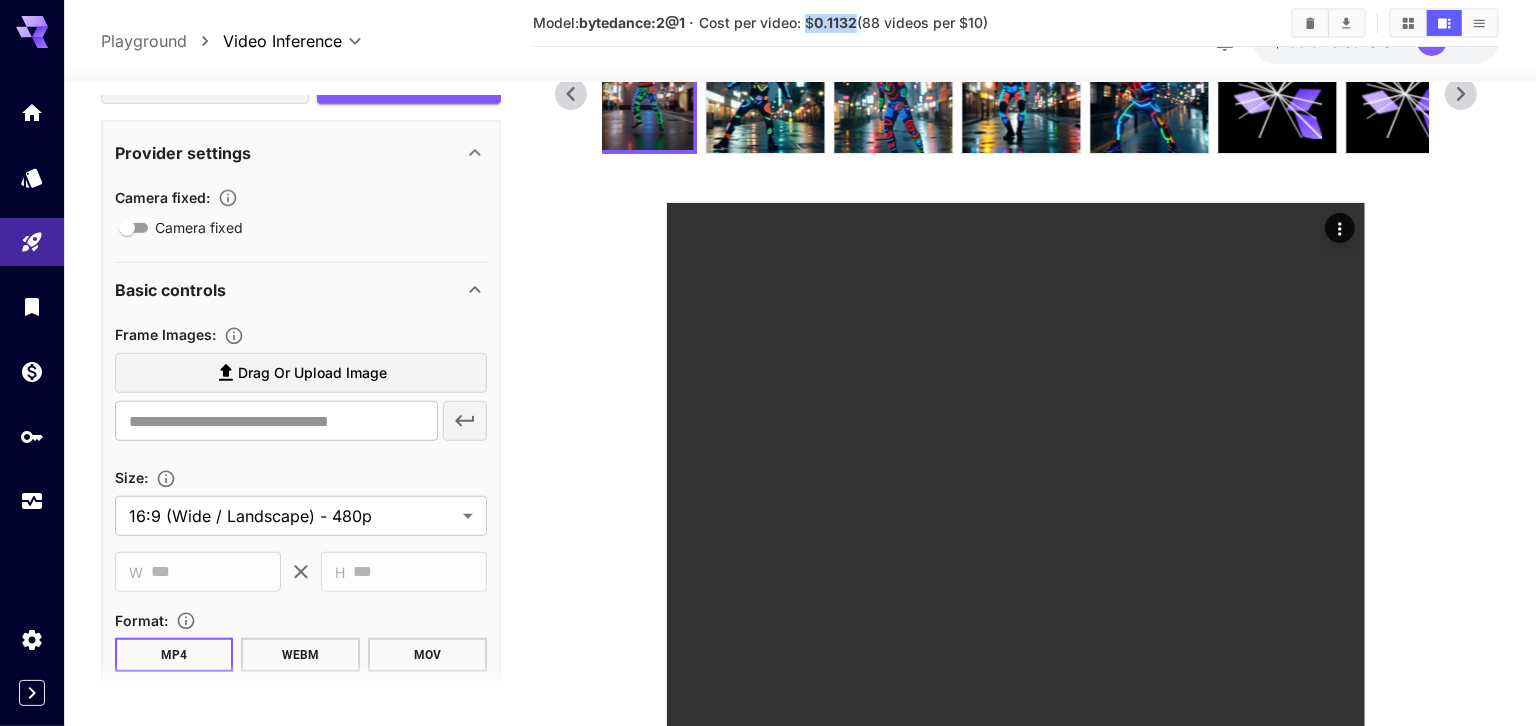 click on "Cost per video: $ 0.1132  (88 videos per $10)" at bounding box center [843, 22] 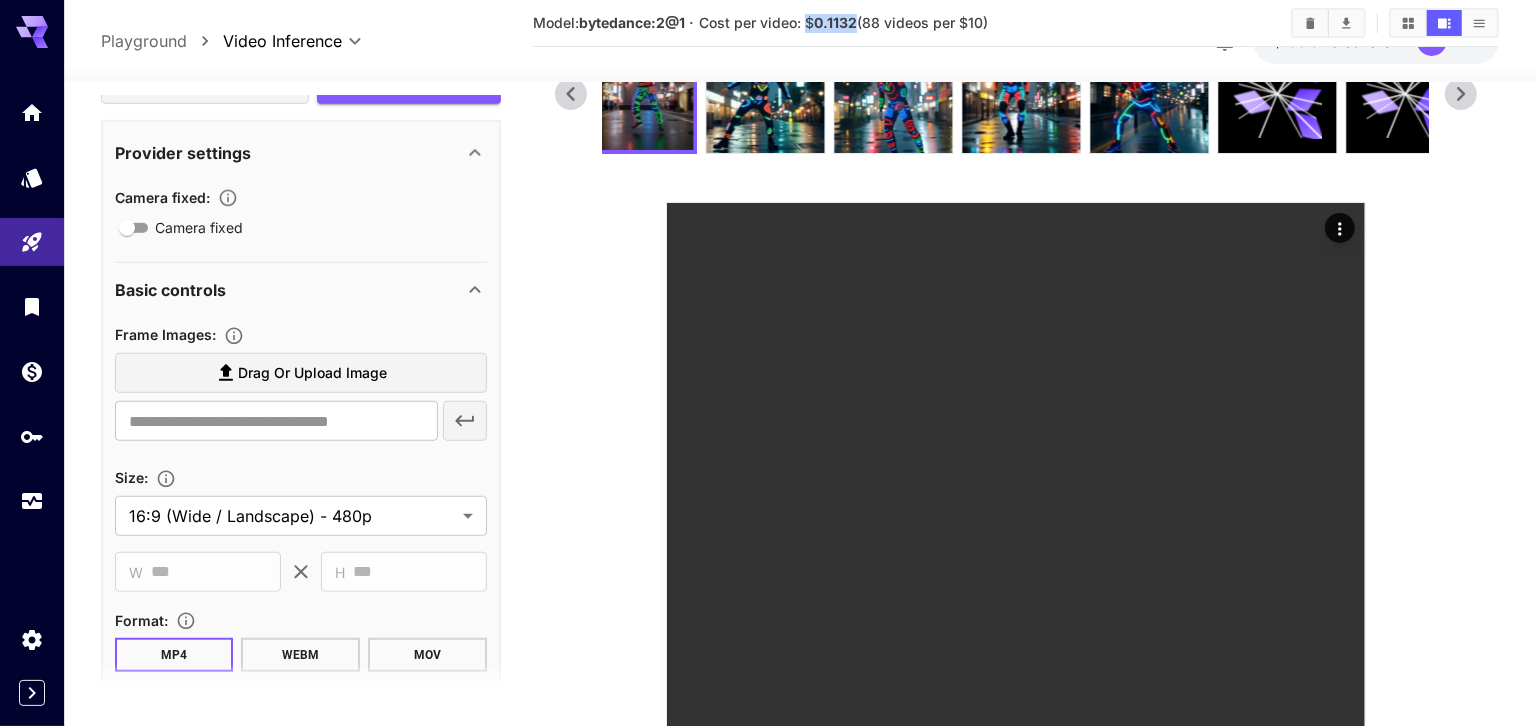 copy on "$ 0.1132" 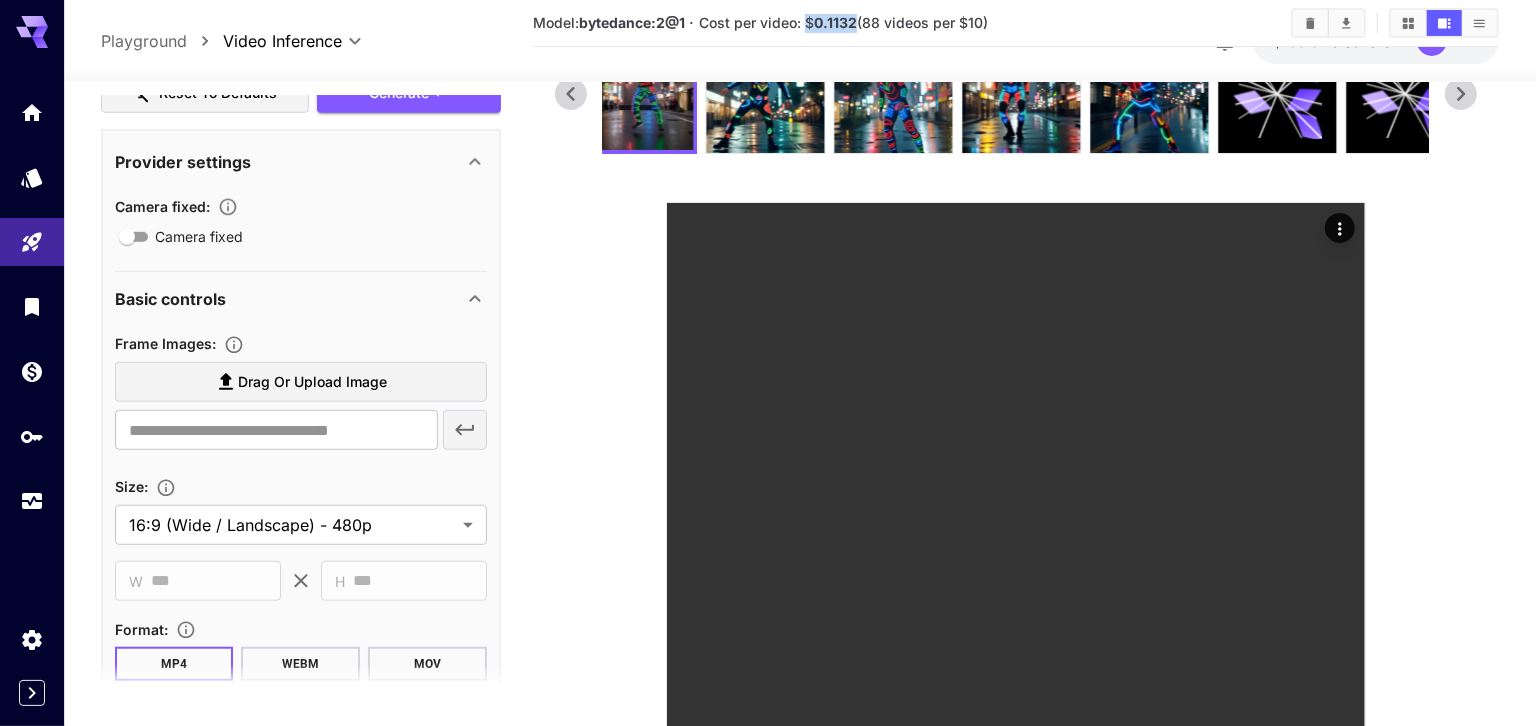 scroll, scrollTop: 1329, scrollLeft: 0, axis: vertical 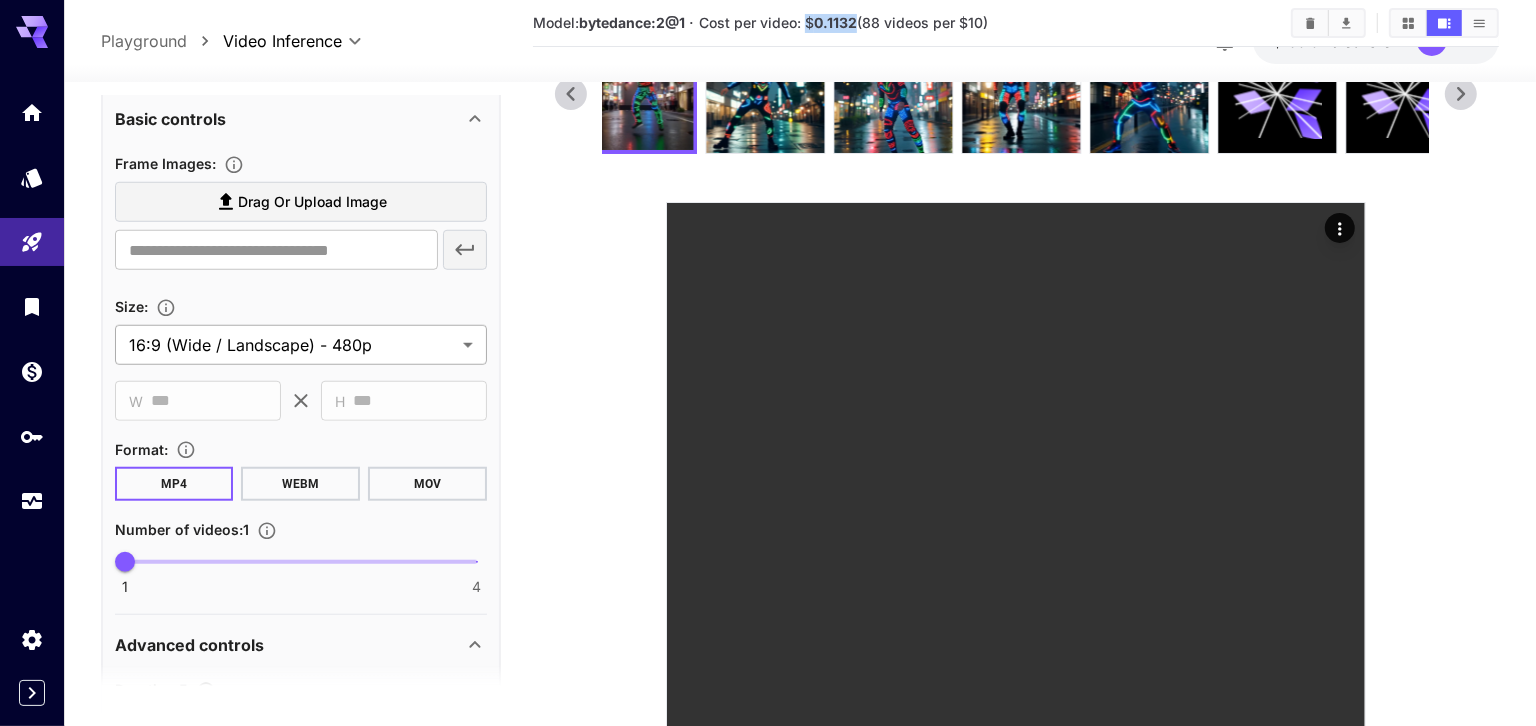 click on "**********" at bounding box center [768, 512] 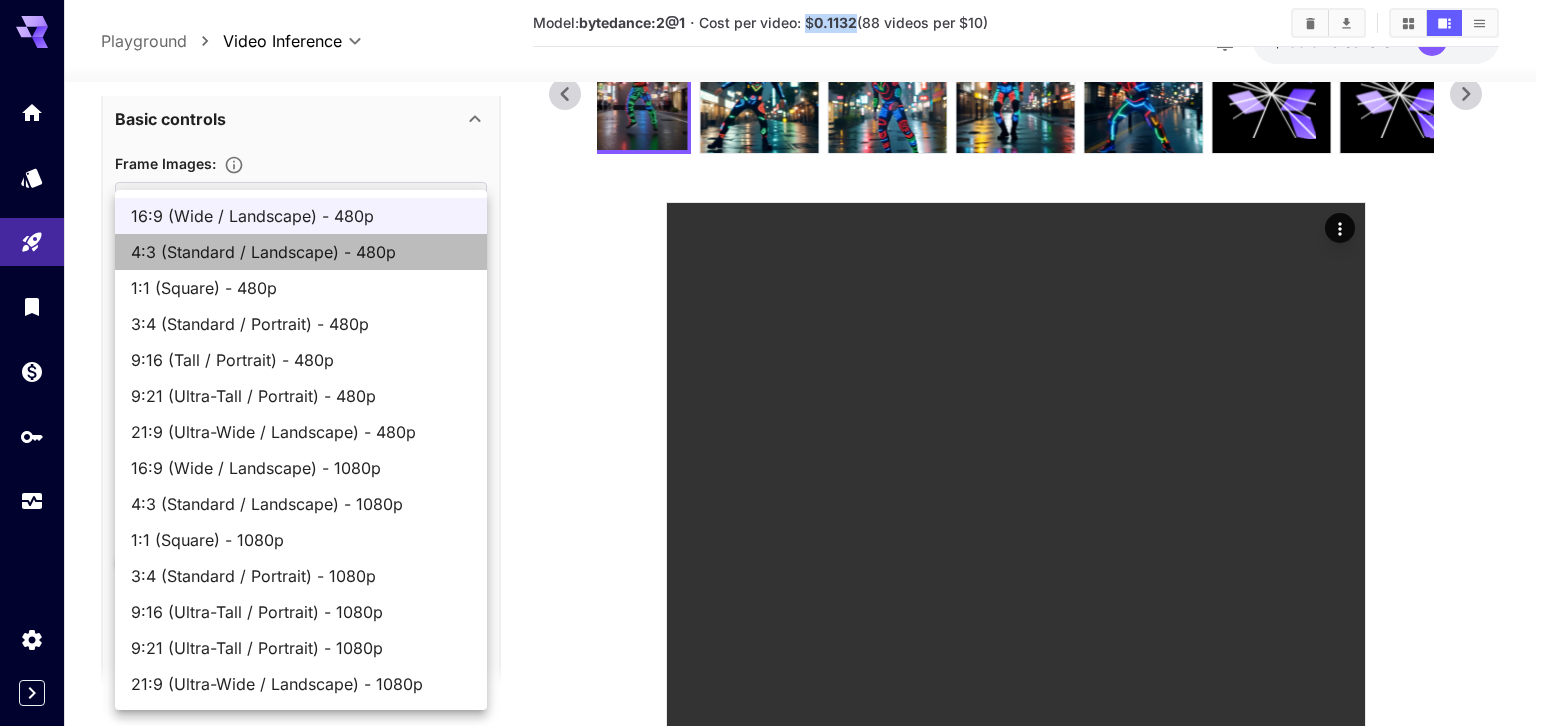 click on "4:3 (Standard / Landscape) - 480p" at bounding box center (301, 252) 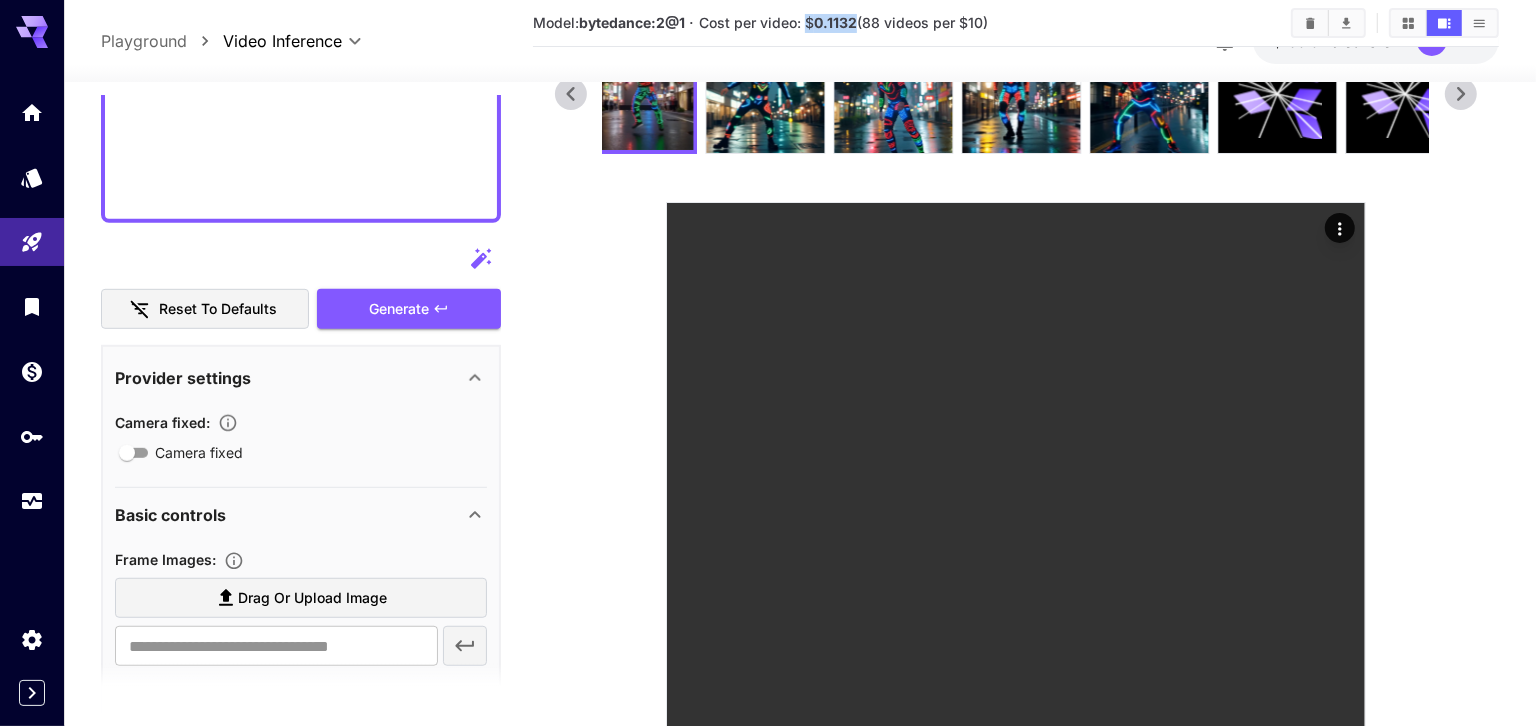 scroll, scrollTop: 713, scrollLeft: 0, axis: vertical 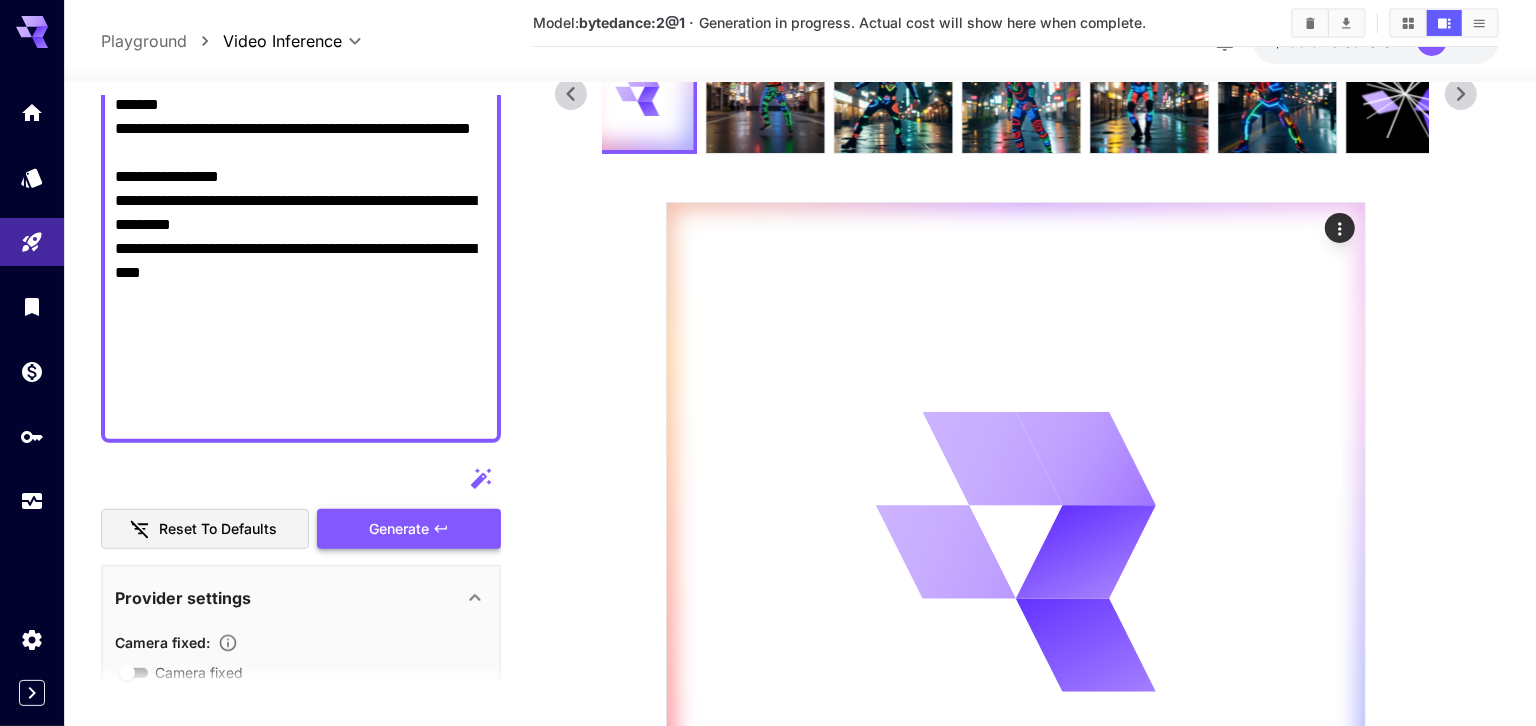 click on "Generate" at bounding box center (409, 529) 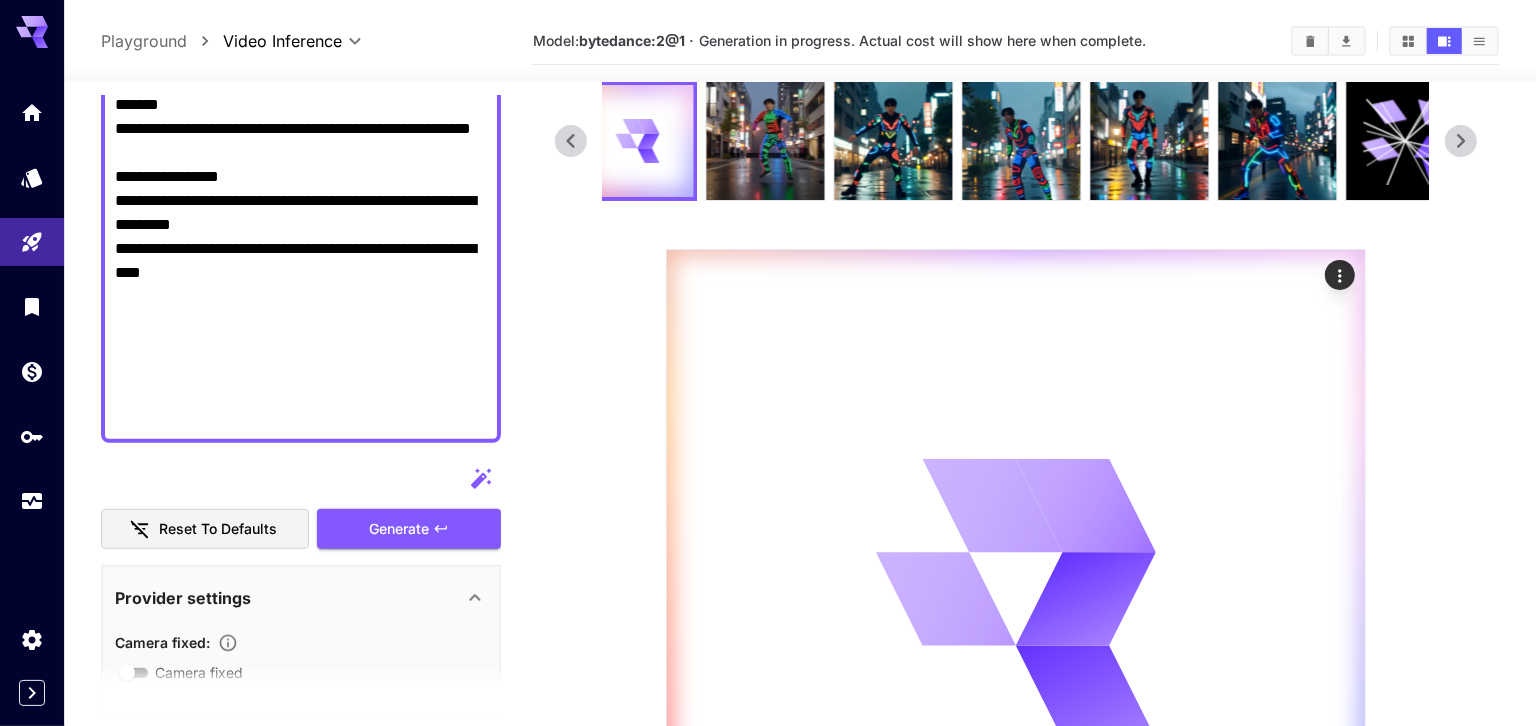 scroll, scrollTop: 0, scrollLeft: 0, axis: both 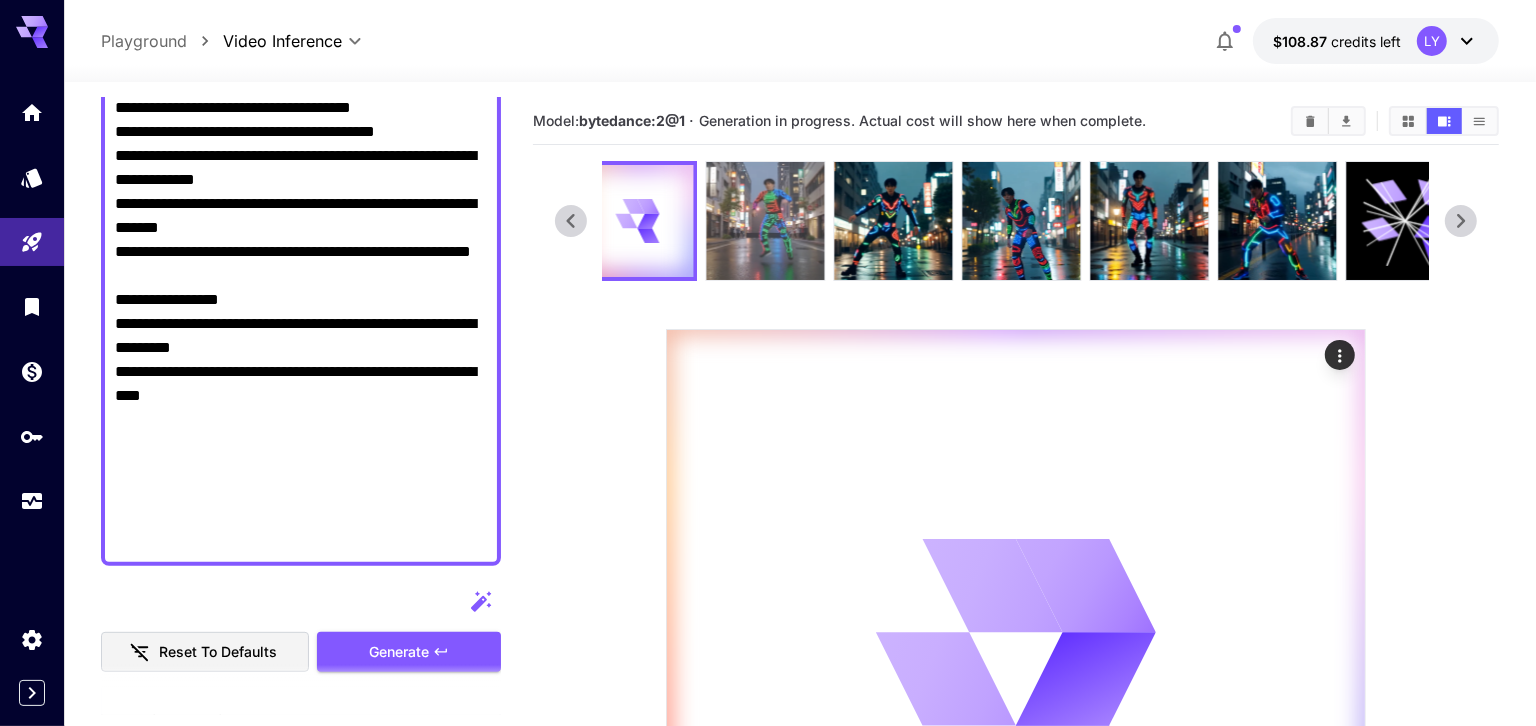 click at bounding box center (766, 221) 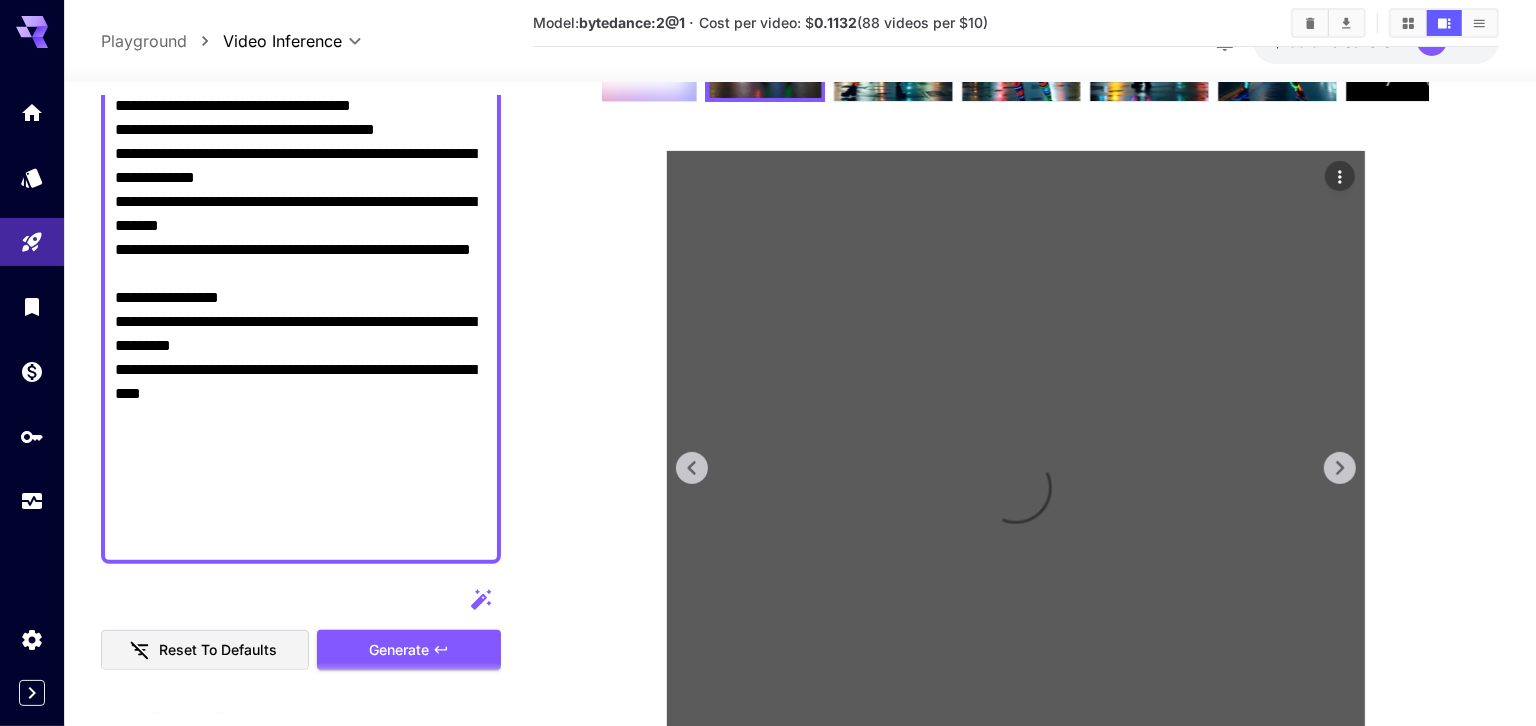 scroll, scrollTop: 0, scrollLeft: 0, axis: both 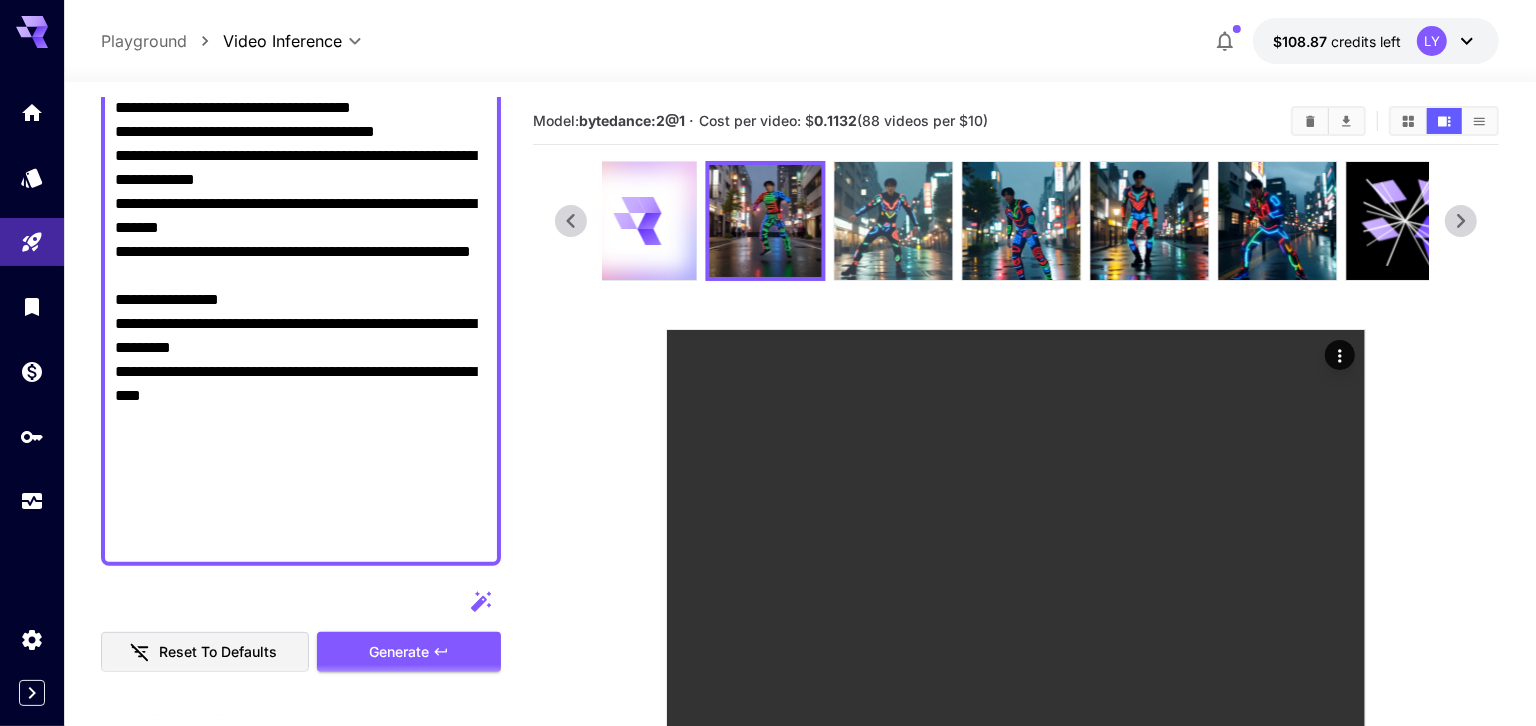 click at bounding box center (894, 221) 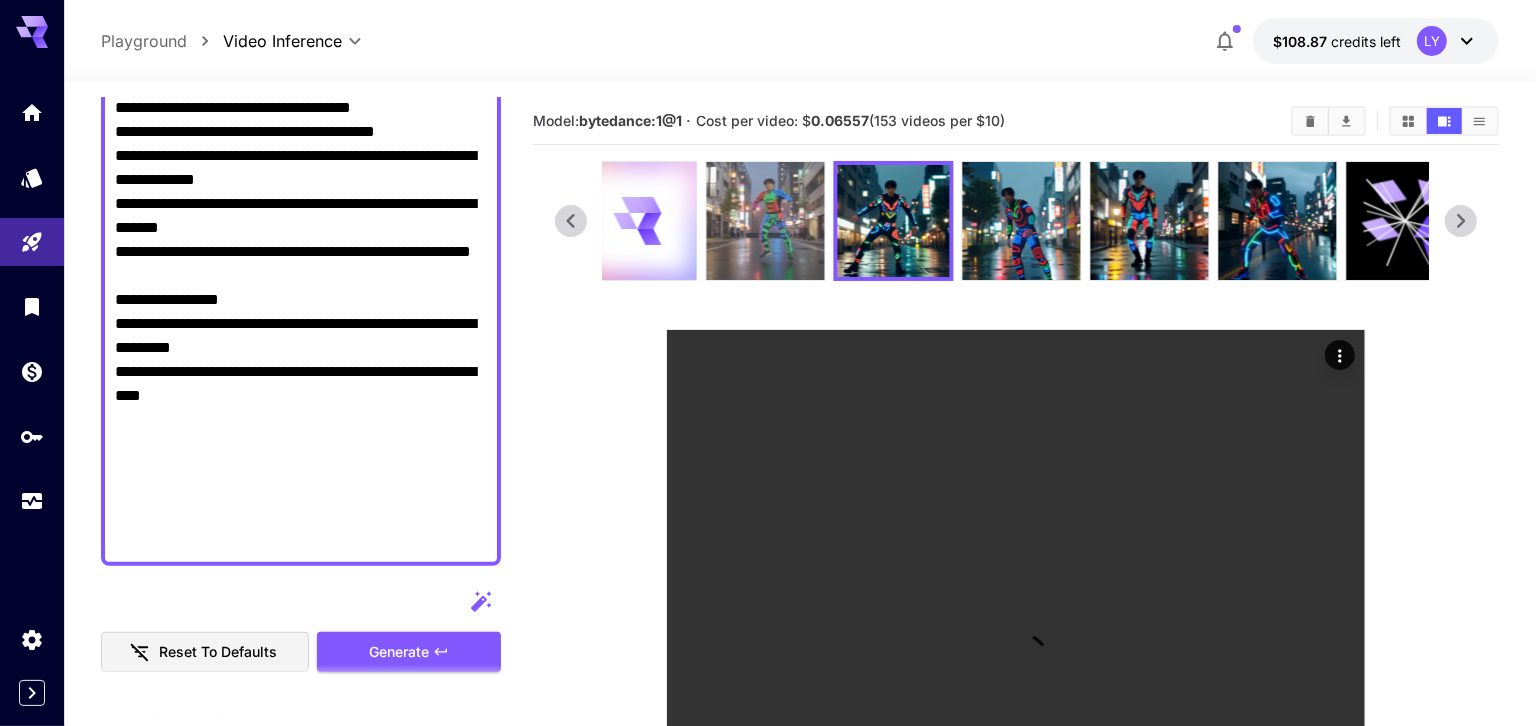 click at bounding box center (766, 221) 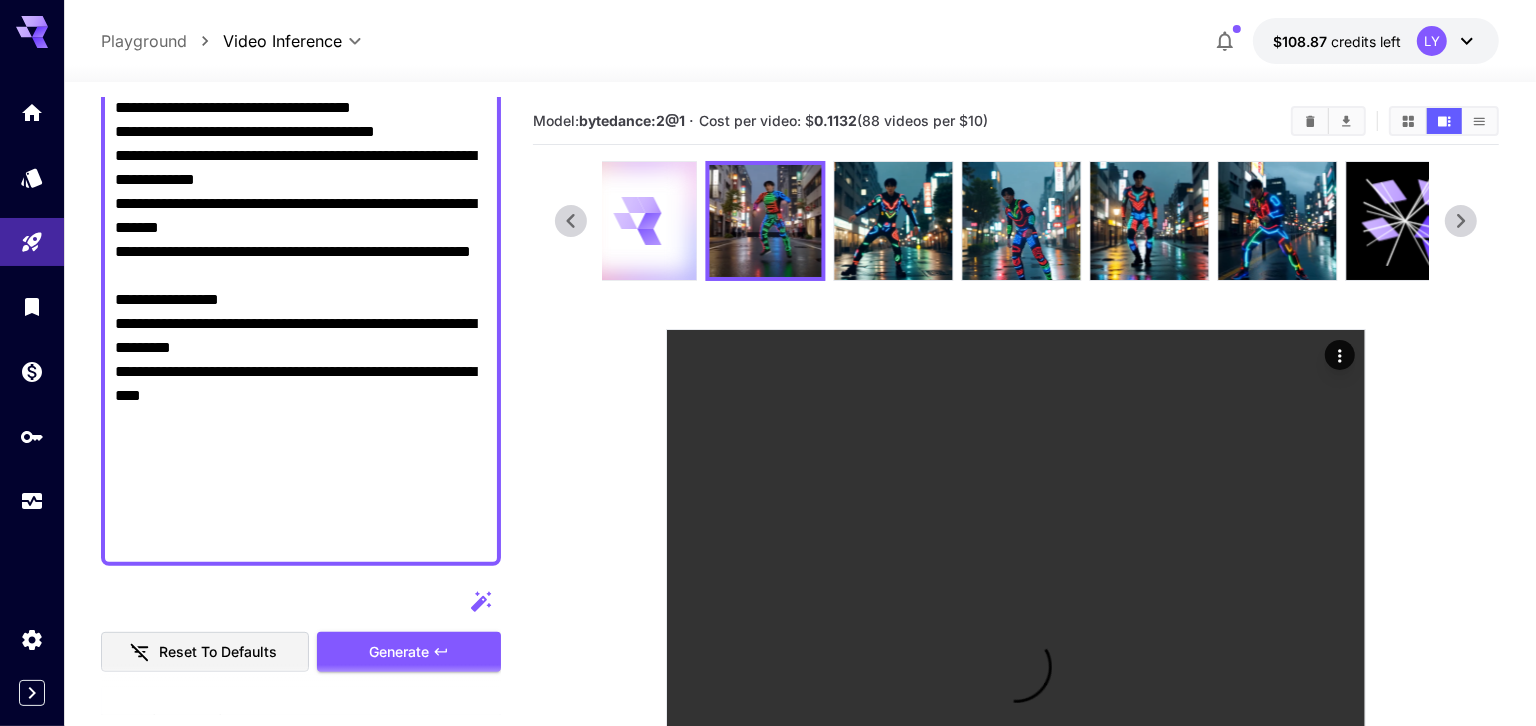click at bounding box center [638, 221] 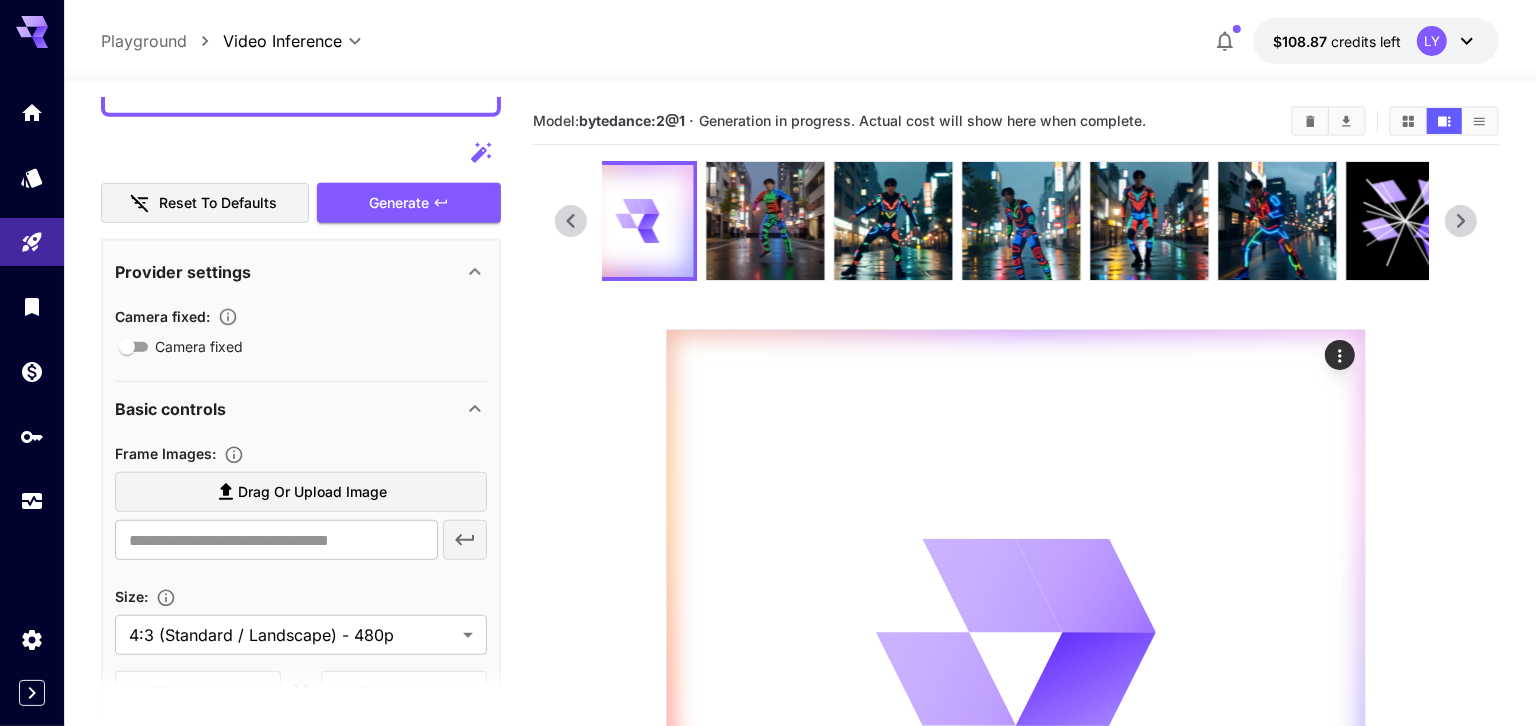 scroll, scrollTop: 1275, scrollLeft: 0, axis: vertical 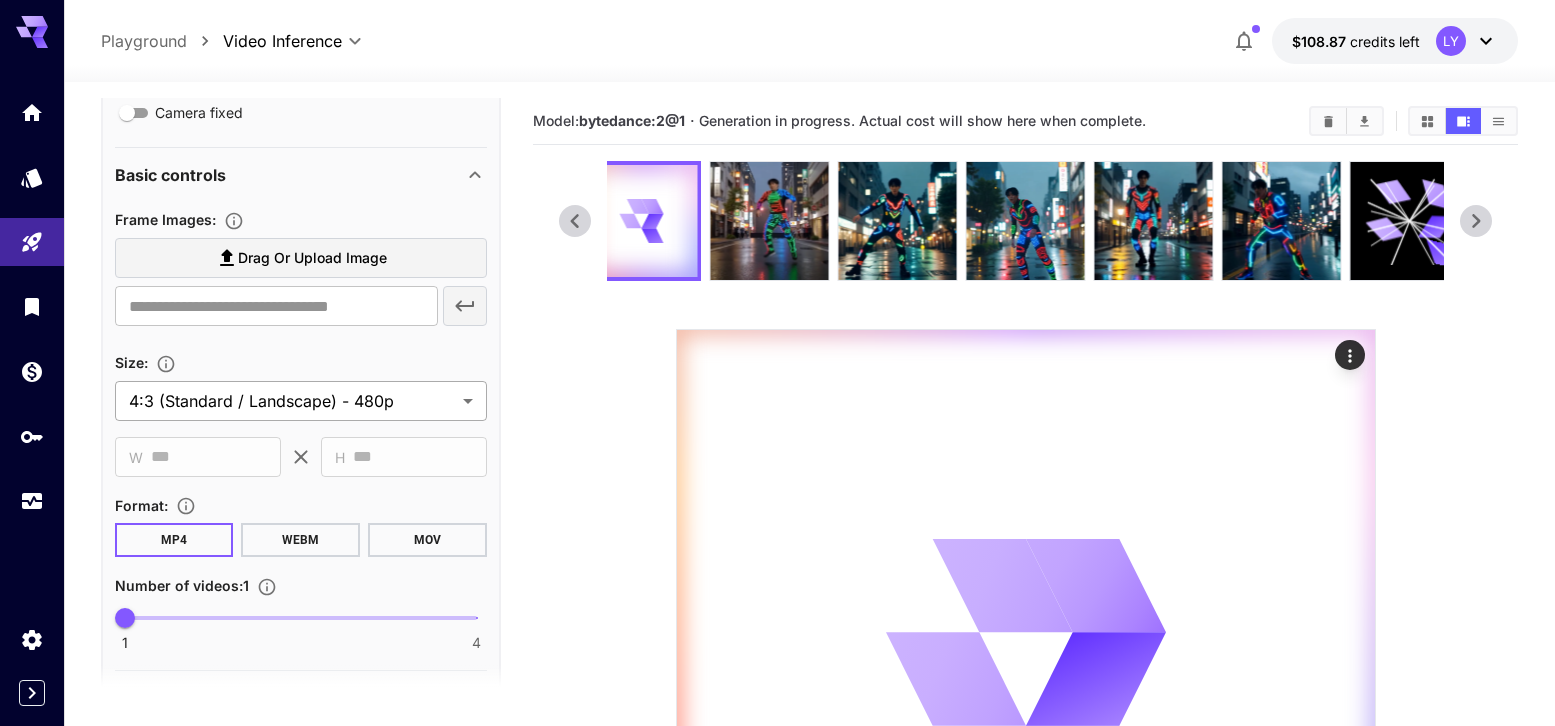click on "**********" at bounding box center (777, 639) 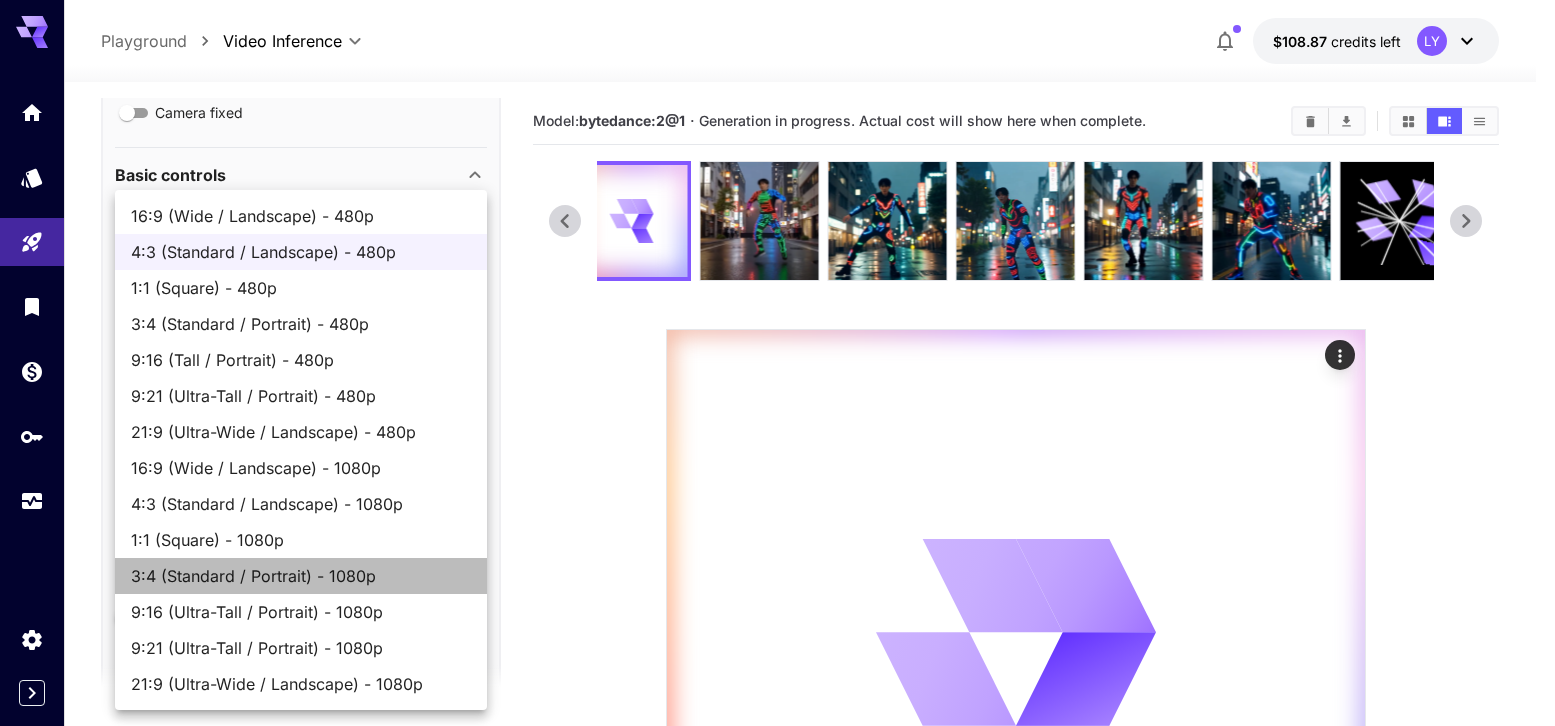 click on "3:4 (Standard / Portrait) - 1080p" at bounding box center (301, 576) 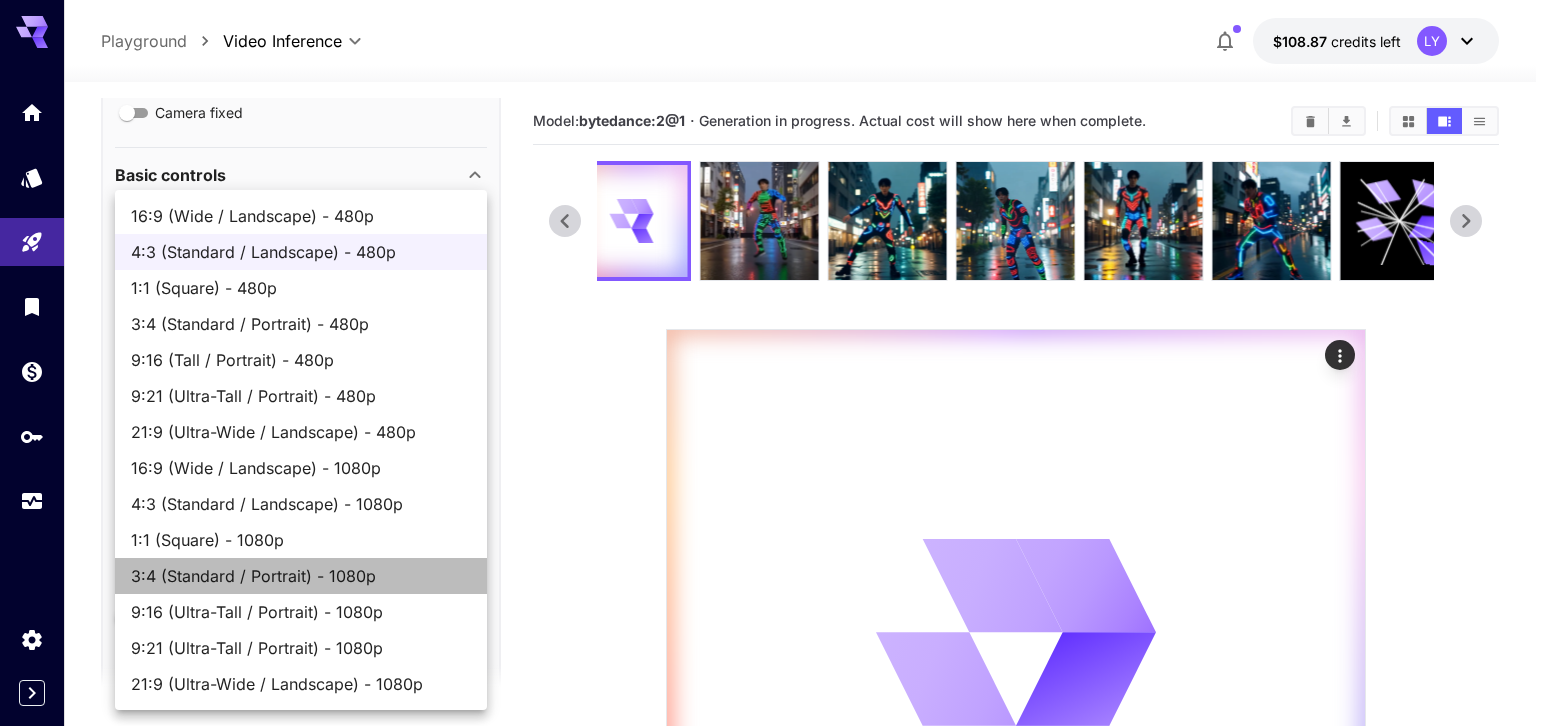 type on "**********" 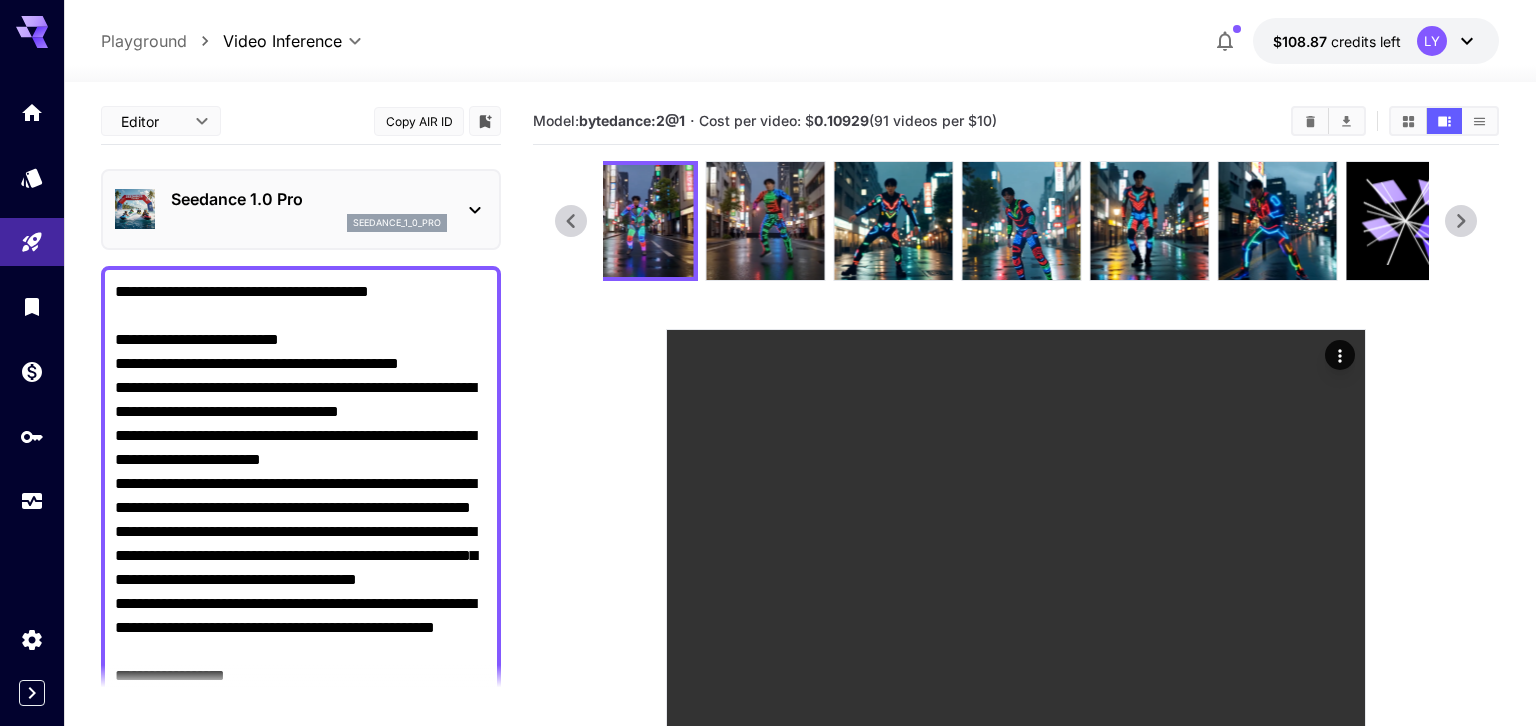 scroll, scrollTop: 0, scrollLeft: 0, axis: both 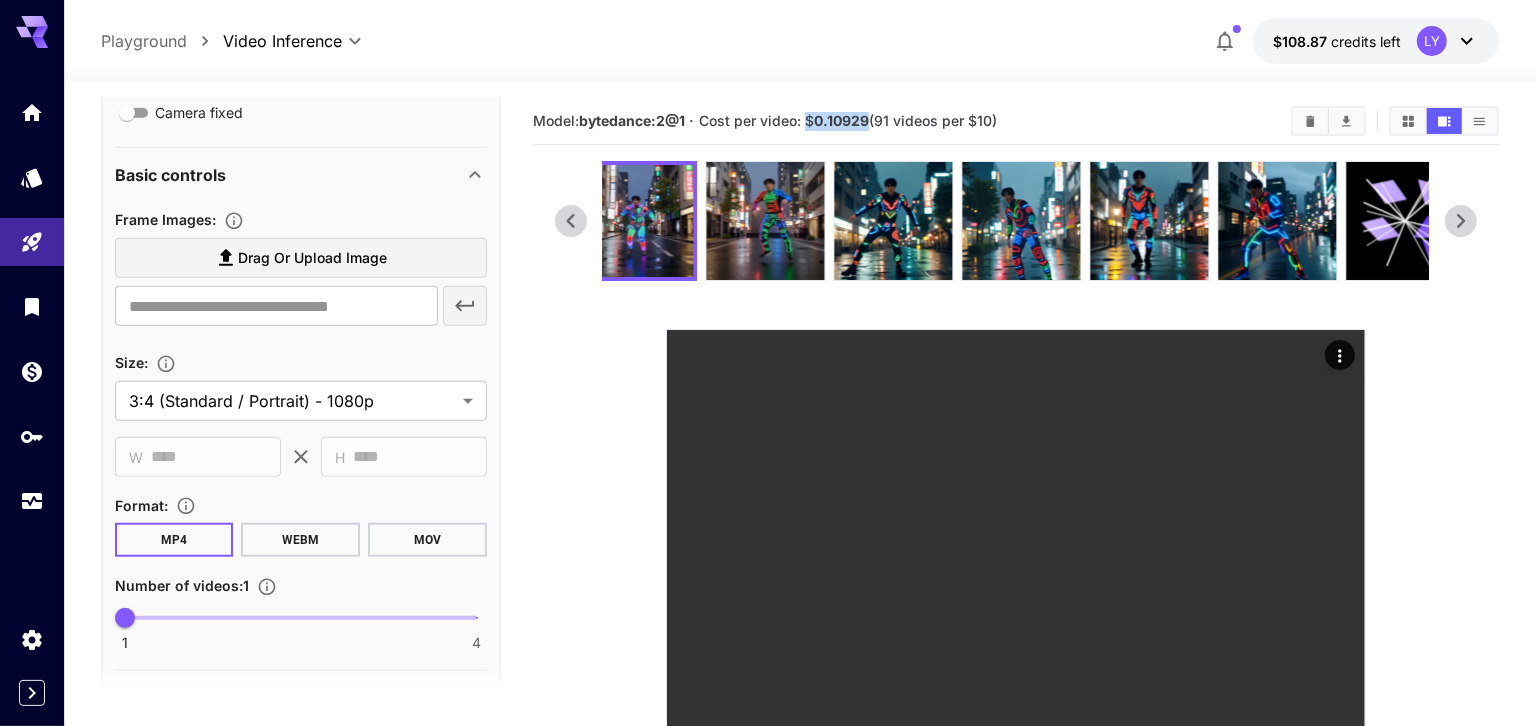 drag, startPoint x: 872, startPoint y: 121, endPoint x: 811, endPoint y: 118, distance: 61.073727 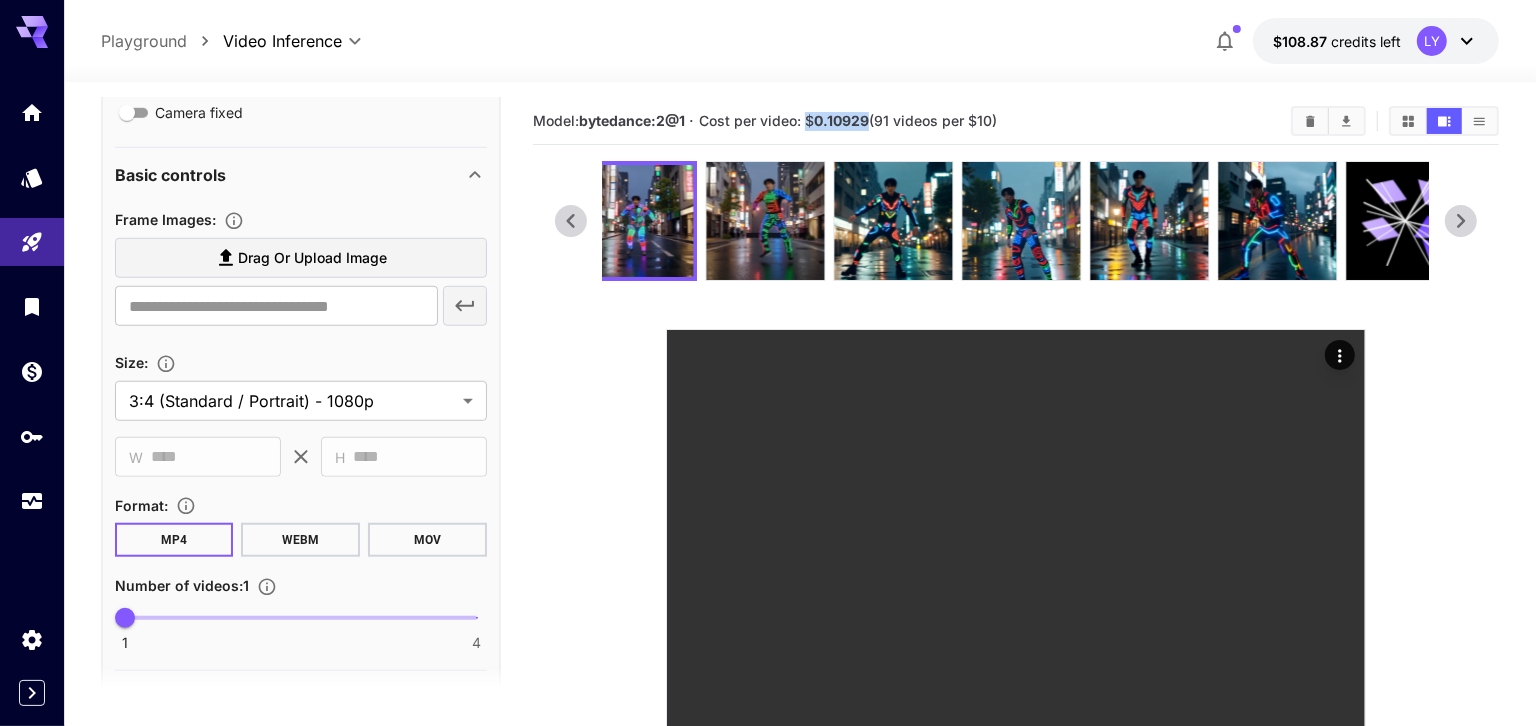 click on "Cost per video: $ 0.10929  (91 videos per $10)" at bounding box center (848, 120) 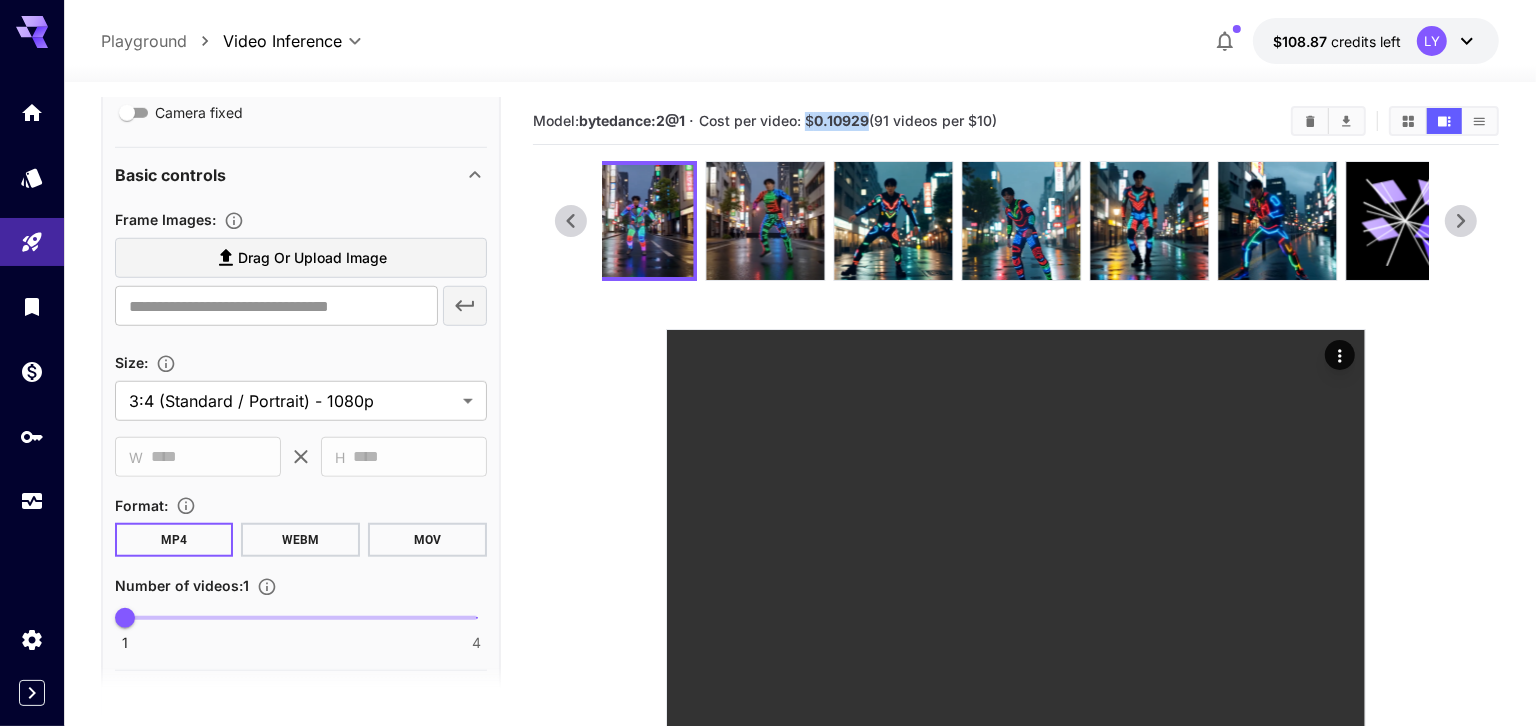 copy on "$ 0.10929" 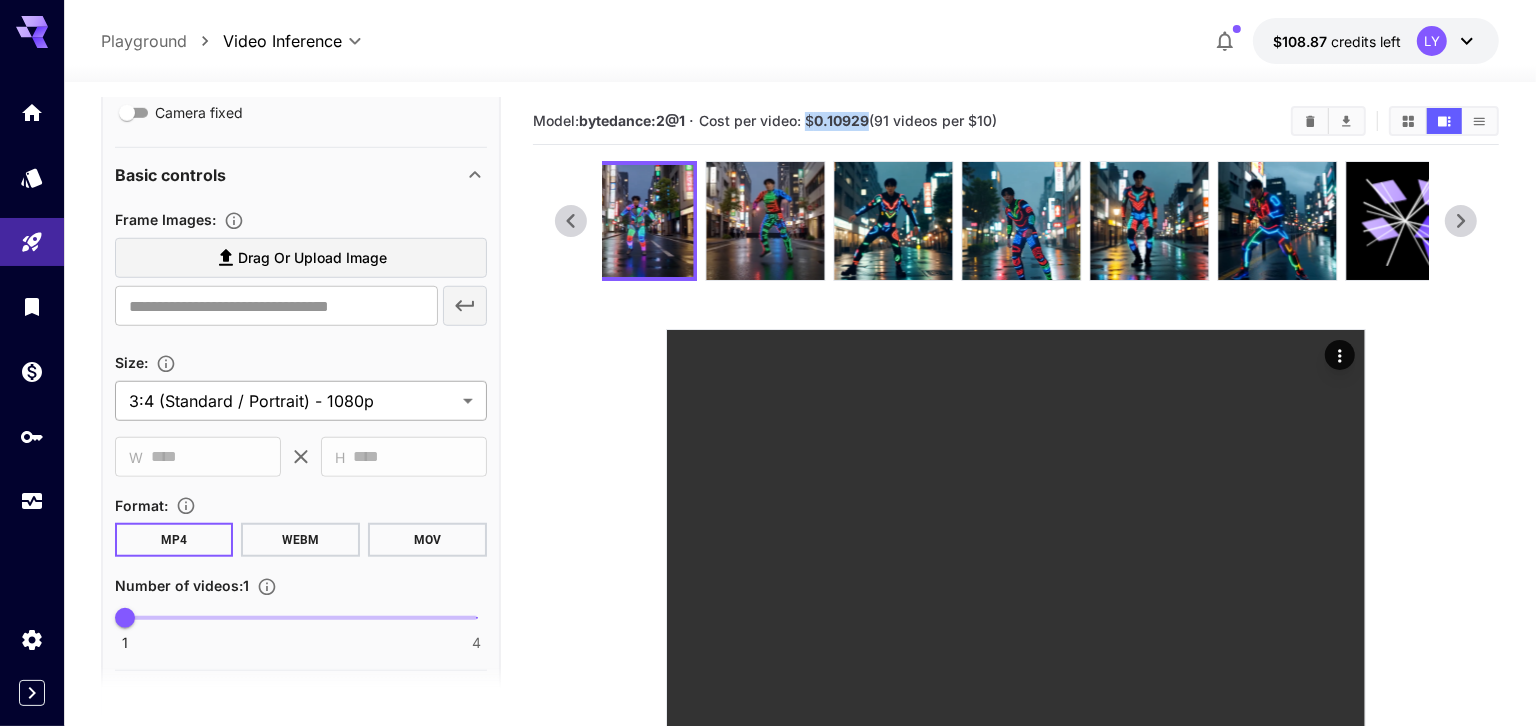 click on "**********" at bounding box center (768, 639) 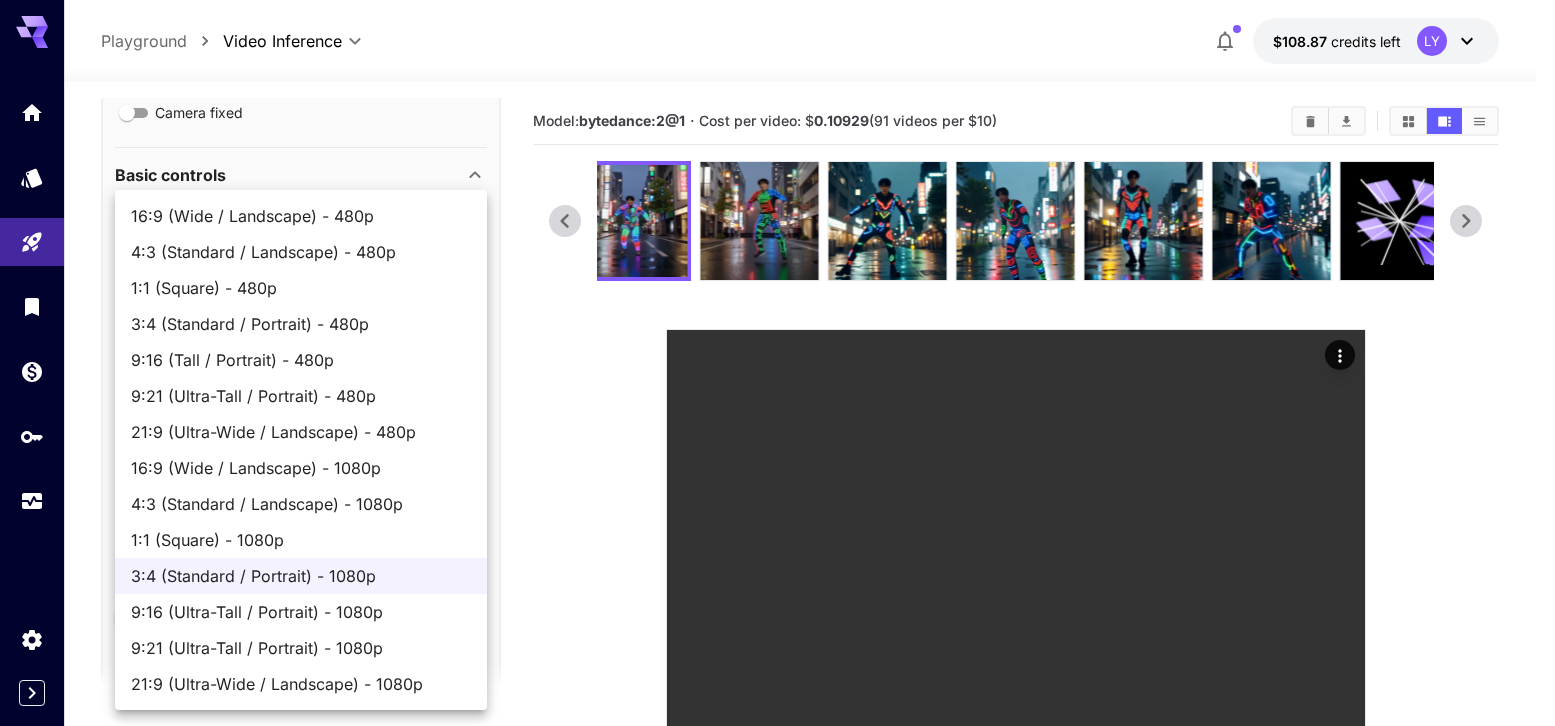 click at bounding box center (777, 363) 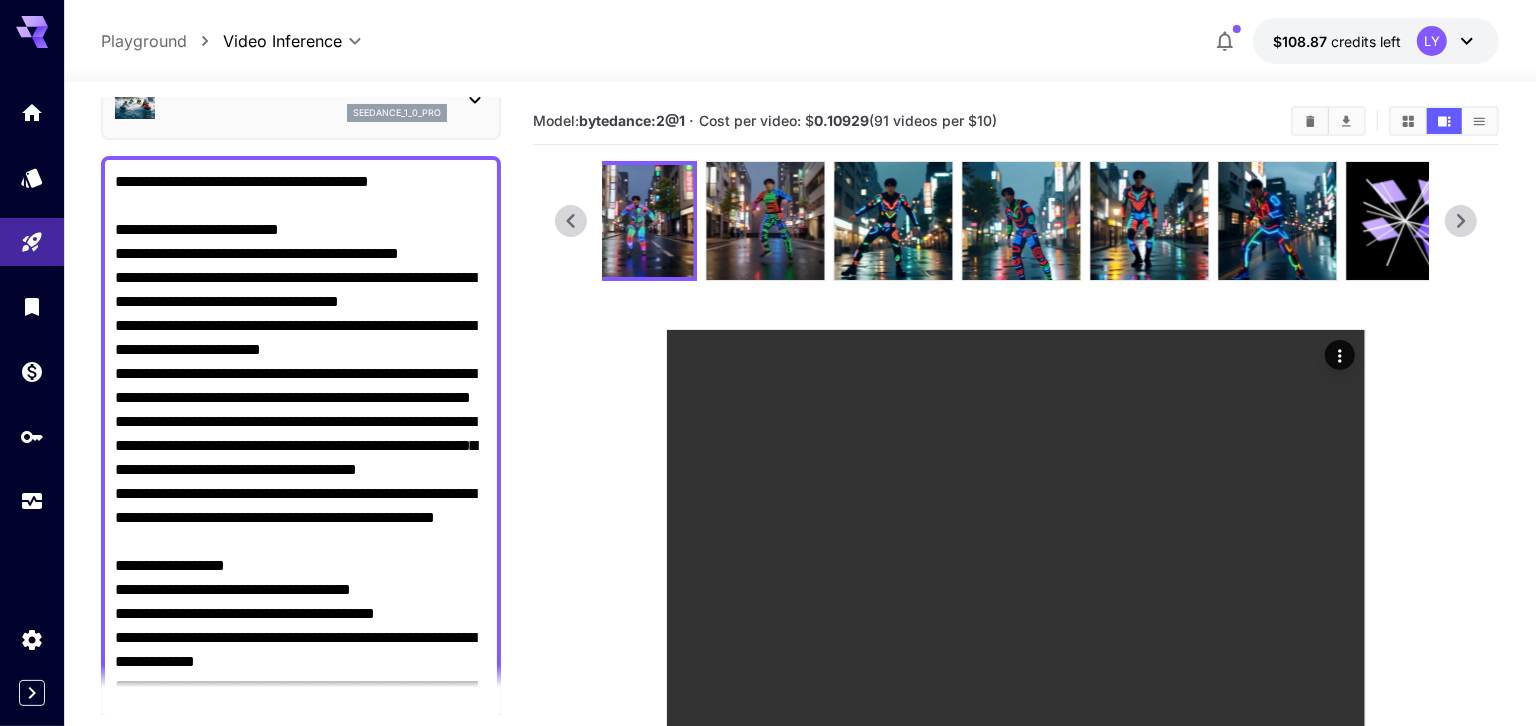 scroll, scrollTop: 8, scrollLeft: 0, axis: vertical 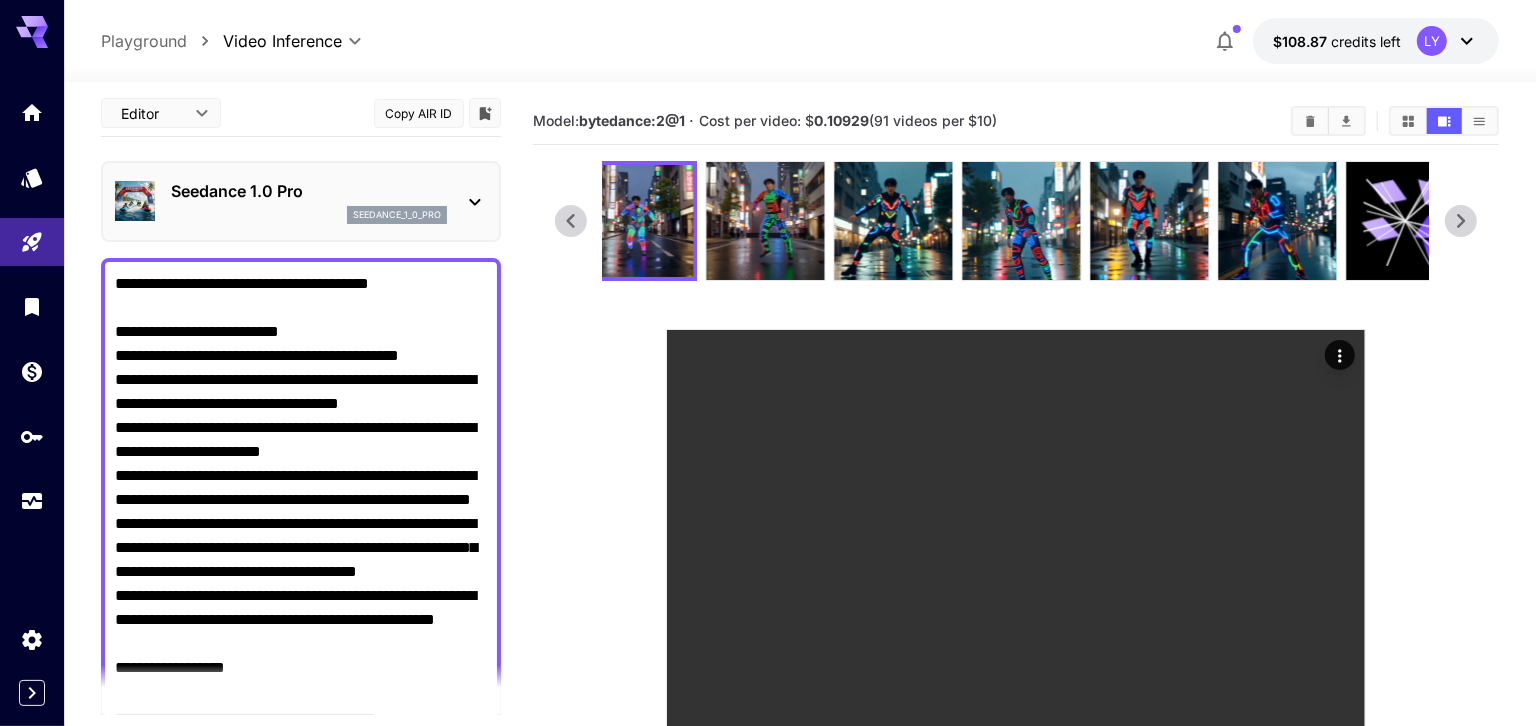 click on "Camera fixed" at bounding box center [301, 704] 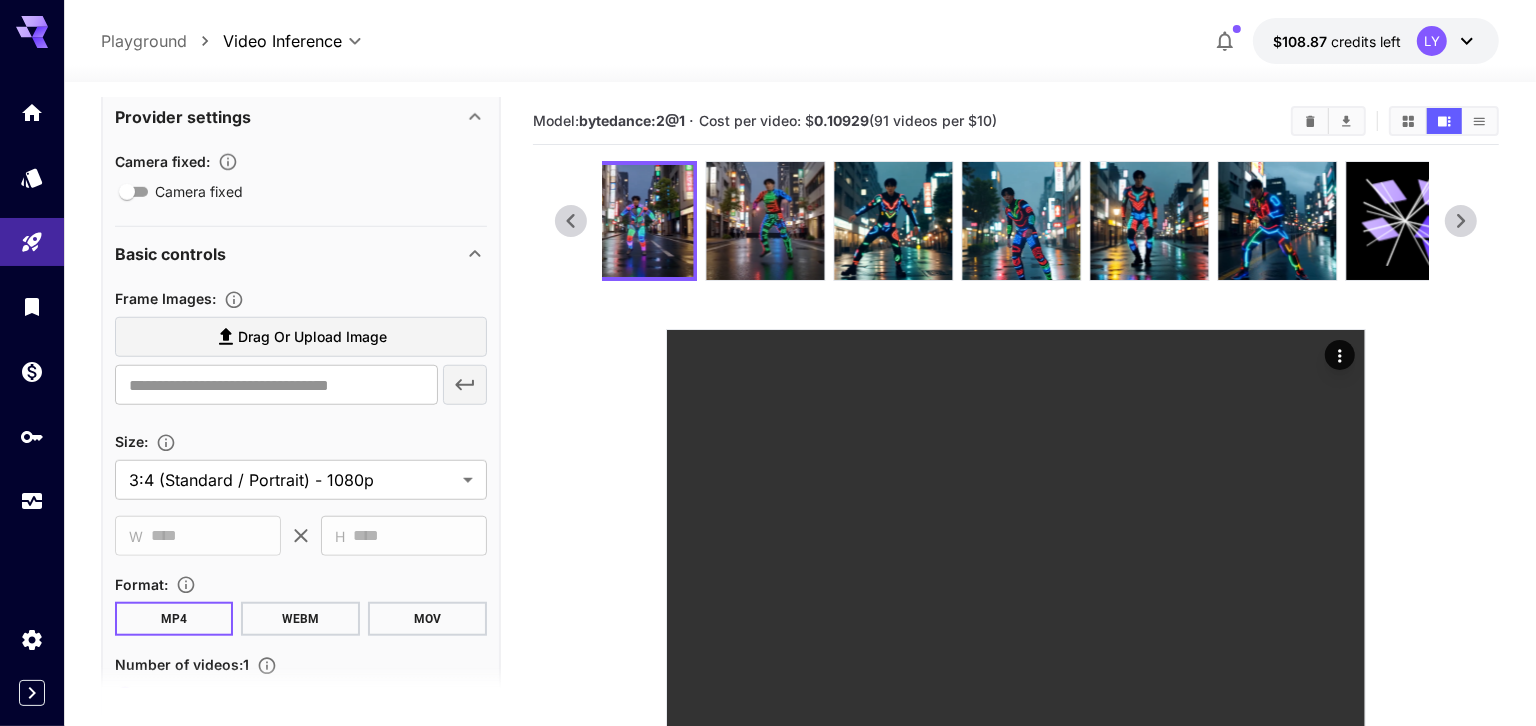 scroll, scrollTop: 1421, scrollLeft: 0, axis: vertical 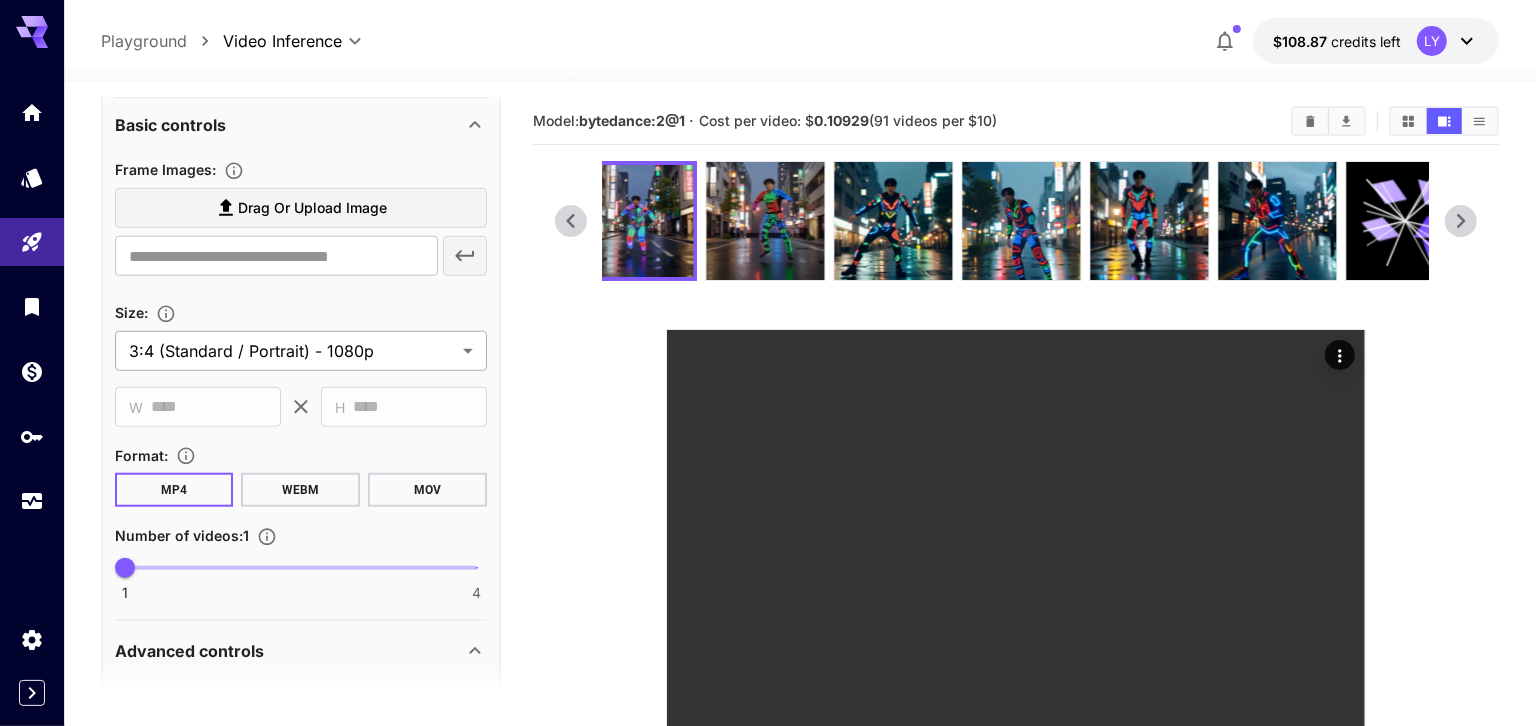 type on "**********" 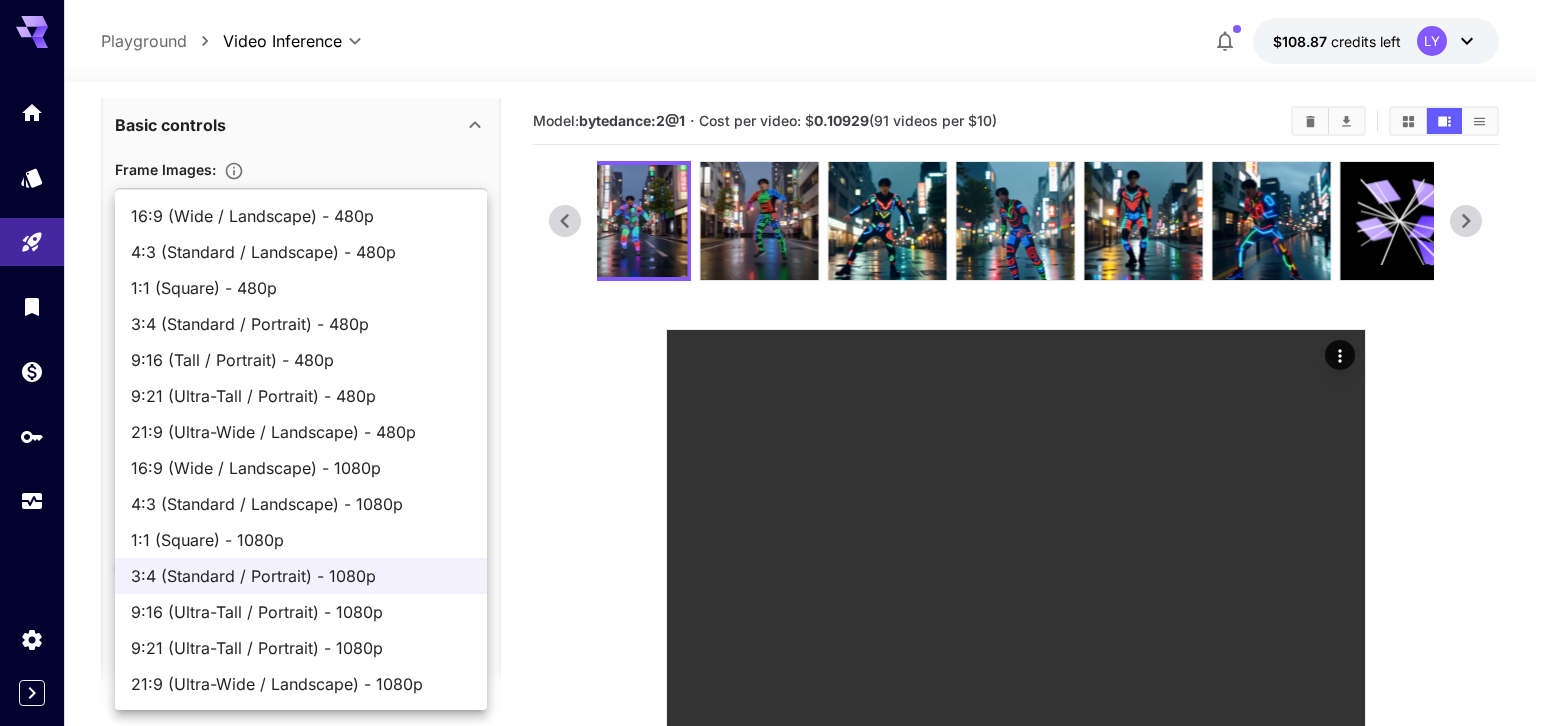 click on "**********" at bounding box center [777, 639] 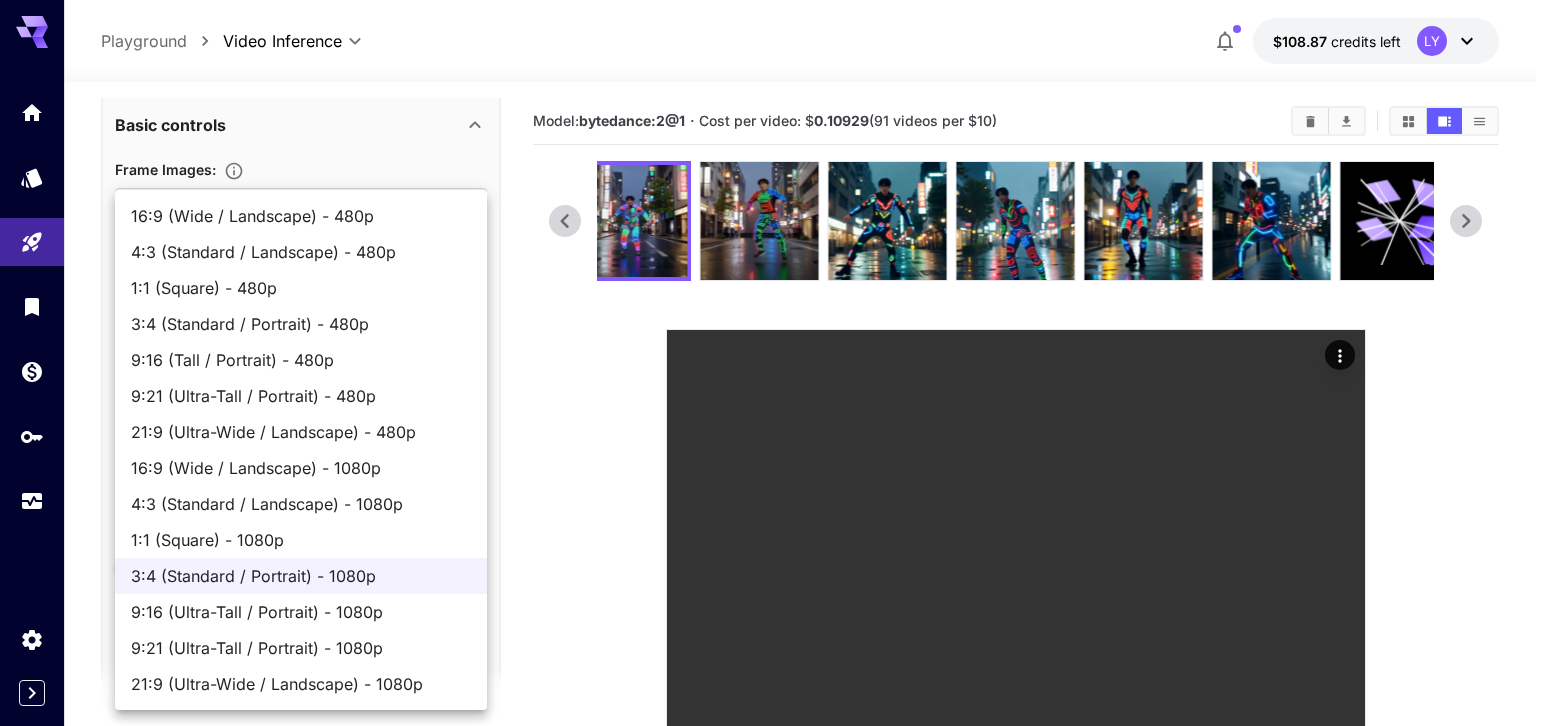 drag, startPoint x: 400, startPoint y: 233, endPoint x: 407, endPoint y: 478, distance: 245.09998 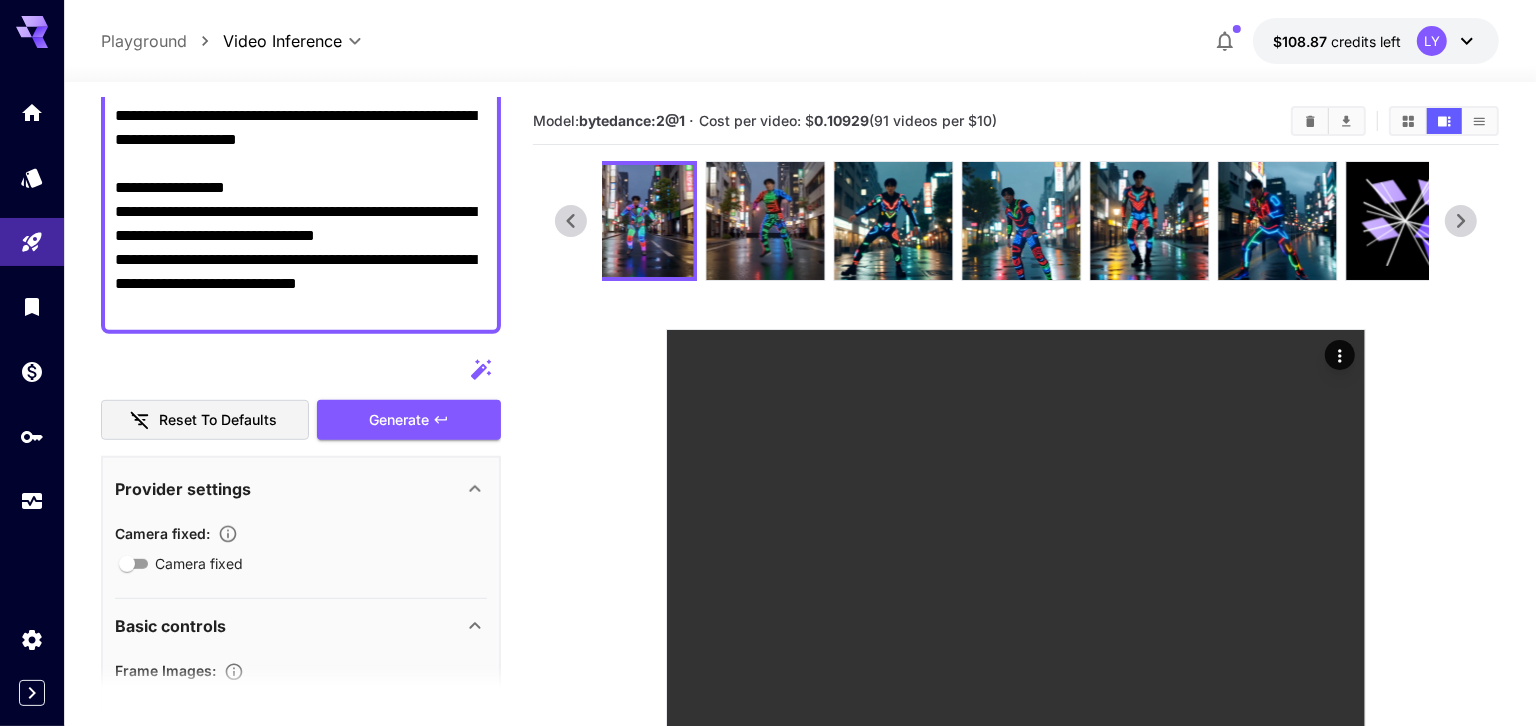 scroll, scrollTop: 869, scrollLeft: 0, axis: vertical 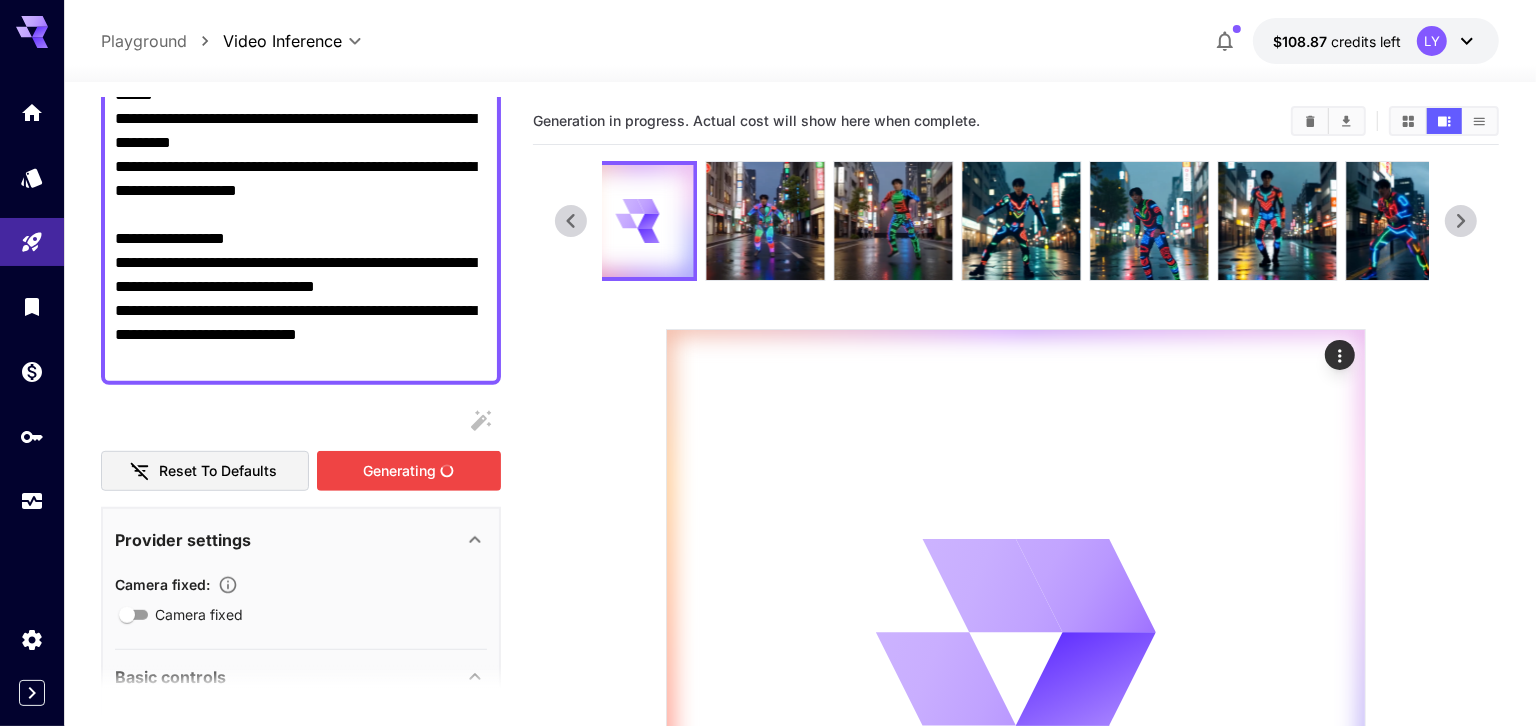 click on "Generating" at bounding box center [409, 471] 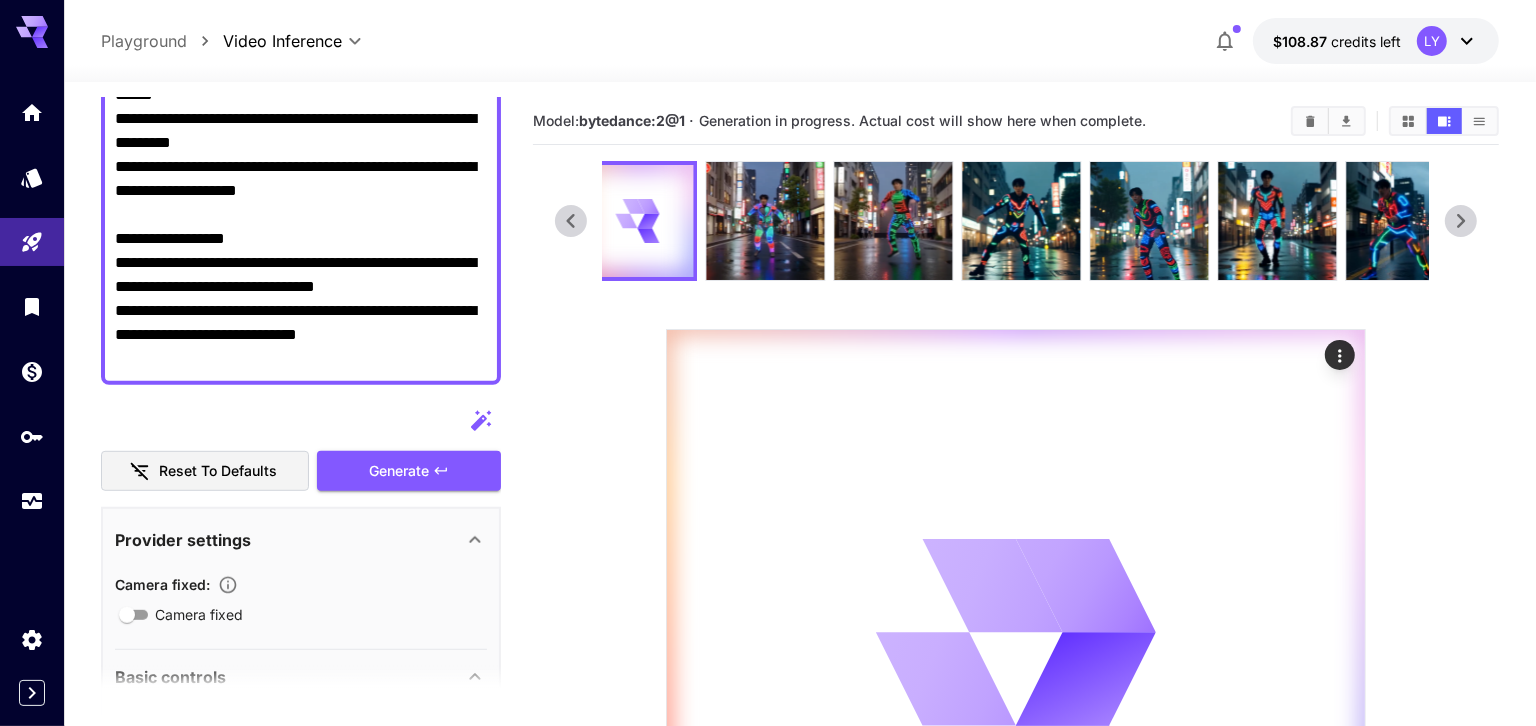 click 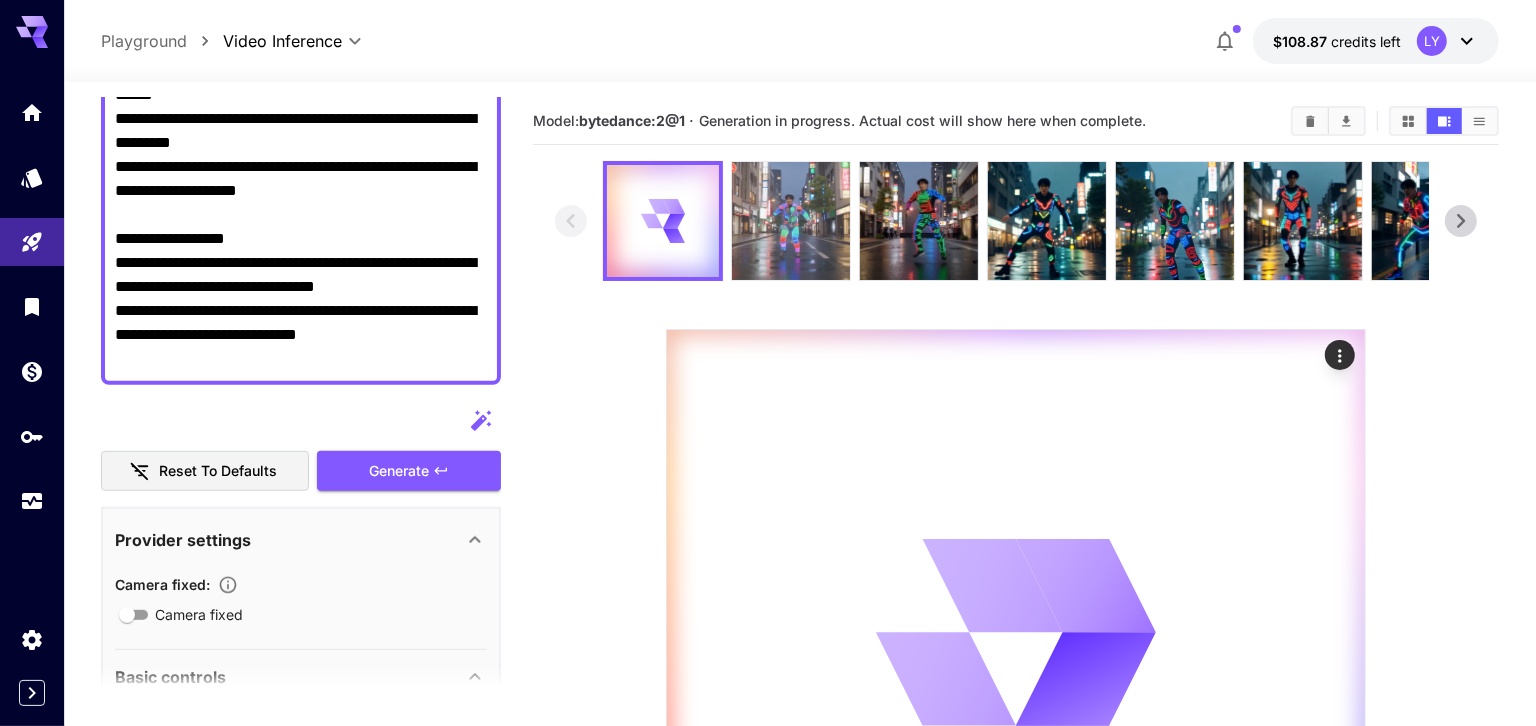 click at bounding box center (791, 221) 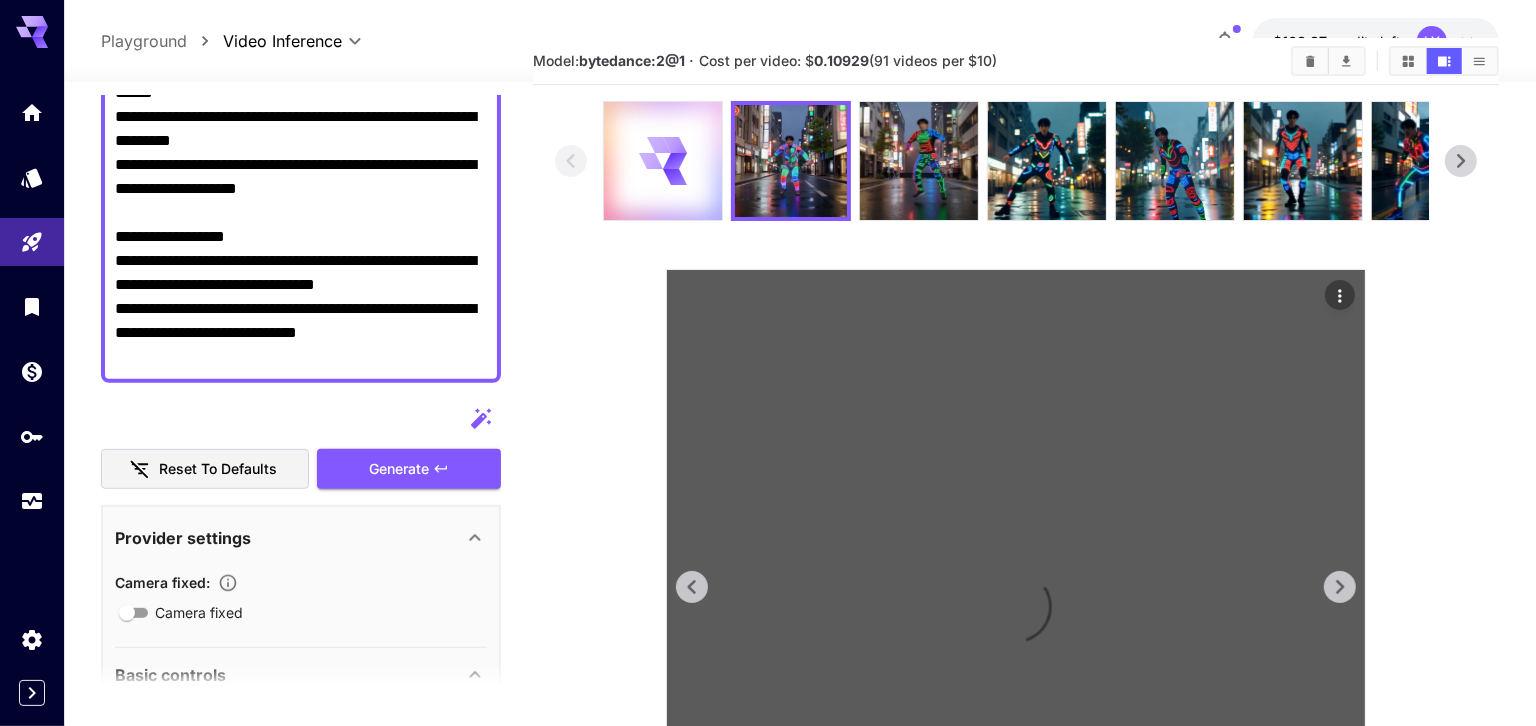 scroll, scrollTop: 50, scrollLeft: 0, axis: vertical 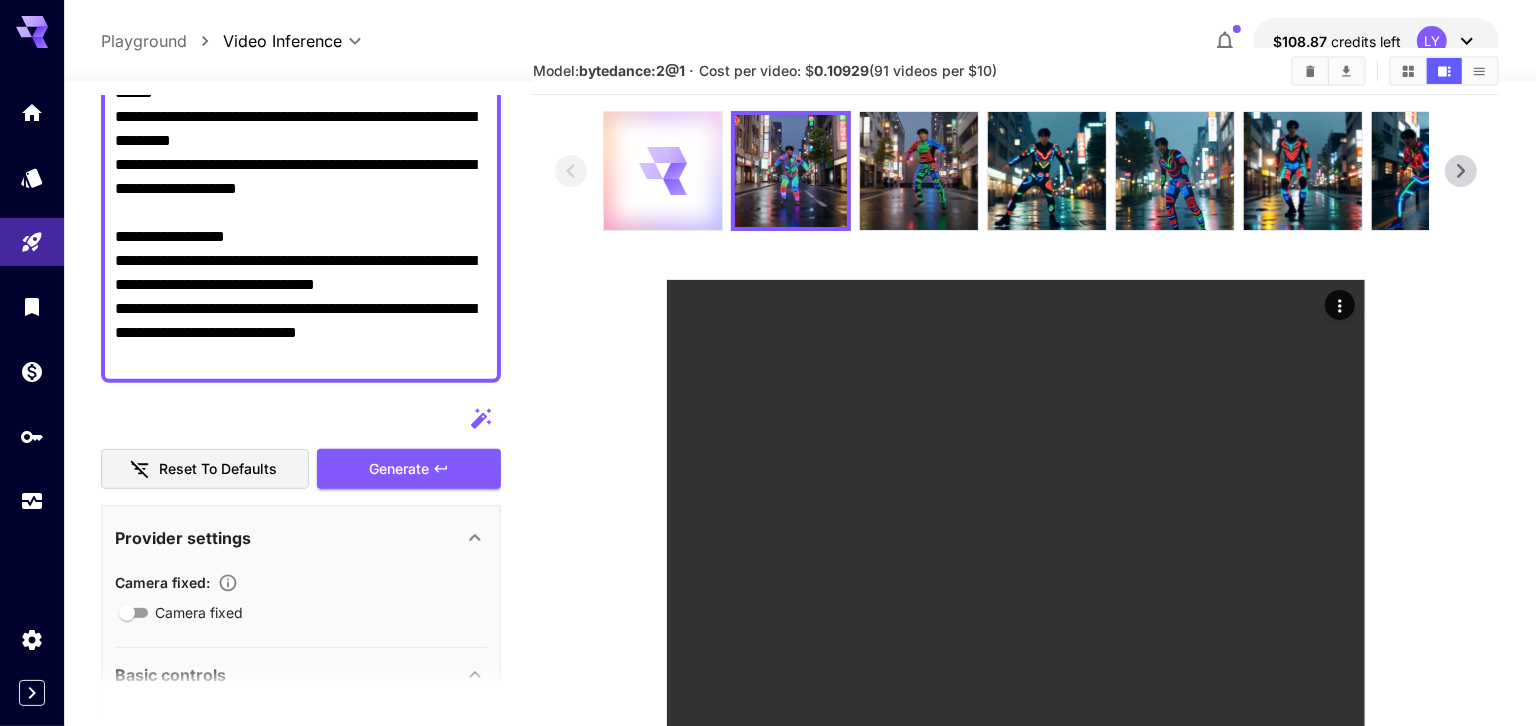 click at bounding box center (663, 171) 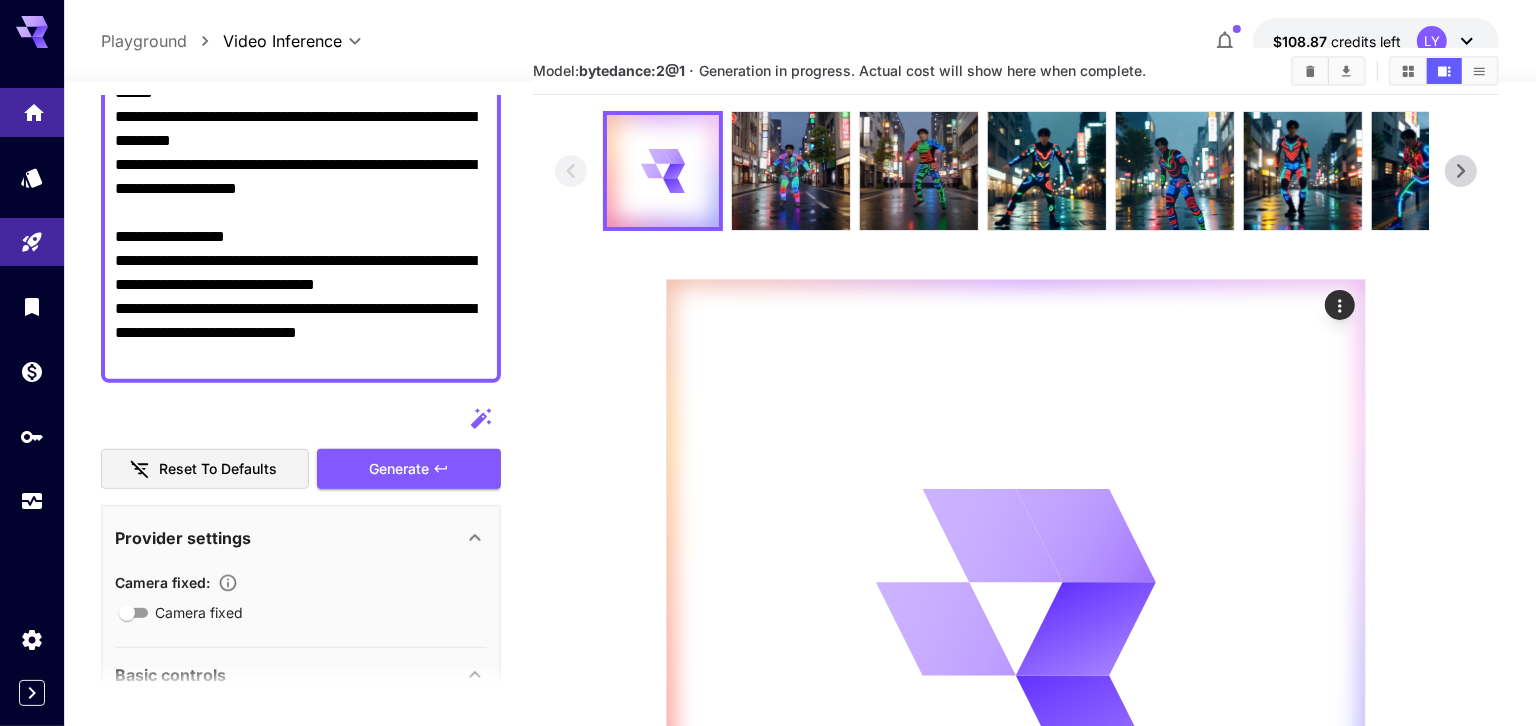 click at bounding box center (32, 112) 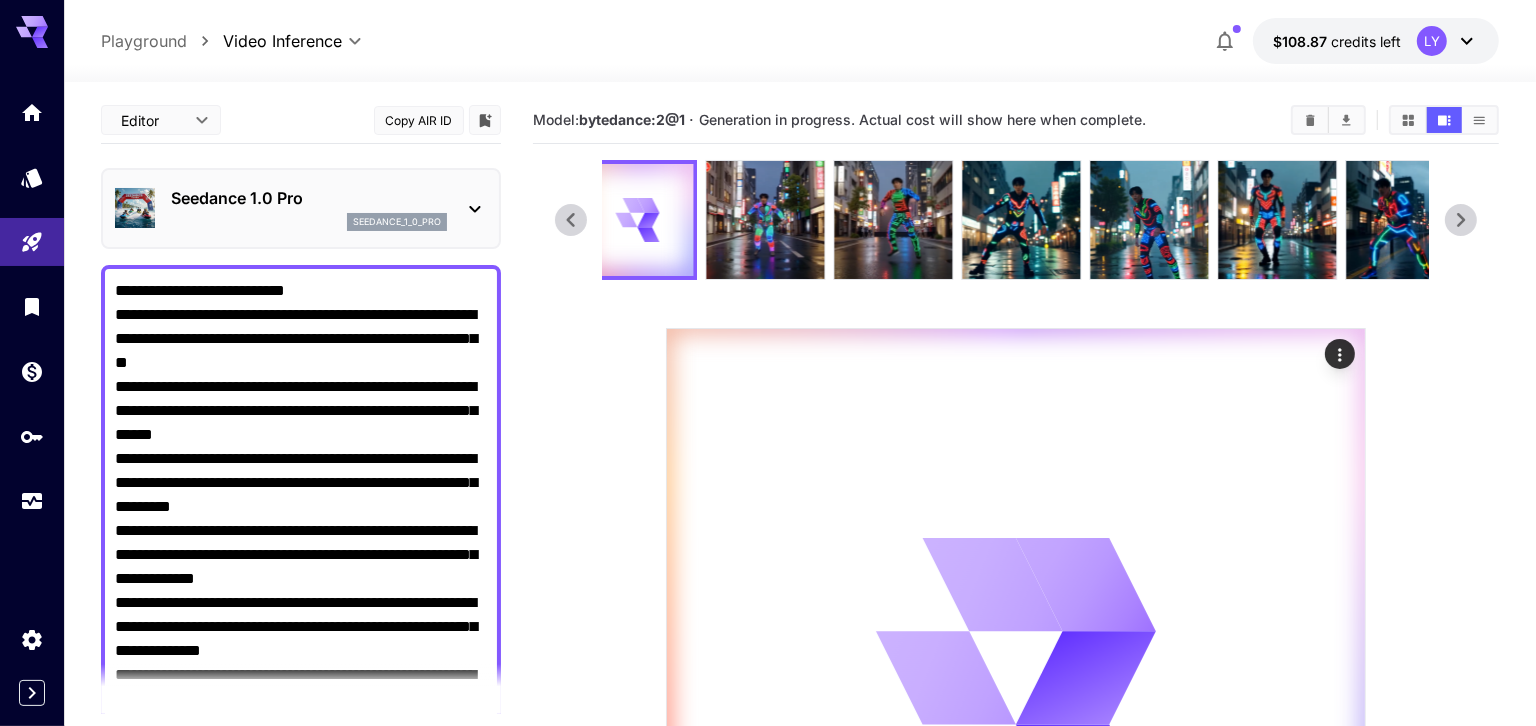 scroll, scrollTop: 0, scrollLeft: 0, axis: both 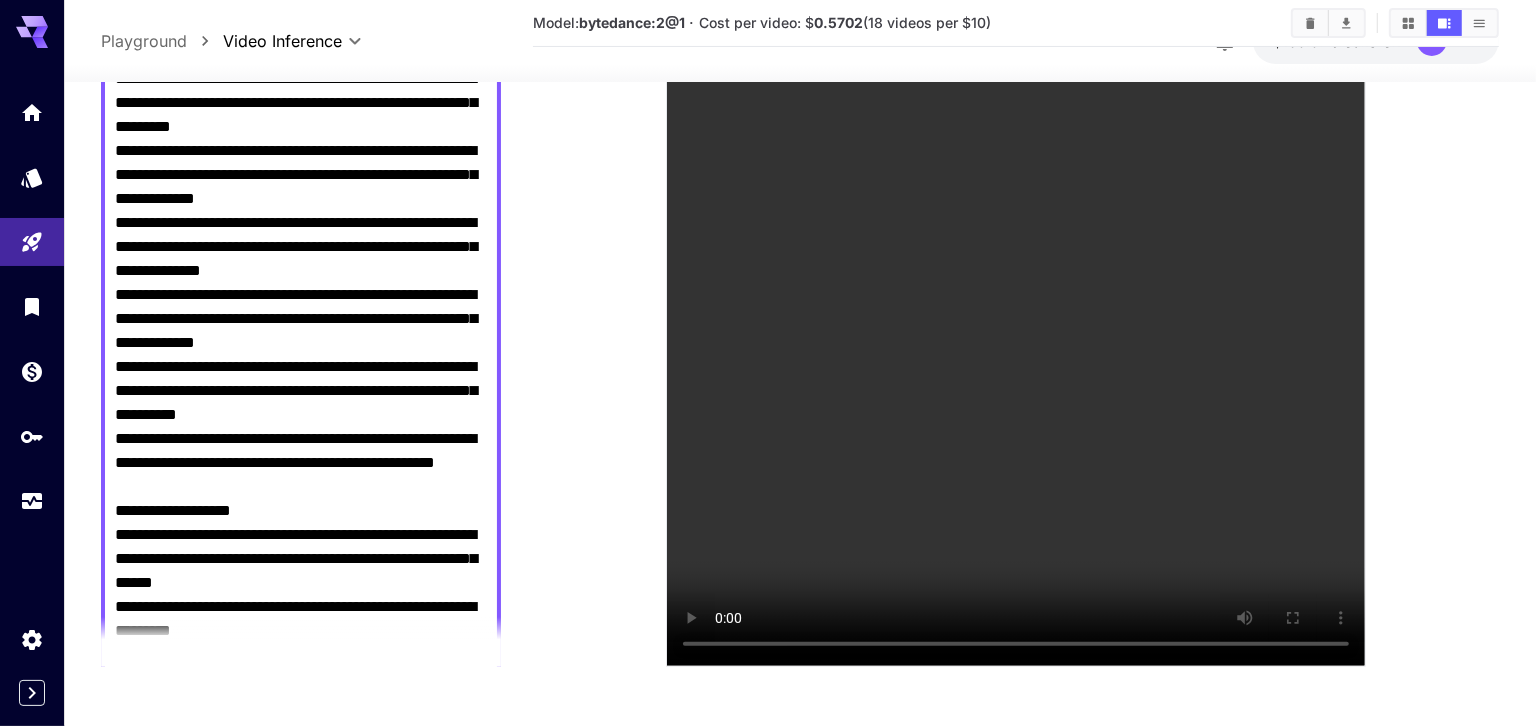 drag, startPoint x: 308, startPoint y: 483, endPoint x: 111, endPoint y: 445, distance: 200.6315 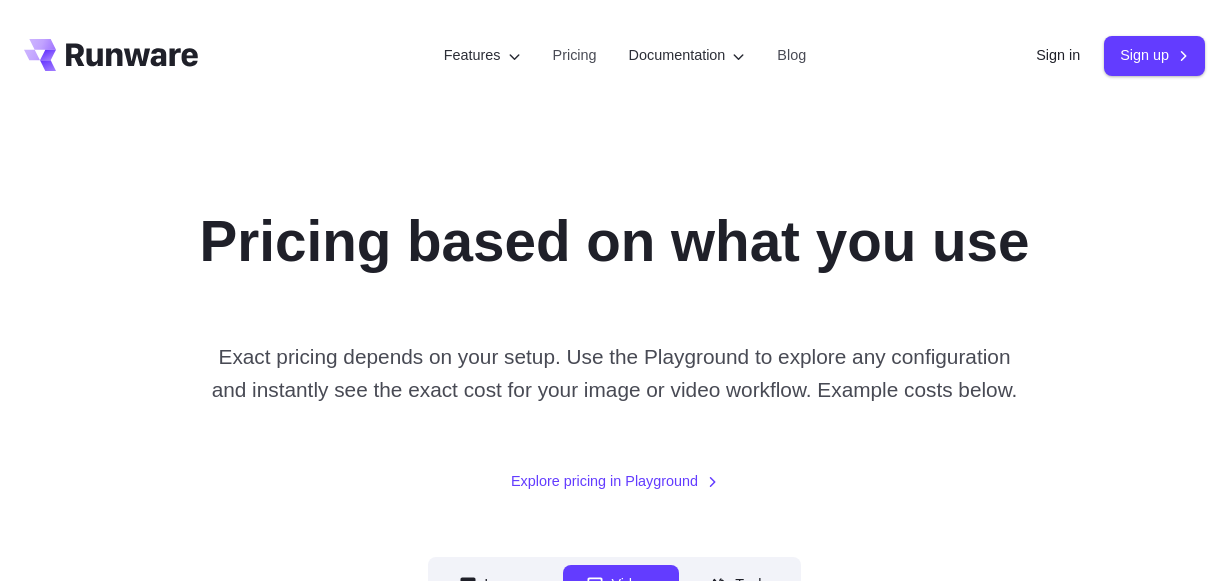 scroll, scrollTop: 0, scrollLeft: 0, axis: both 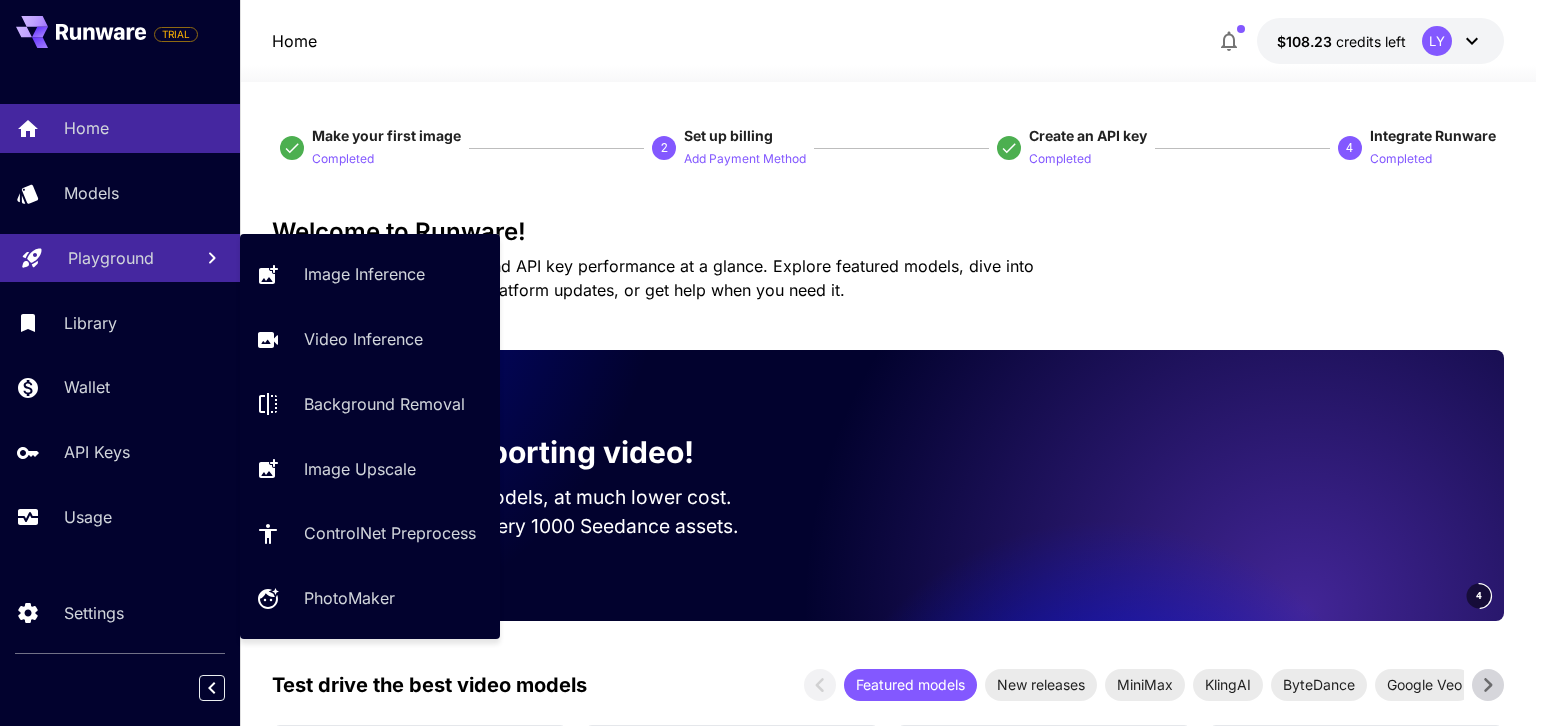 click on "Playground" at bounding box center (111, 258) 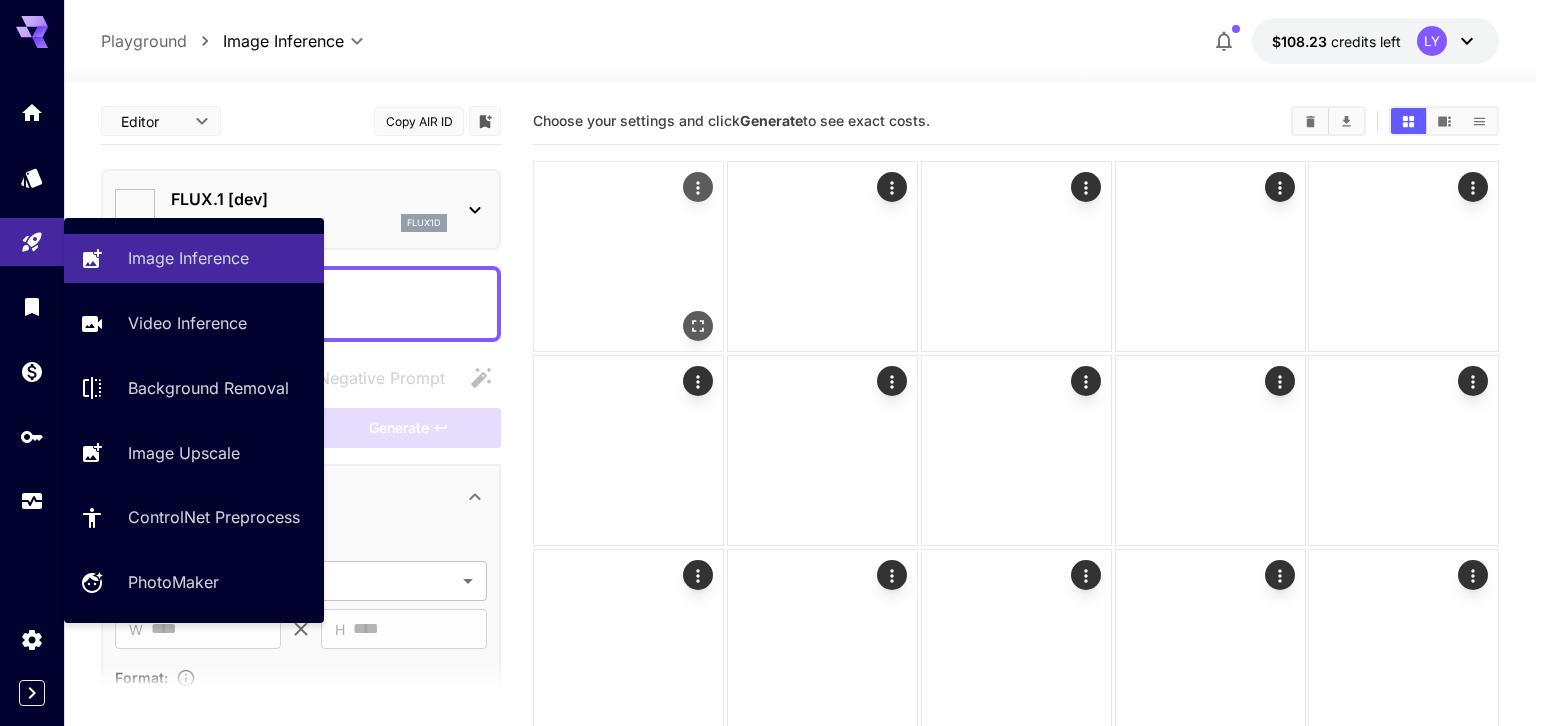 type on "**********" 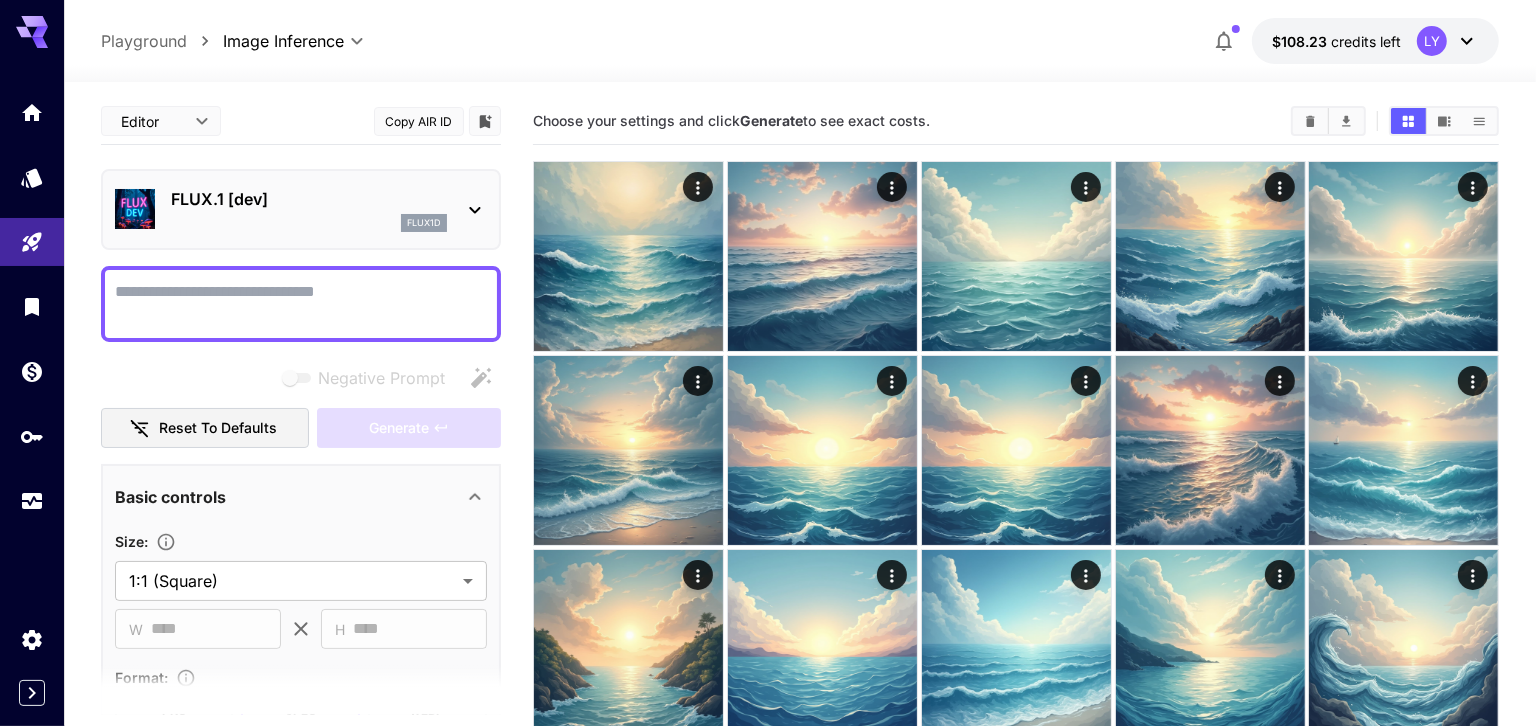click on "FLUX.1 [dev] flux1d" at bounding box center [301, 209] 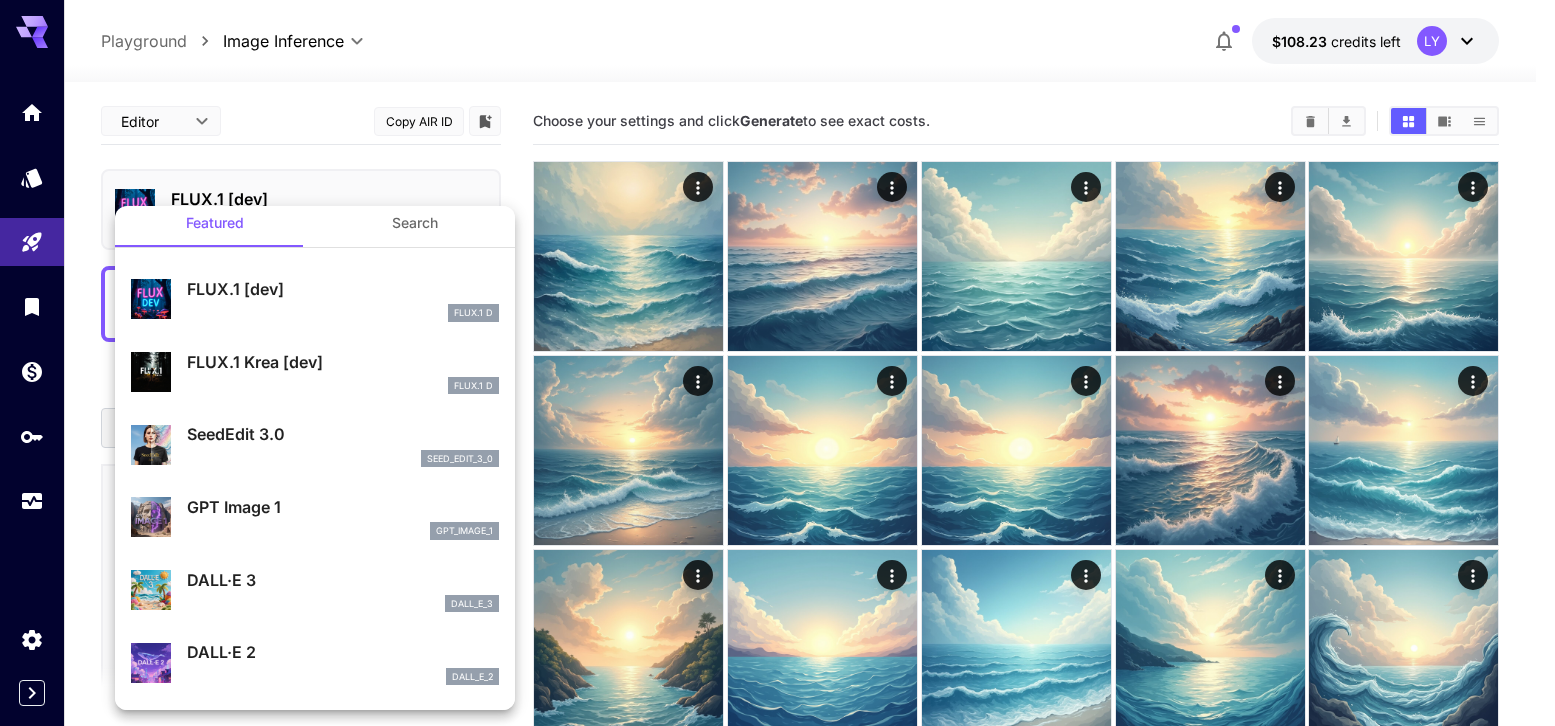scroll, scrollTop: 0, scrollLeft: 0, axis: both 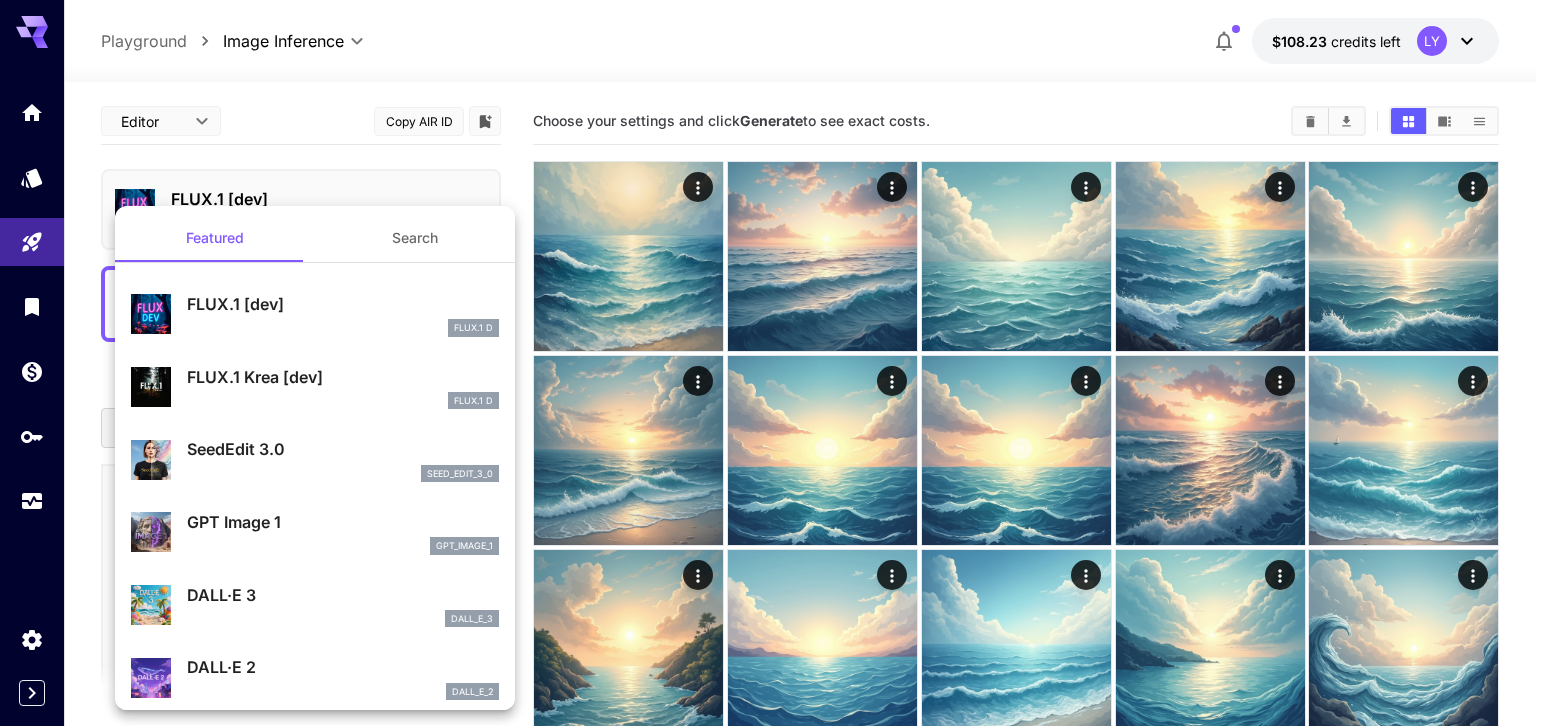 click on "Search" at bounding box center (415, 238) 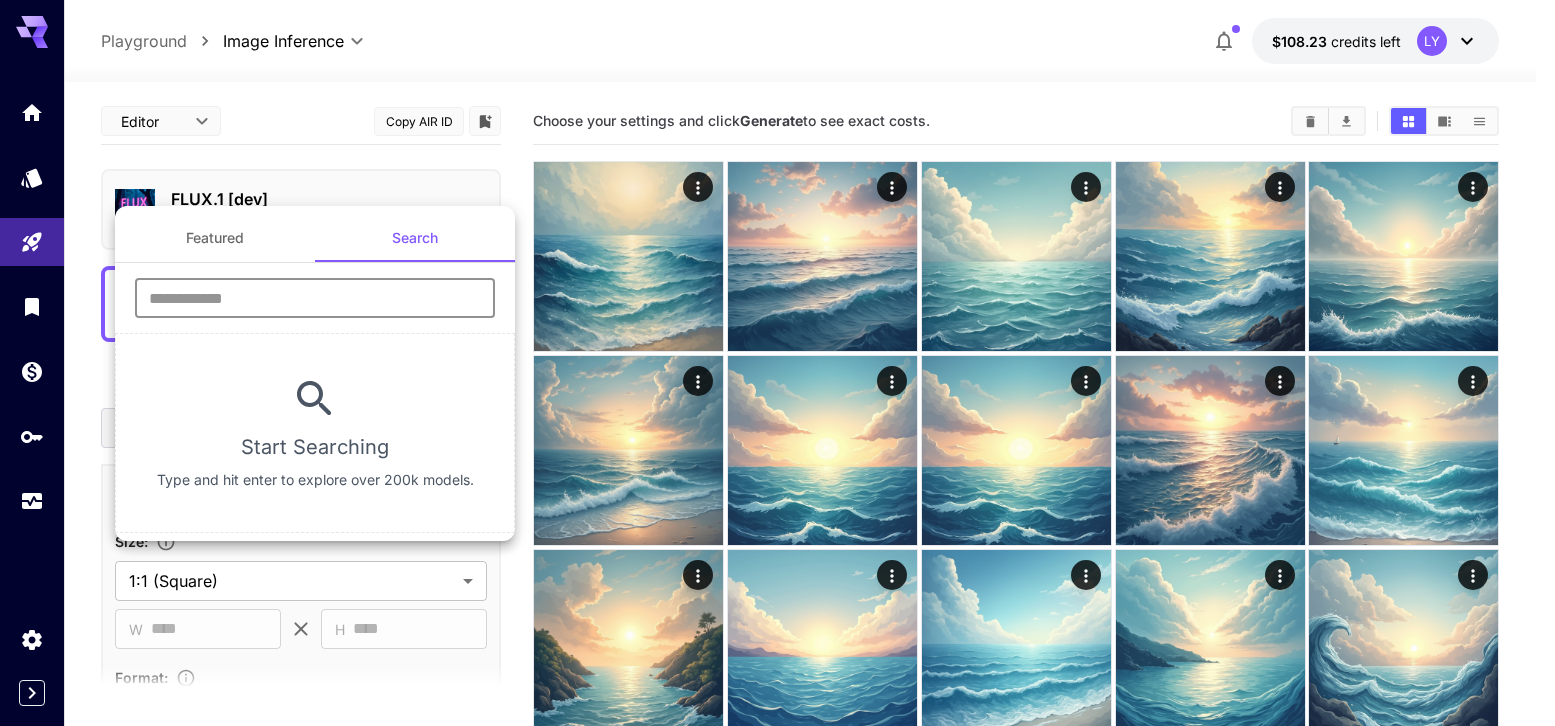 click at bounding box center (315, 298) 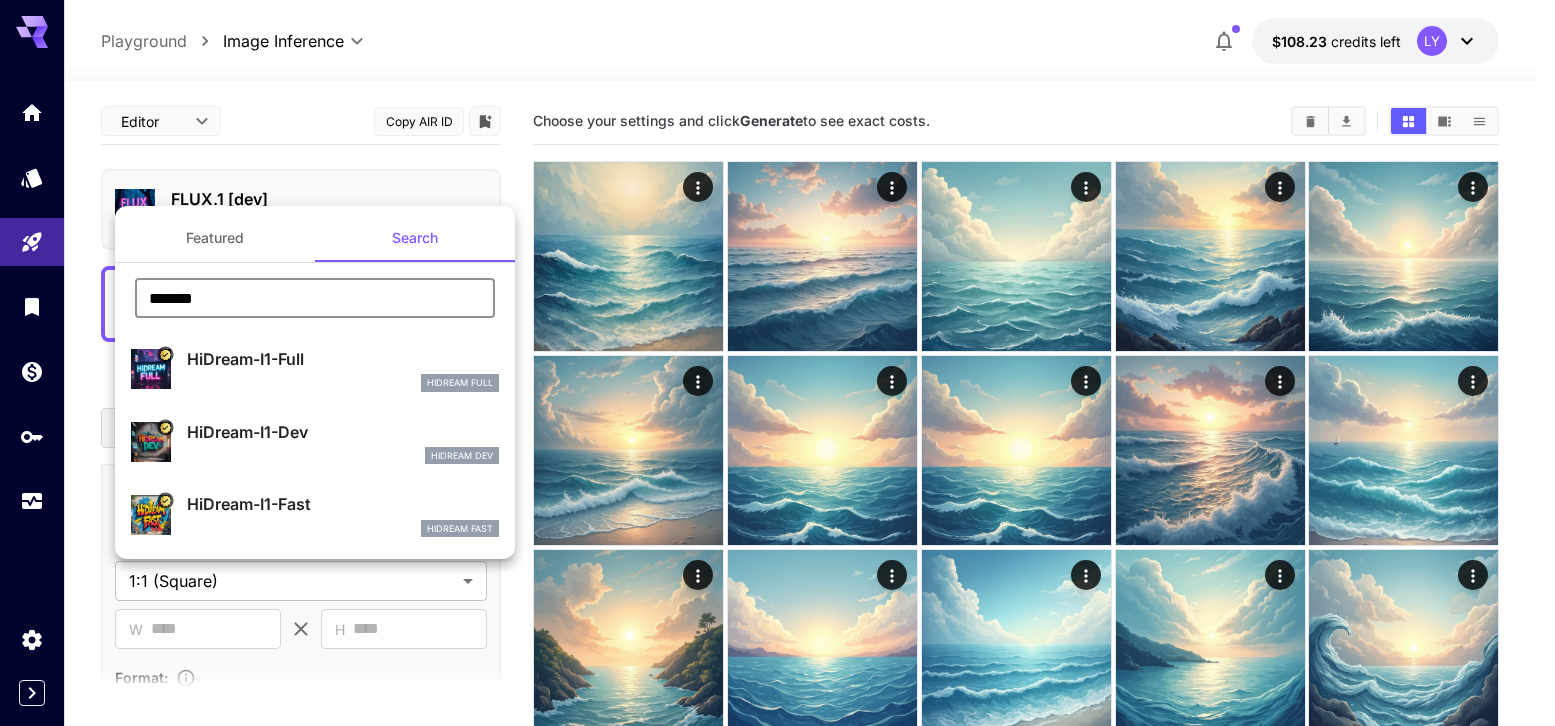 type on "*******" 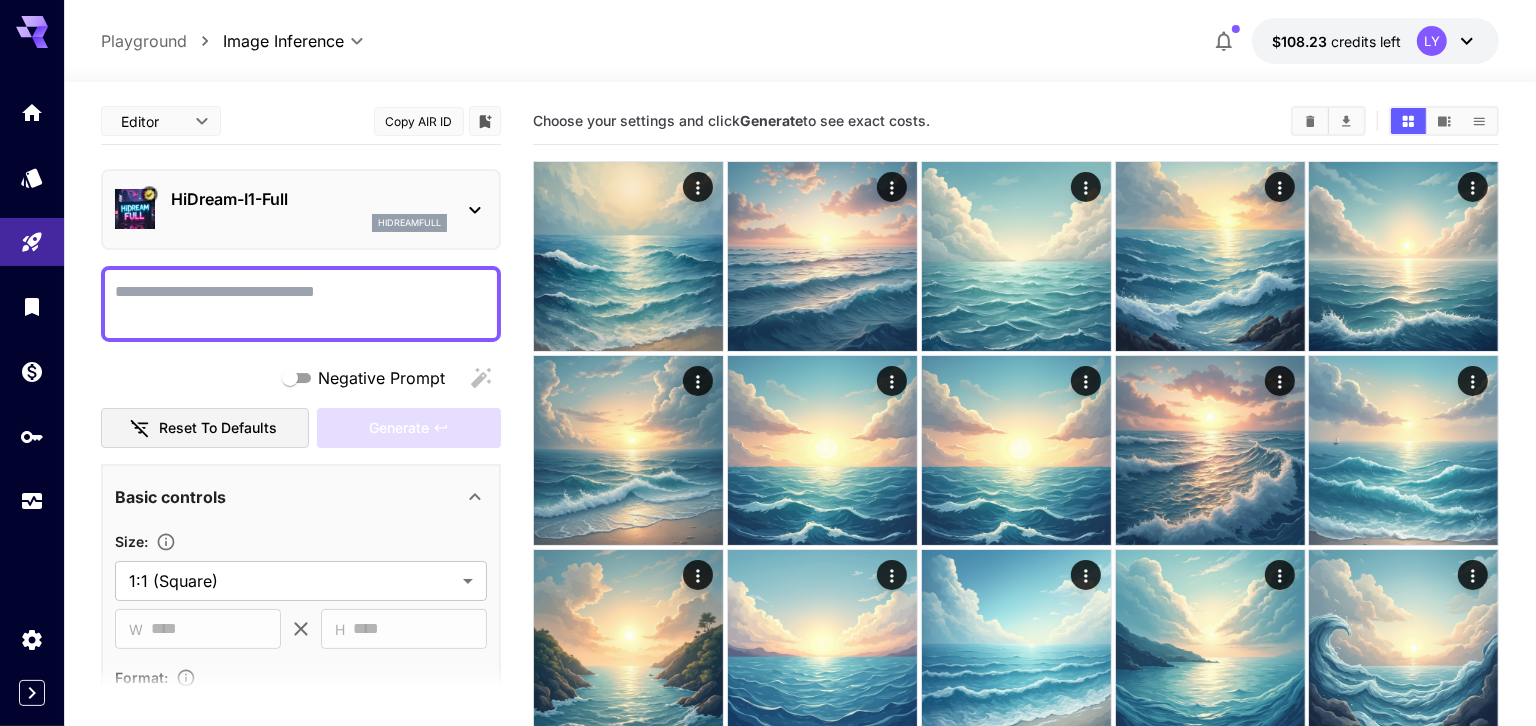 click on "Negative Prompt" at bounding box center [301, 304] 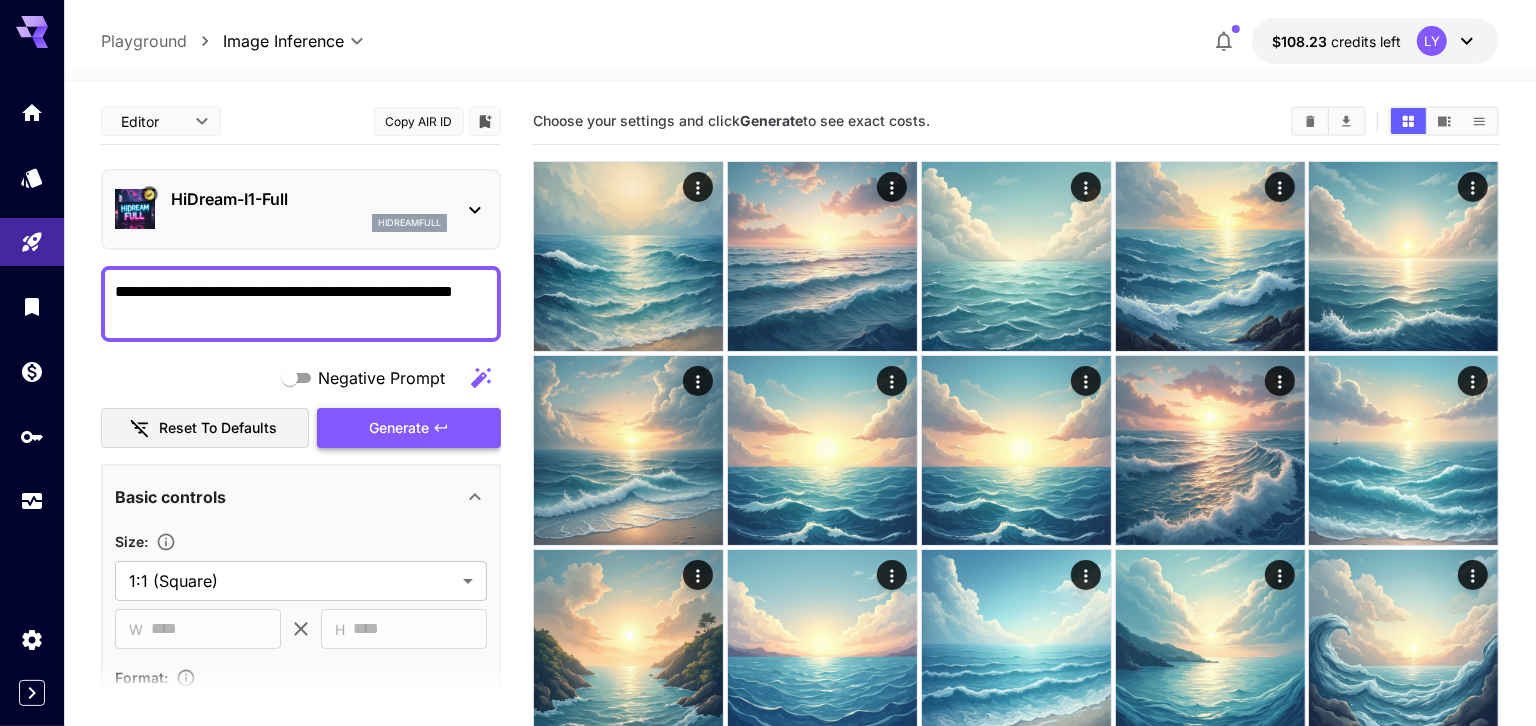 type on "**********" 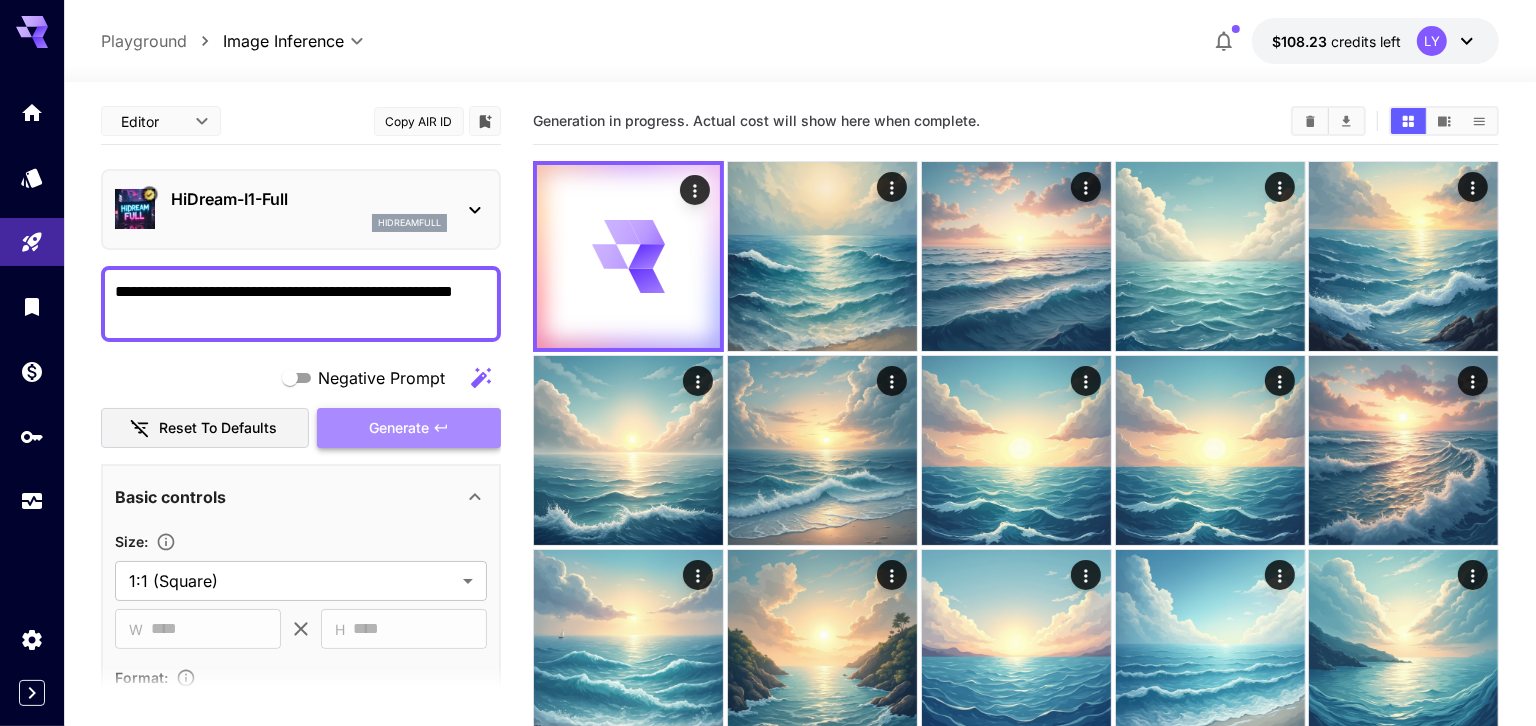 click on "Generate" at bounding box center [399, 428] 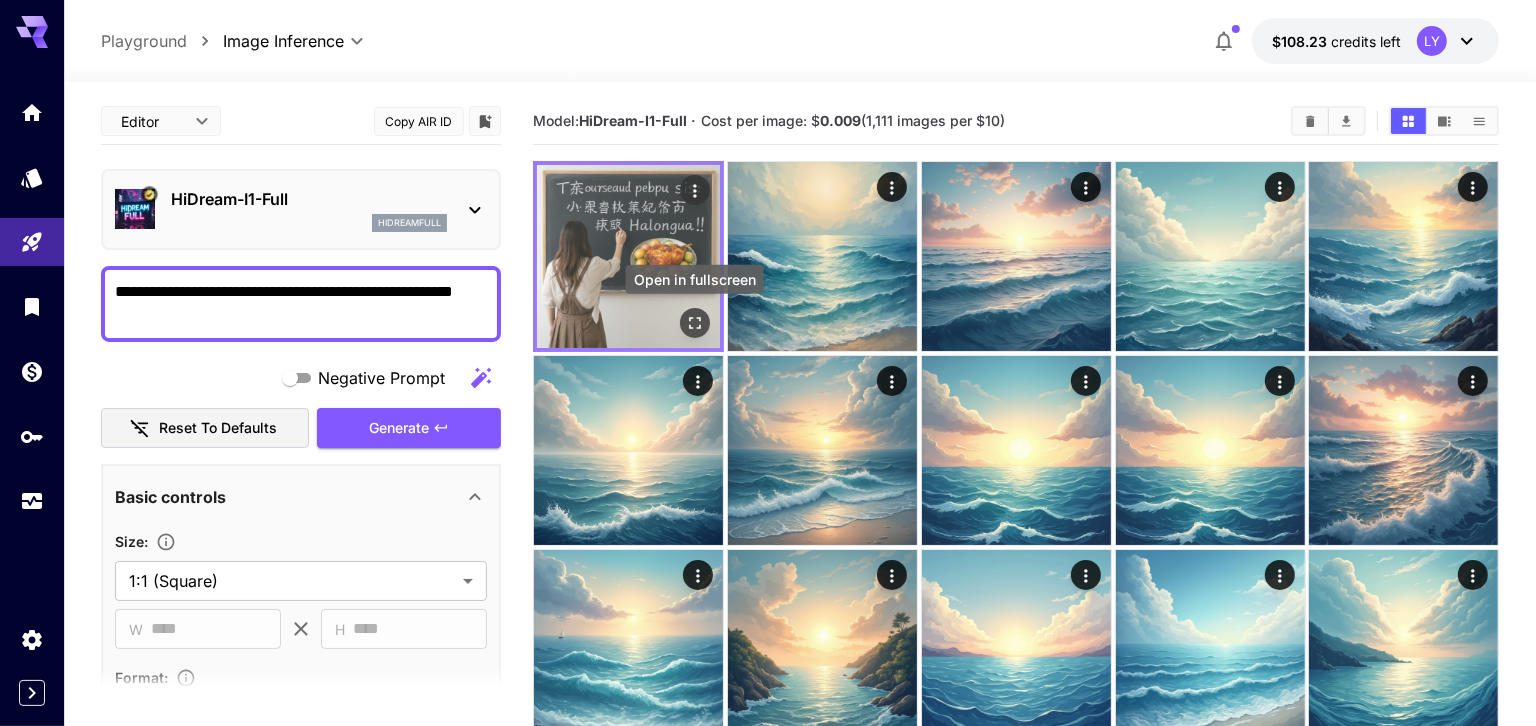 click 